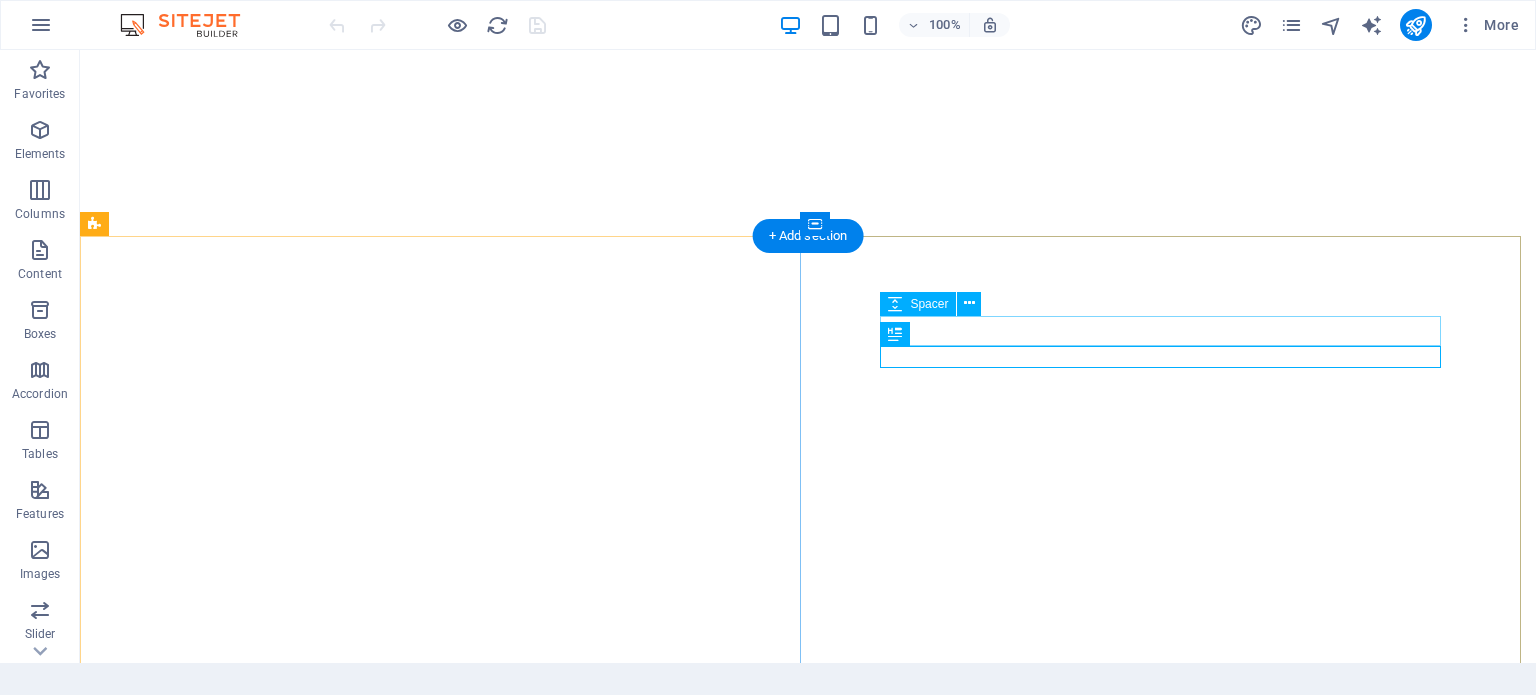 scroll, scrollTop: 0, scrollLeft: 0, axis: both 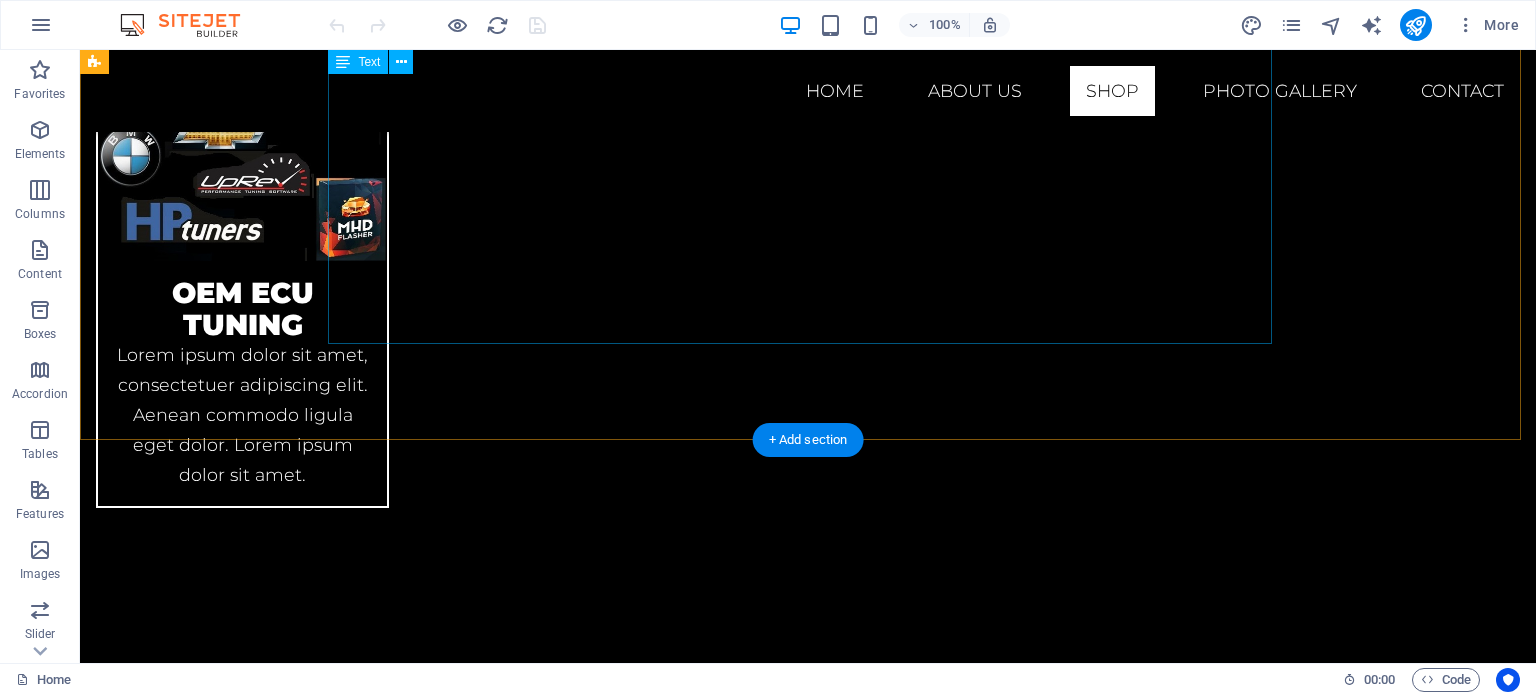 click on "Our Story Founded by a race enthusiast and computer engineer, Hyperboost Motorsports was born in 2010 from a passion for performance and a drive to exceed the limits of motorsport. Over the years, we’ve refined our craft across drag strips, drift circuits, and road courses—earning a reputation for innovation, quality, and relentless attention to detail. Why Choose Hyperboost? Comprehensive Expertise Our in-house team handles everything: engine internals, control systems, wiring, tuning, and fabrication. Proven Track Record Championship wins and personal bests across multiple disciplines—our results speak for themselves. Cutting-Edge Technology Fully equipped workshop with state-of-the-art dyno, 3D engine balancing, and advanced diagnostic gear. Tailored Solutions Every project is unique. We collaborate closely with you to deliver bespoke builds and tuning that match your goals. Our Workshop & Team" at bounding box center (808, 2689) 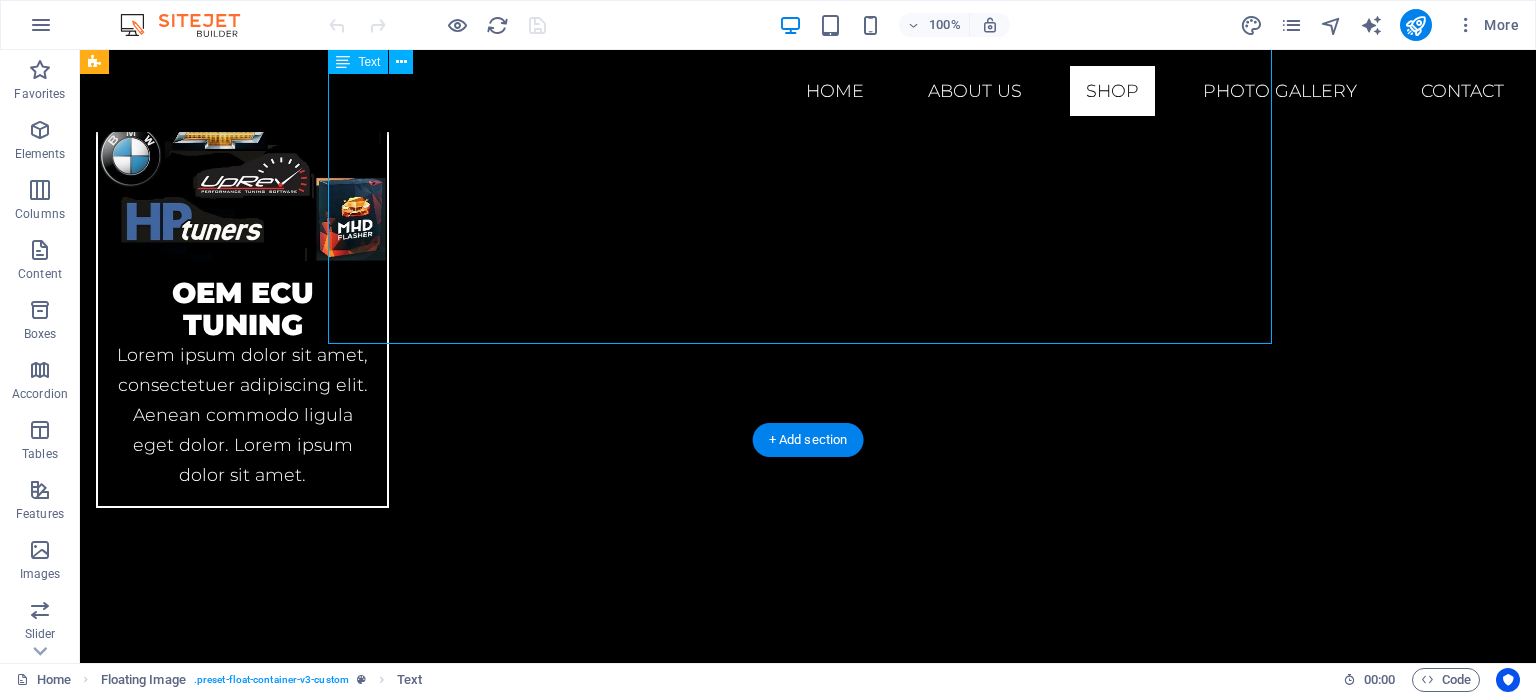 click on "Our Story Founded by a race enthusiast and computer engineer, Hyperboost Motorsports was born in 2010 from a passion for performance and a drive to exceed the limits of motorsport. Over the years, we’ve refined our craft across drag strips, drift circuits, and road courses—earning a reputation for innovation, quality, and relentless attention to detail. Why Choose Hyperboost? Comprehensive Expertise Our in-house team handles everything: engine internals, control systems, wiring, tuning, and fabrication. Proven Track Record Championship wins and personal bests across multiple disciplines—our results speak for themselves. Cutting-Edge Technology Fully equipped workshop with state-of-the-art dyno, 3D engine balancing, and advanced diagnostic gear. Tailored Solutions Every project is unique. We collaborate closely with you to deliver bespoke builds and tuning that match your goals. Our Workshop & Team" at bounding box center (808, 2689) 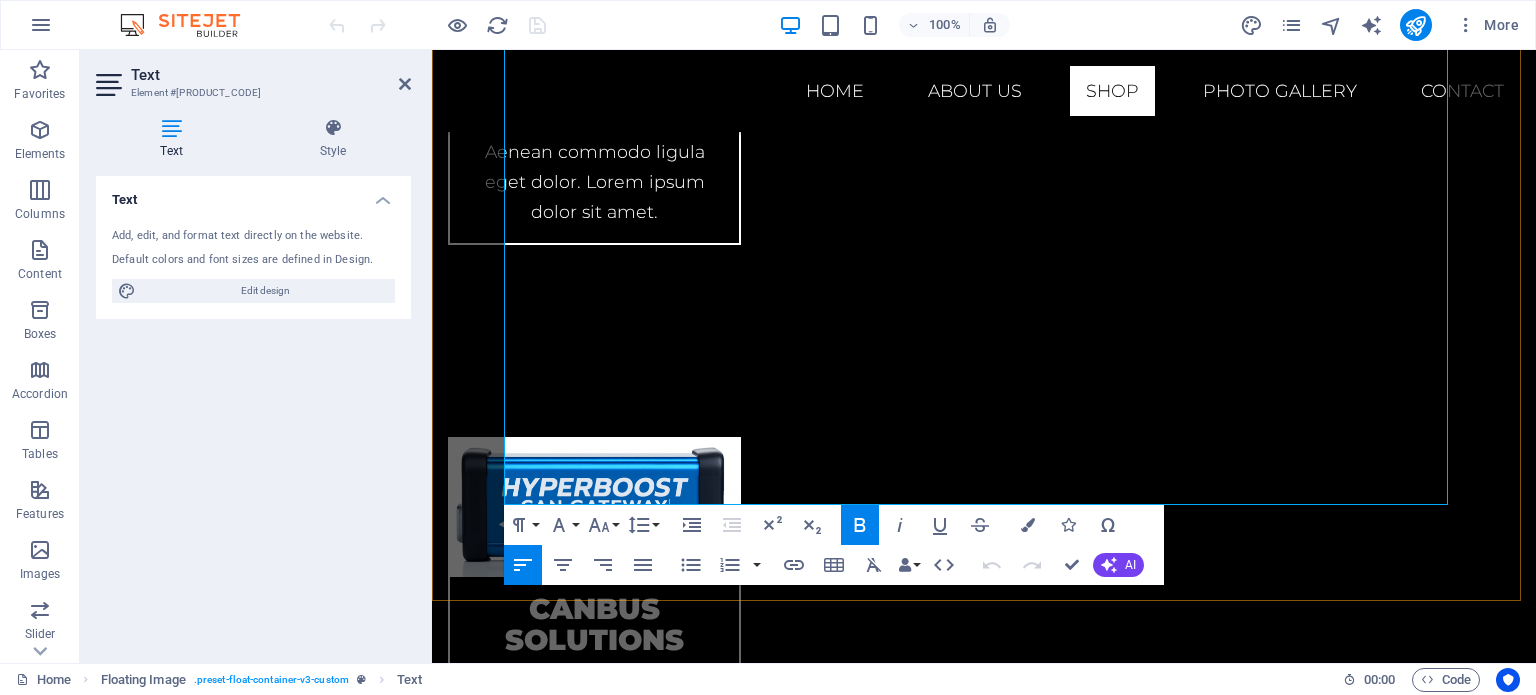 scroll, scrollTop: 3142, scrollLeft: 0, axis: vertical 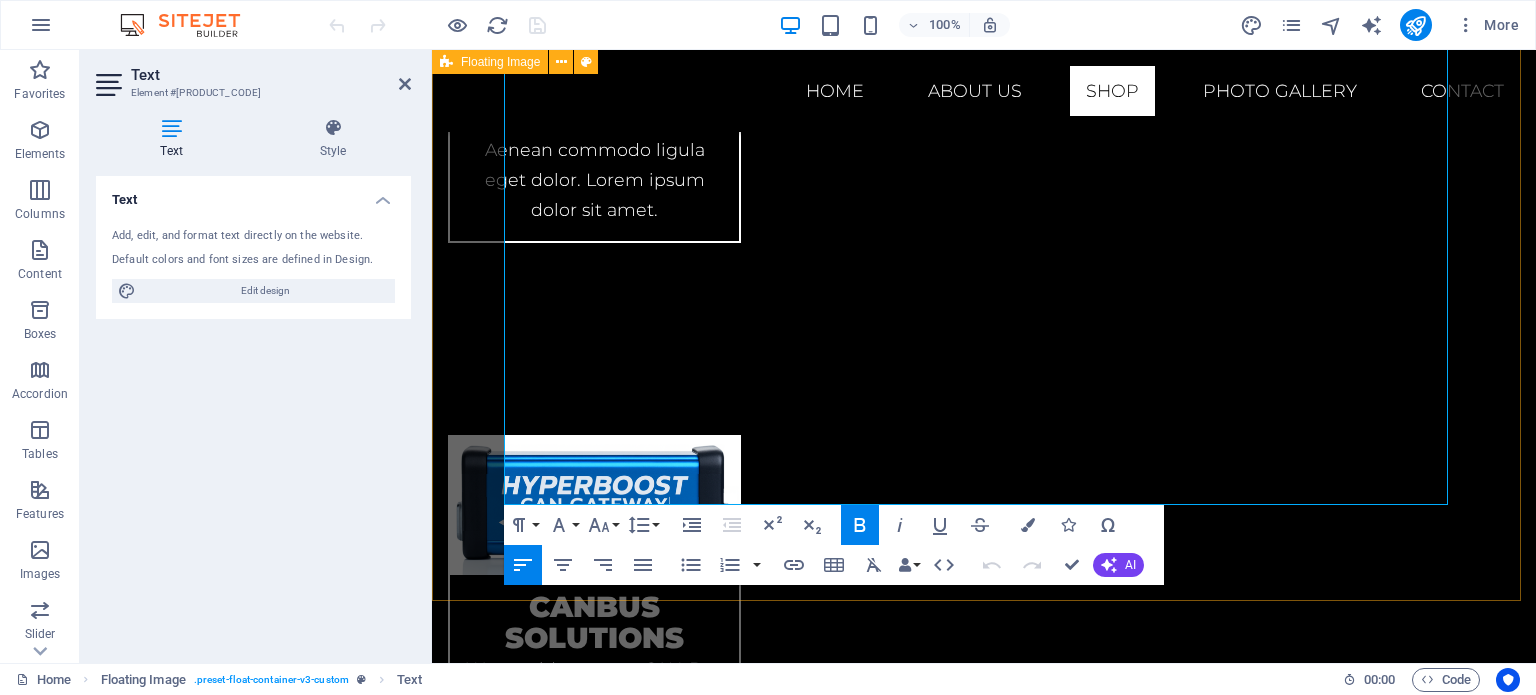 drag, startPoint x: 1178, startPoint y: 487, endPoint x: 495, endPoint y: 440, distance: 684.61523 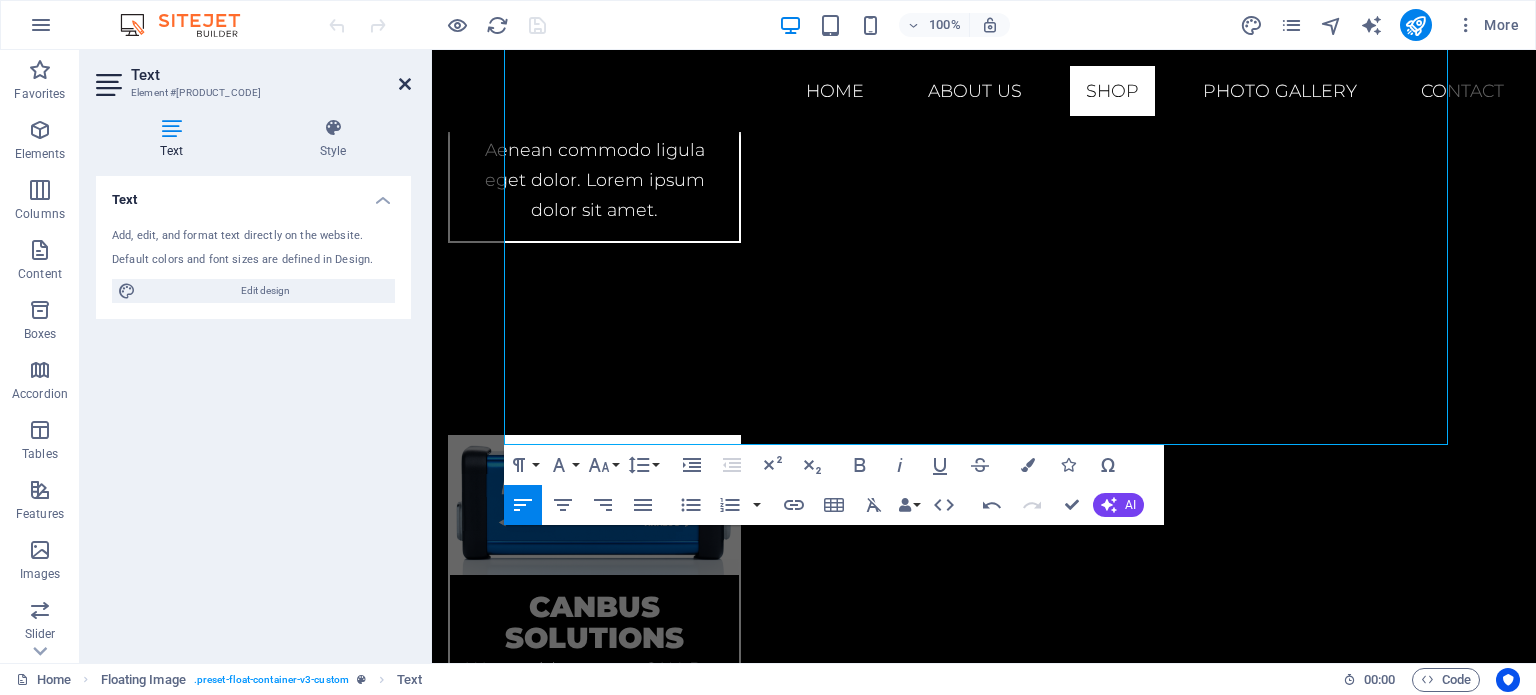 click at bounding box center (405, 84) 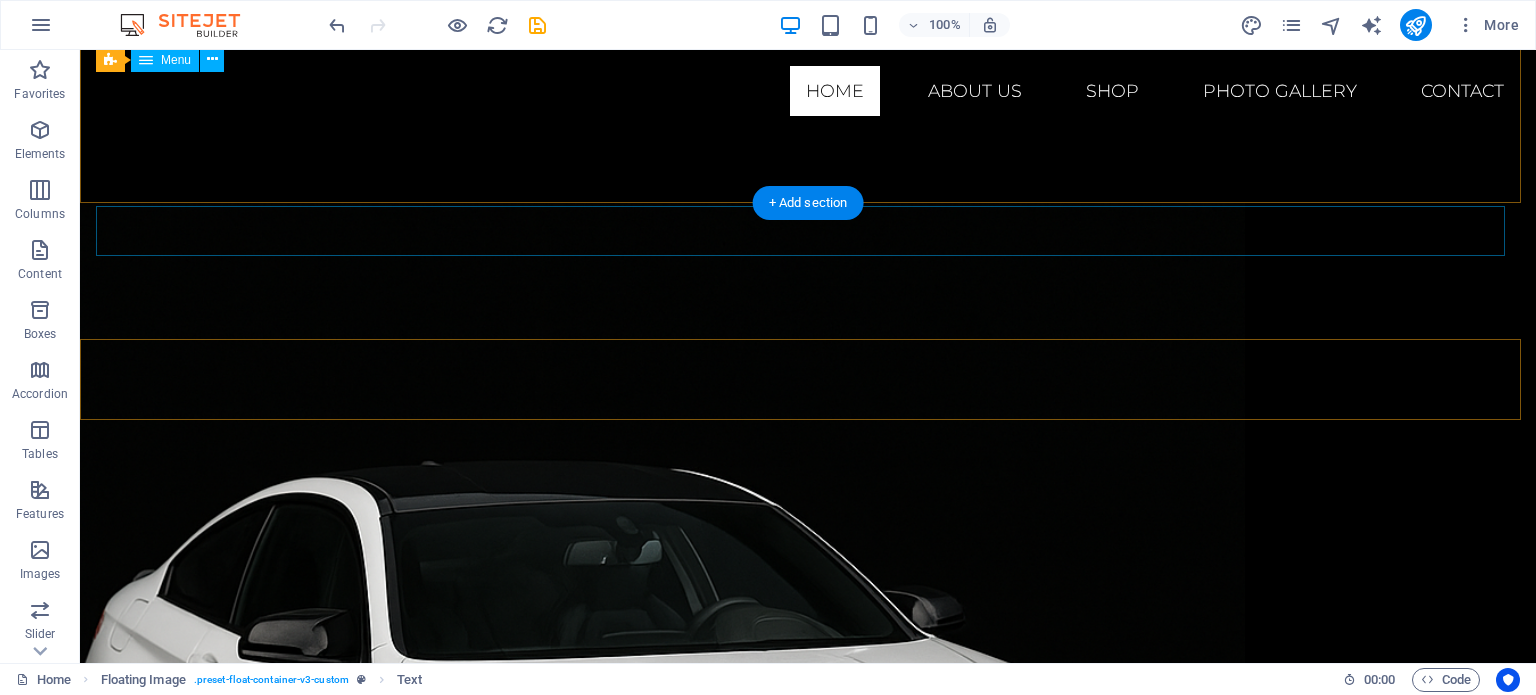 scroll, scrollTop: 166, scrollLeft: 0, axis: vertical 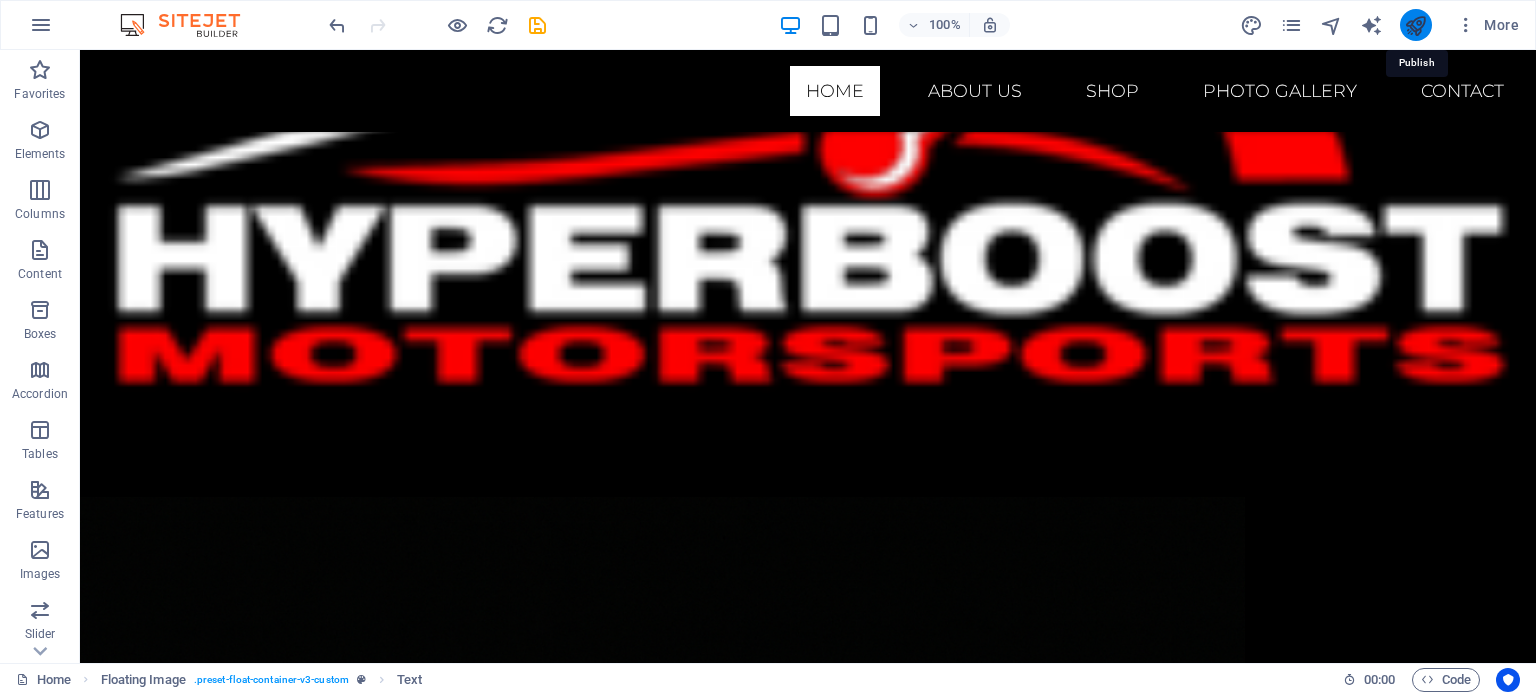 click at bounding box center [1415, 25] 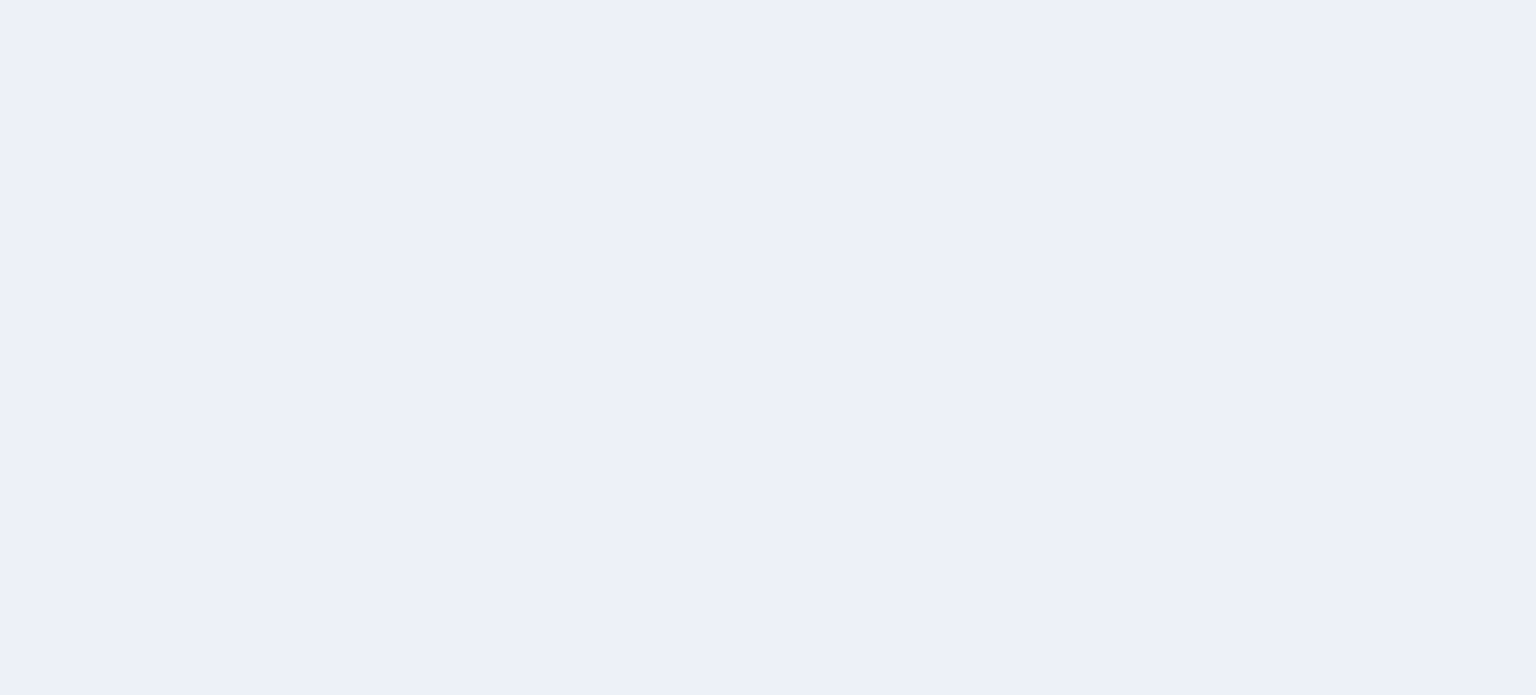 scroll, scrollTop: 0, scrollLeft: 0, axis: both 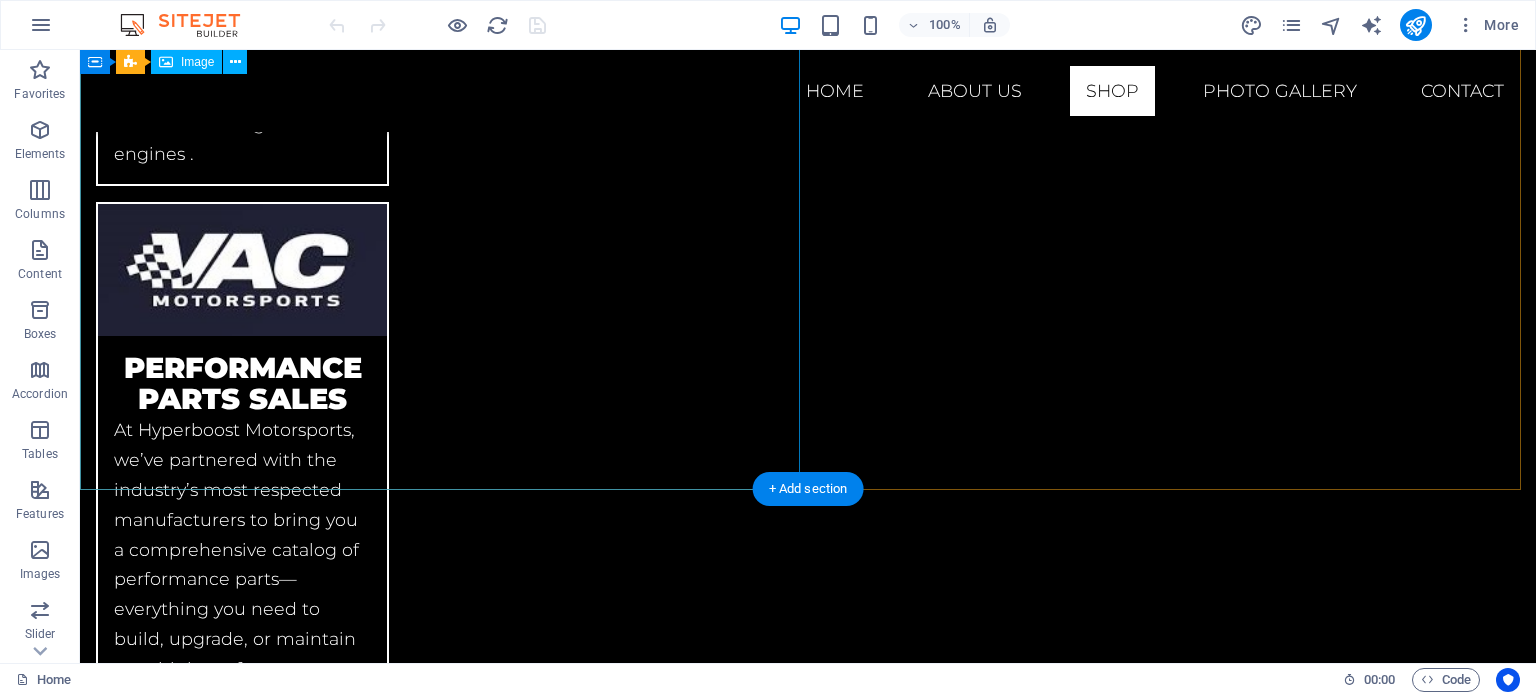 click at bounding box center [808, 3039] 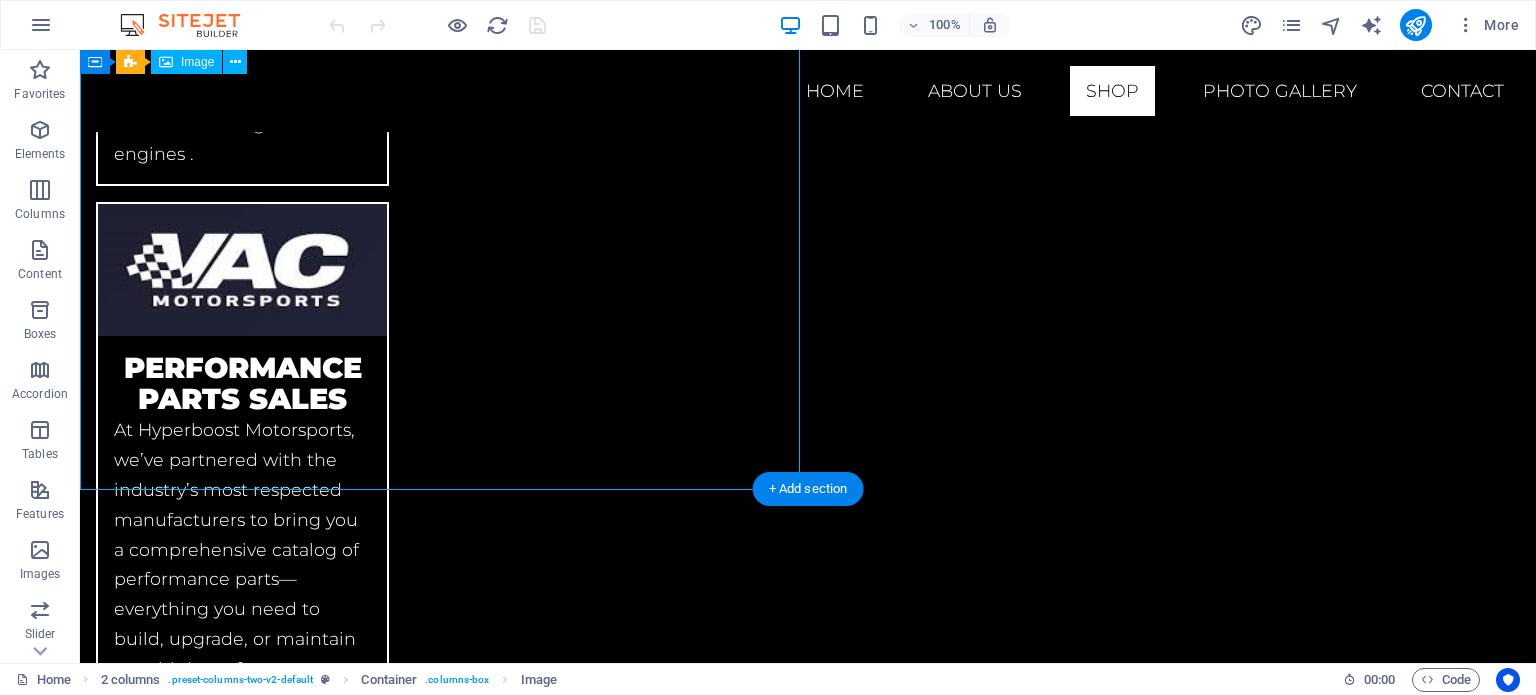 click at bounding box center [808, 3039] 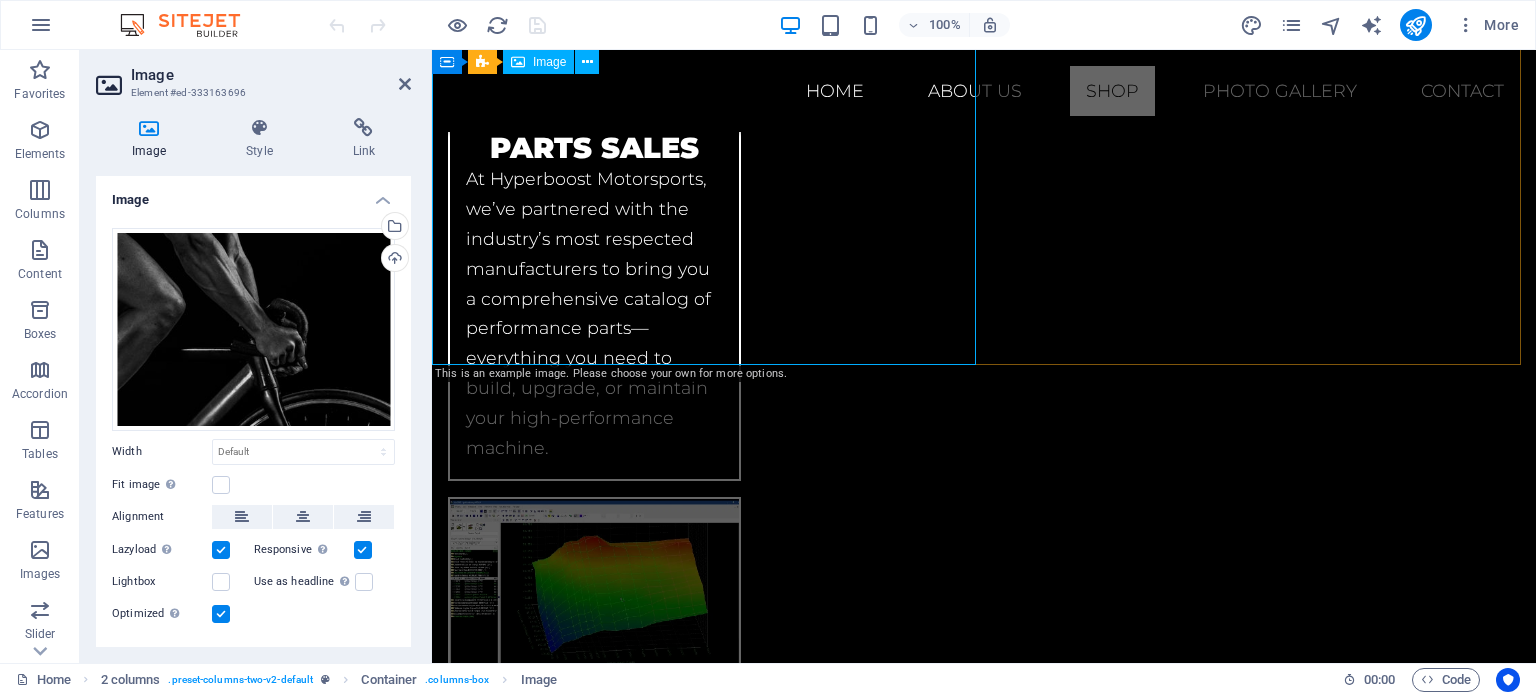 scroll, scrollTop: 4372, scrollLeft: 0, axis: vertical 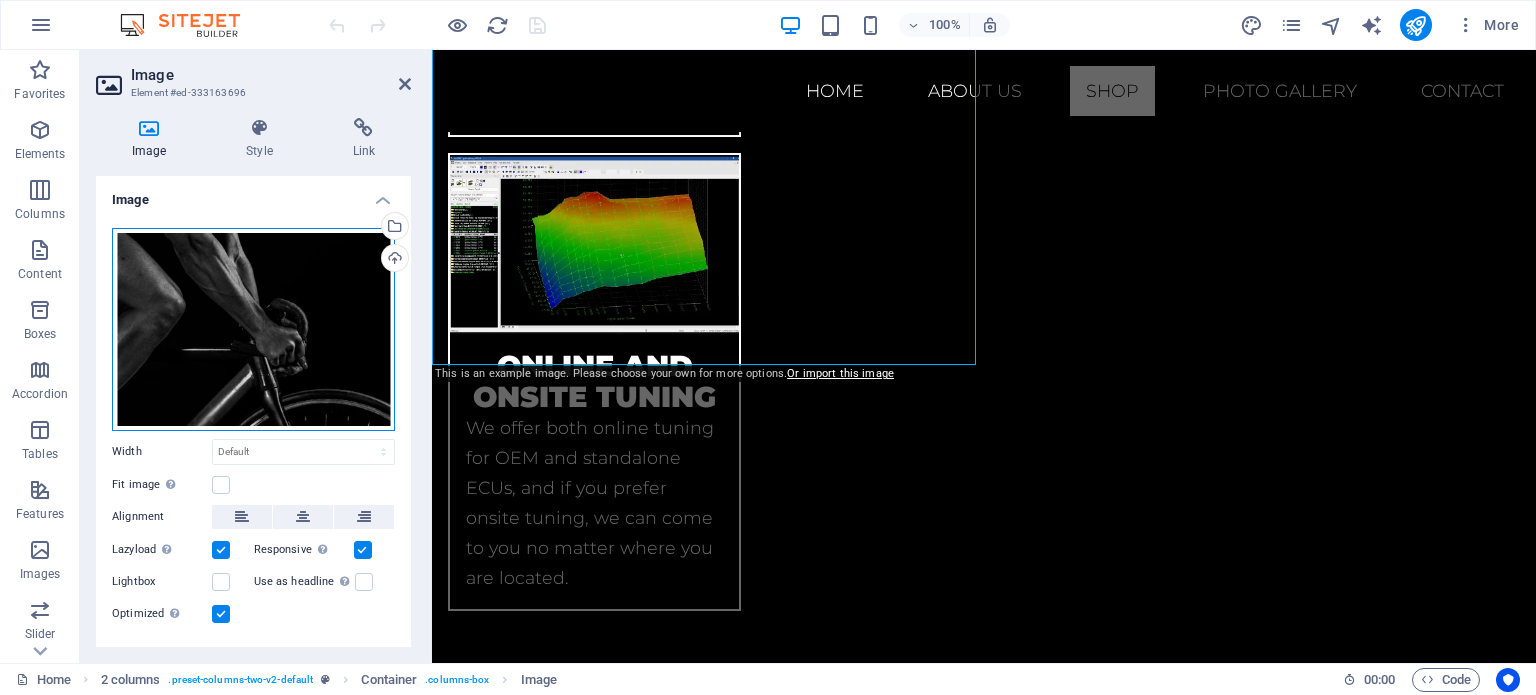 click on "Drag files here, click to choose files or select files from Files or our free stock photos & videos" at bounding box center [253, 329] 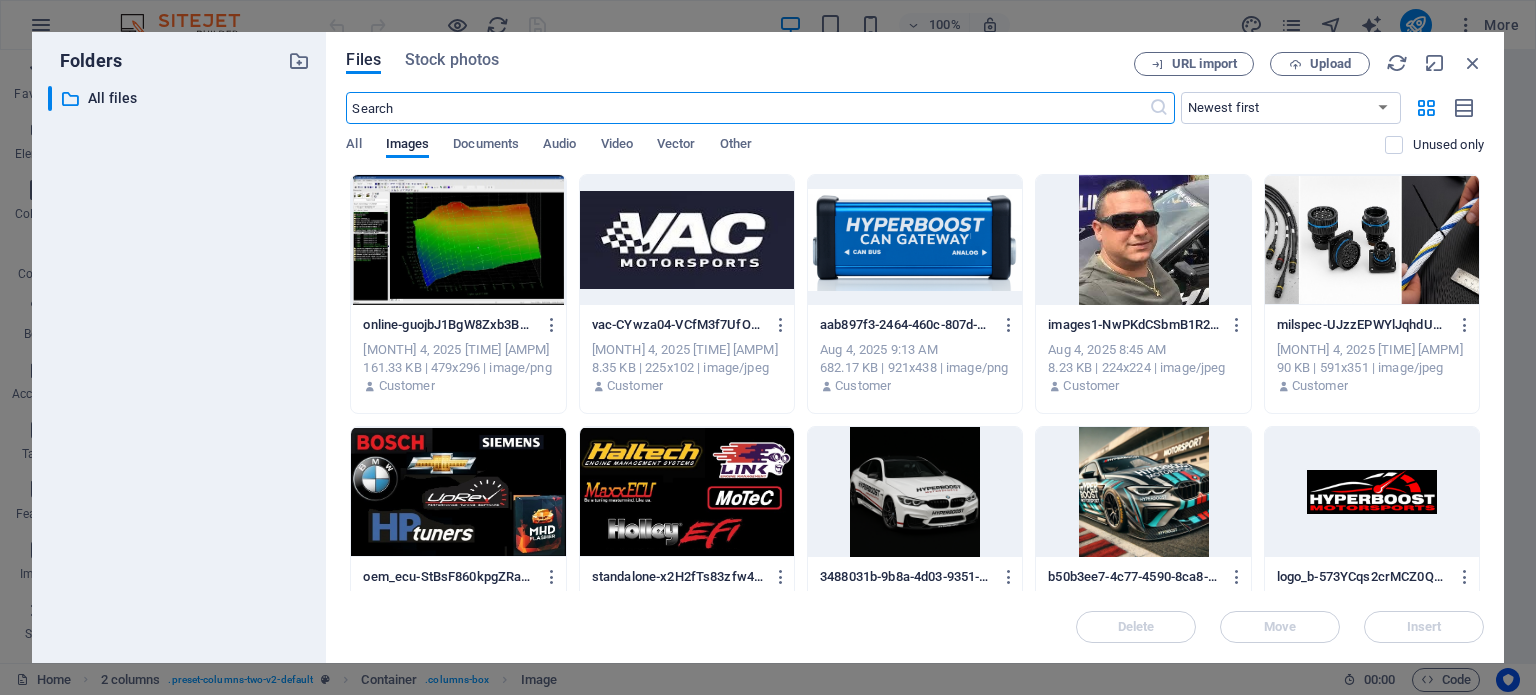 scroll, scrollTop: 4536, scrollLeft: 0, axis: vertical 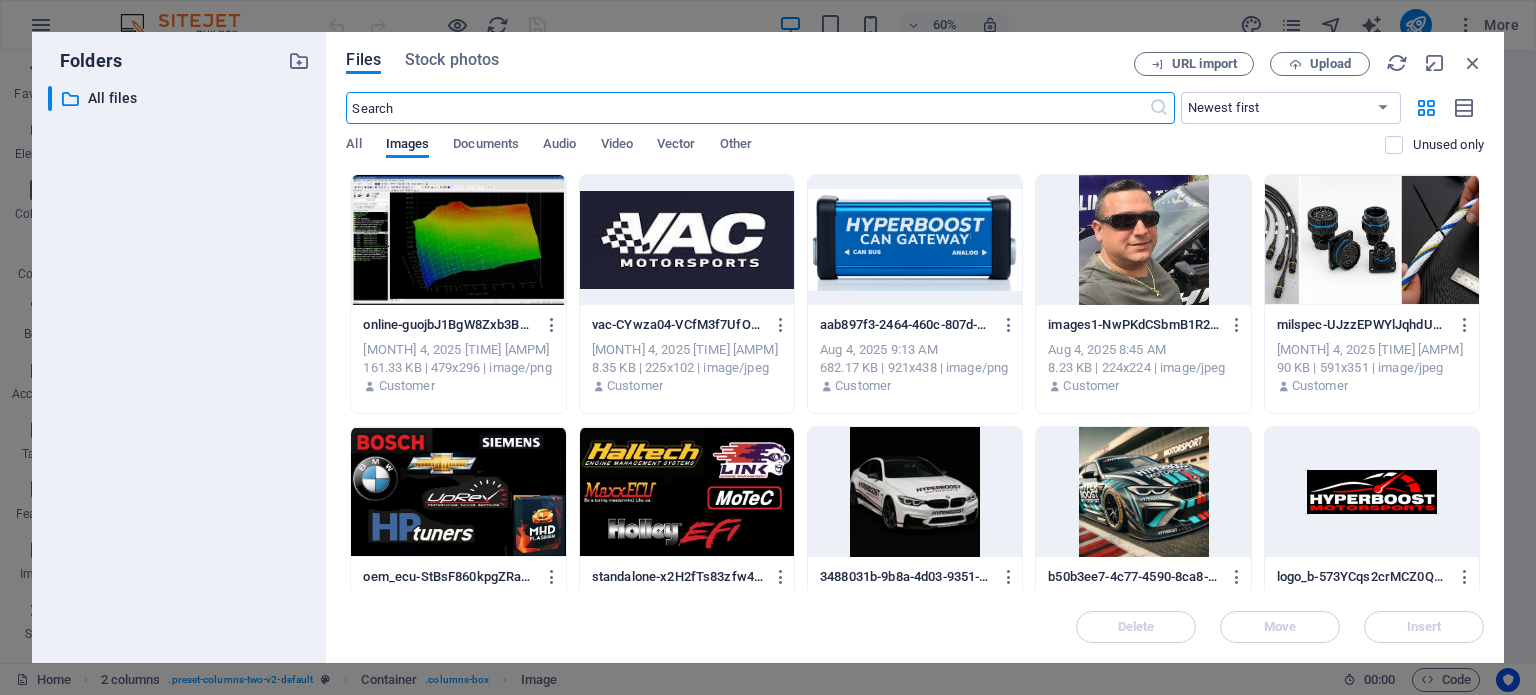 click at bounding box center [1143, 492] 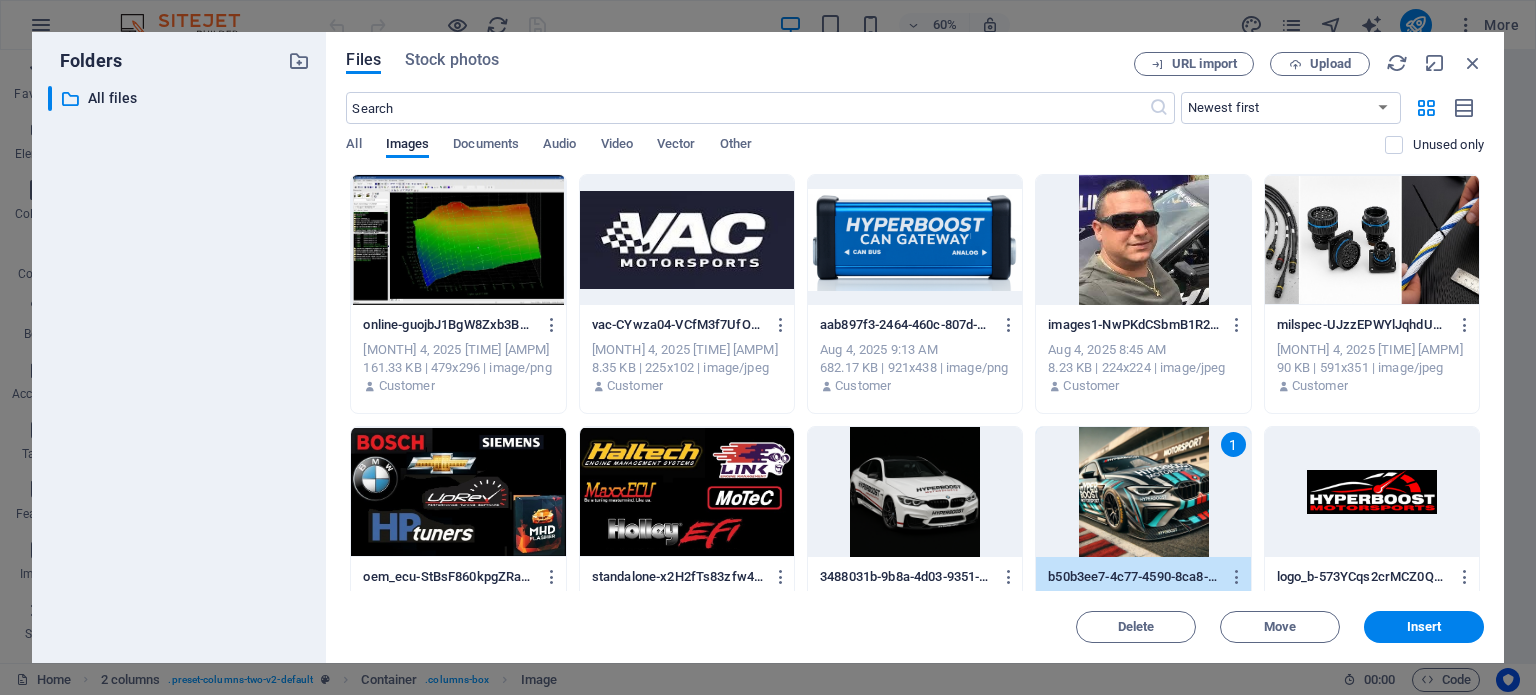 drag, startPoint x: 1420, startPoint y: 626, endPoint x: 144, endPoint y: 315, distance: 1313.3534 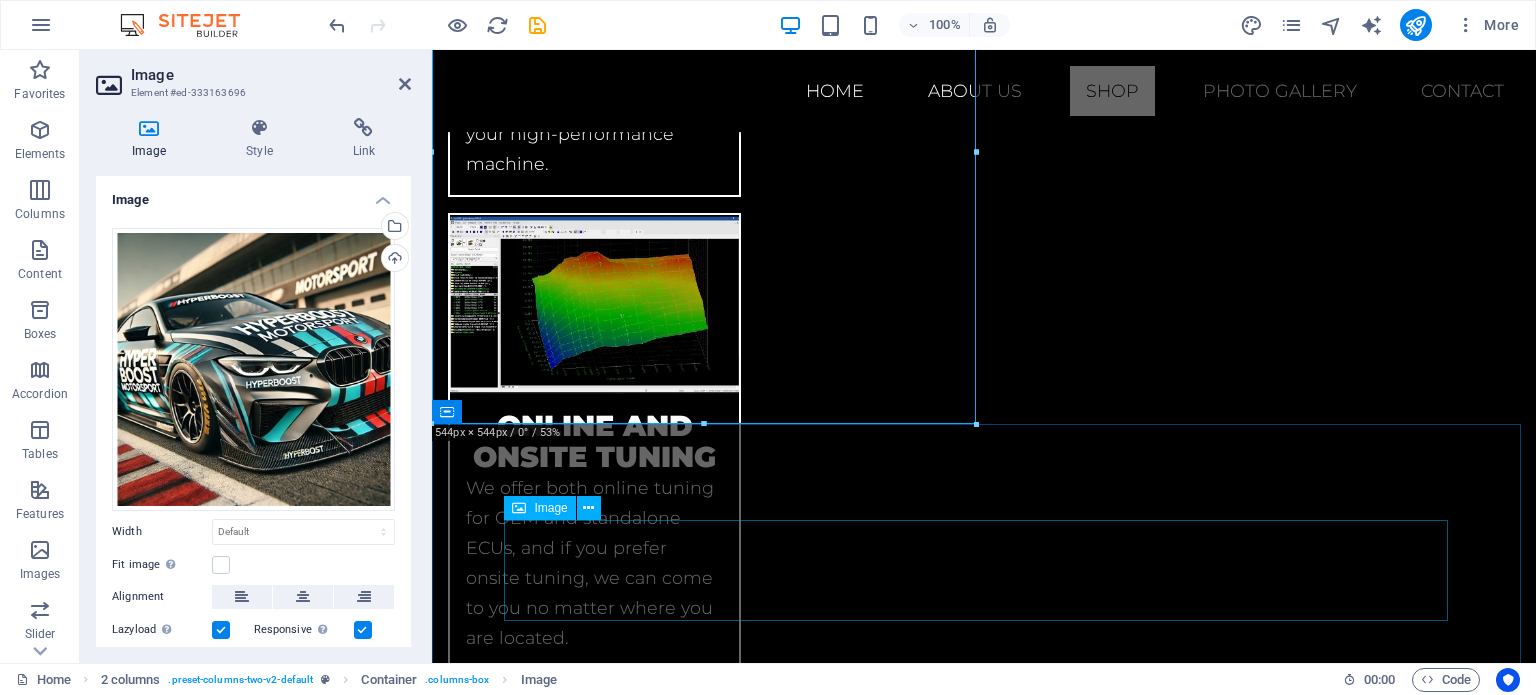 scroll, scrollTop: 4506, scrollLeft: 0, axis: vertical 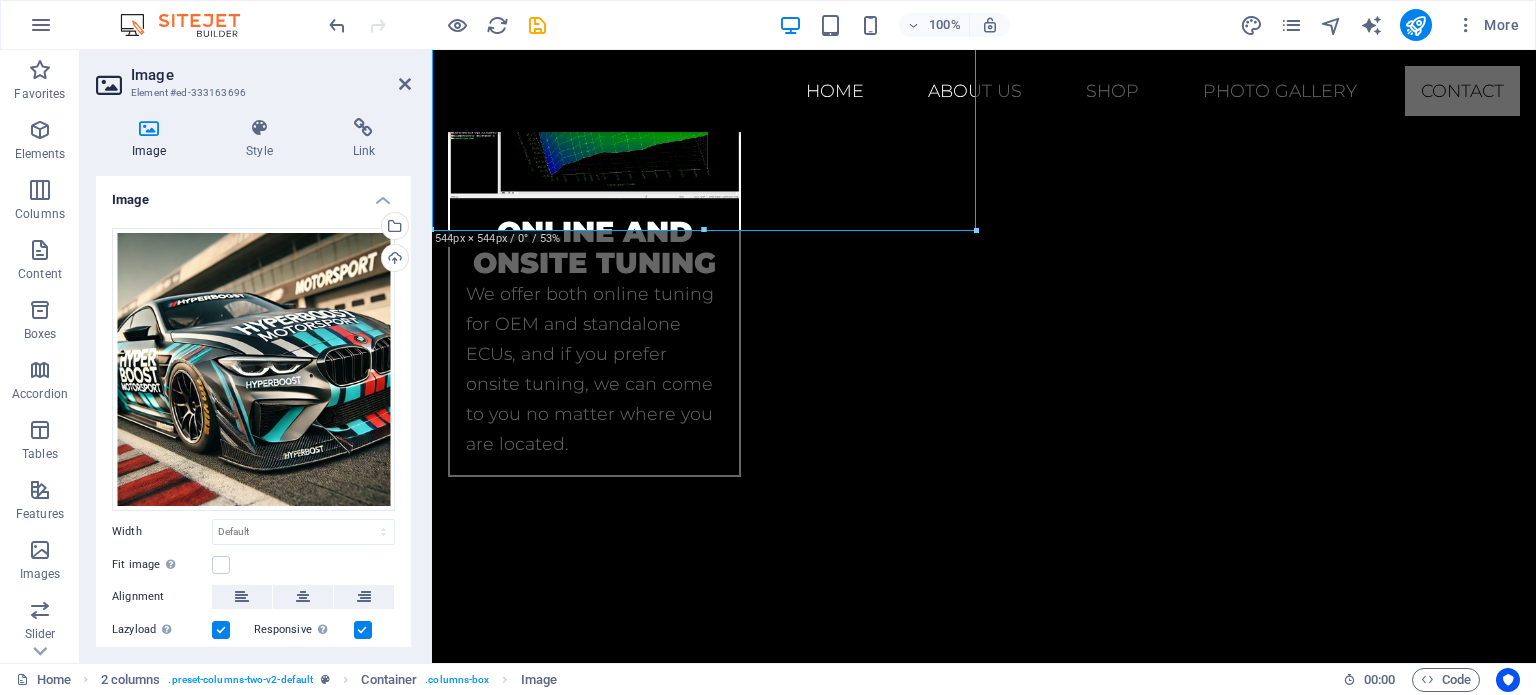 click at bounding box center [984, 3799] 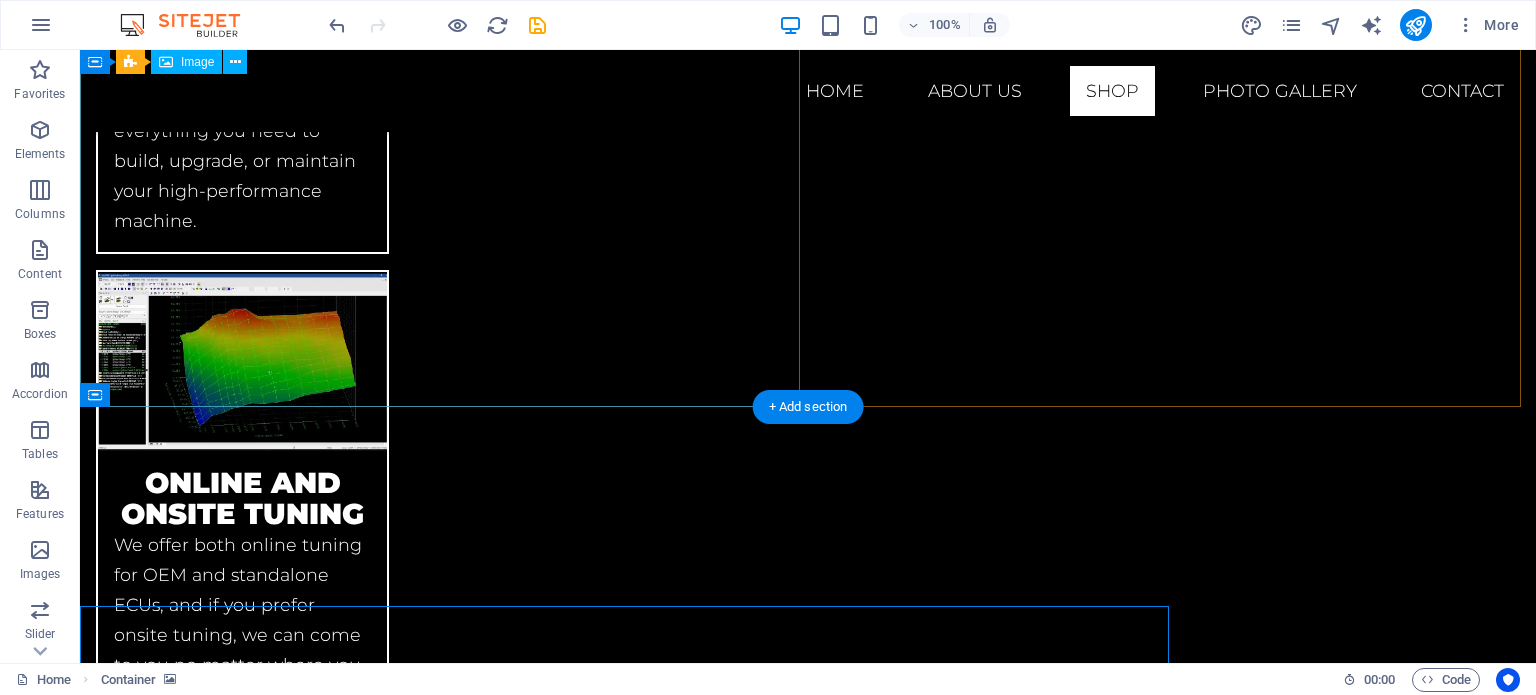 scroll, scrollTop: 4131, scrollLeft: 0, axis: vertical 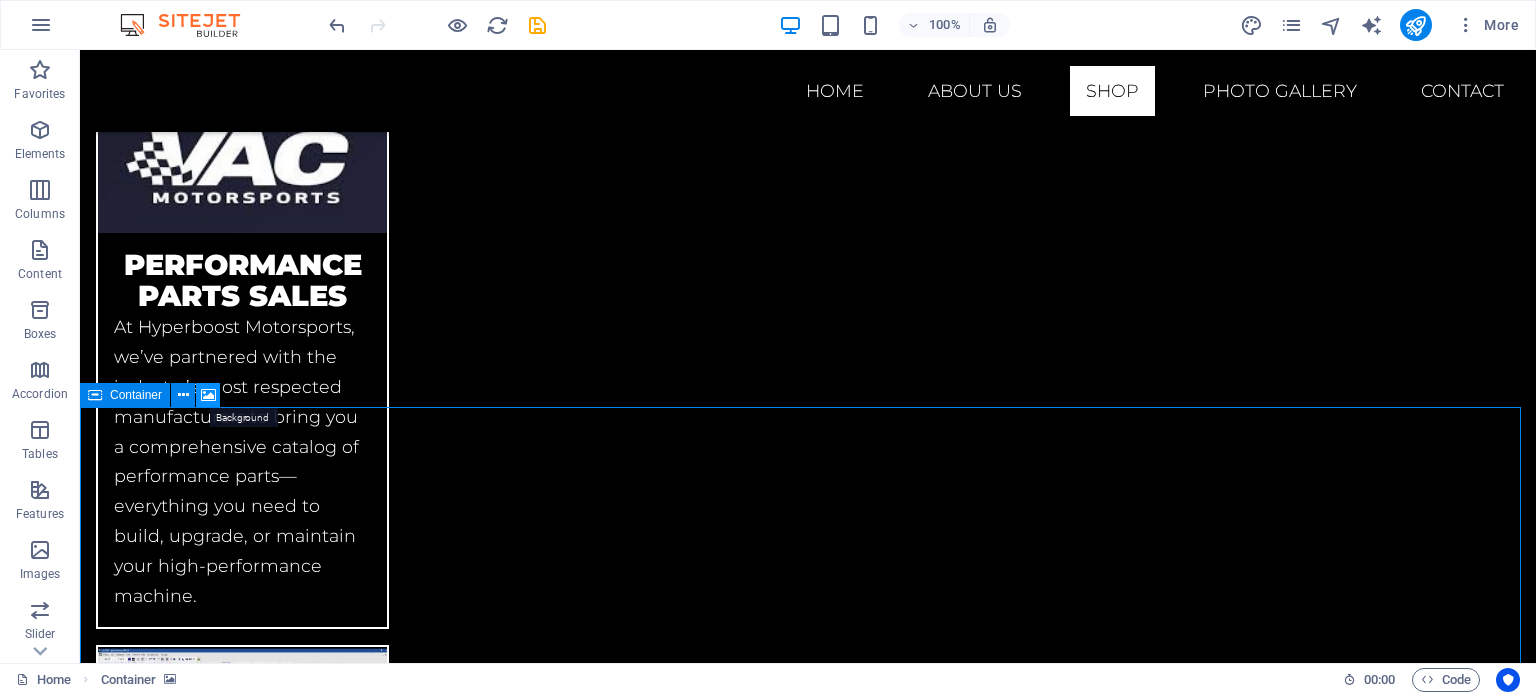 click at bounding box center (208, 395) 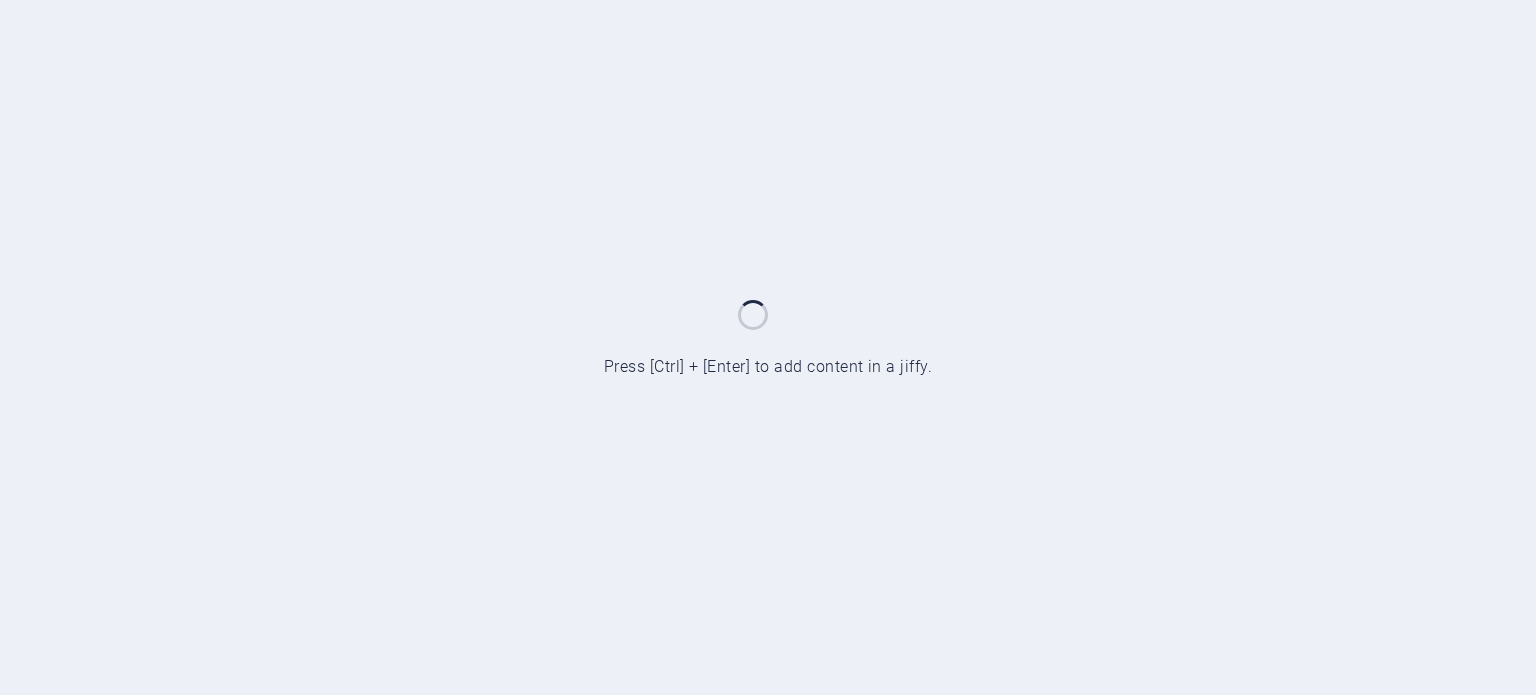 scroll, scrollTop: 0, scrollLeft: 0, axis: both 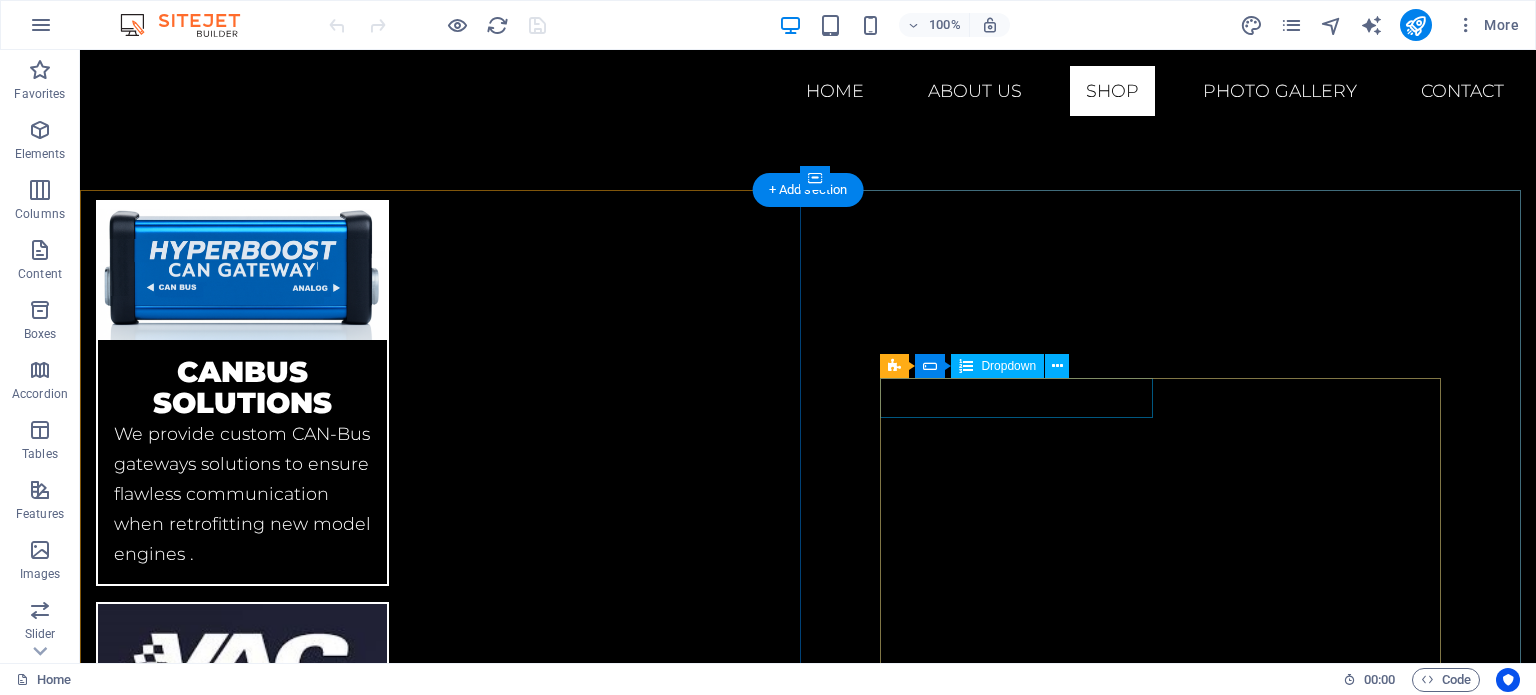 click on "Choose a bicycle
Aluminium bicyle - $1199
Carbon bicyle - $1499
Fibreglass bicyle - $1799" at bounding box center (480, 4592) 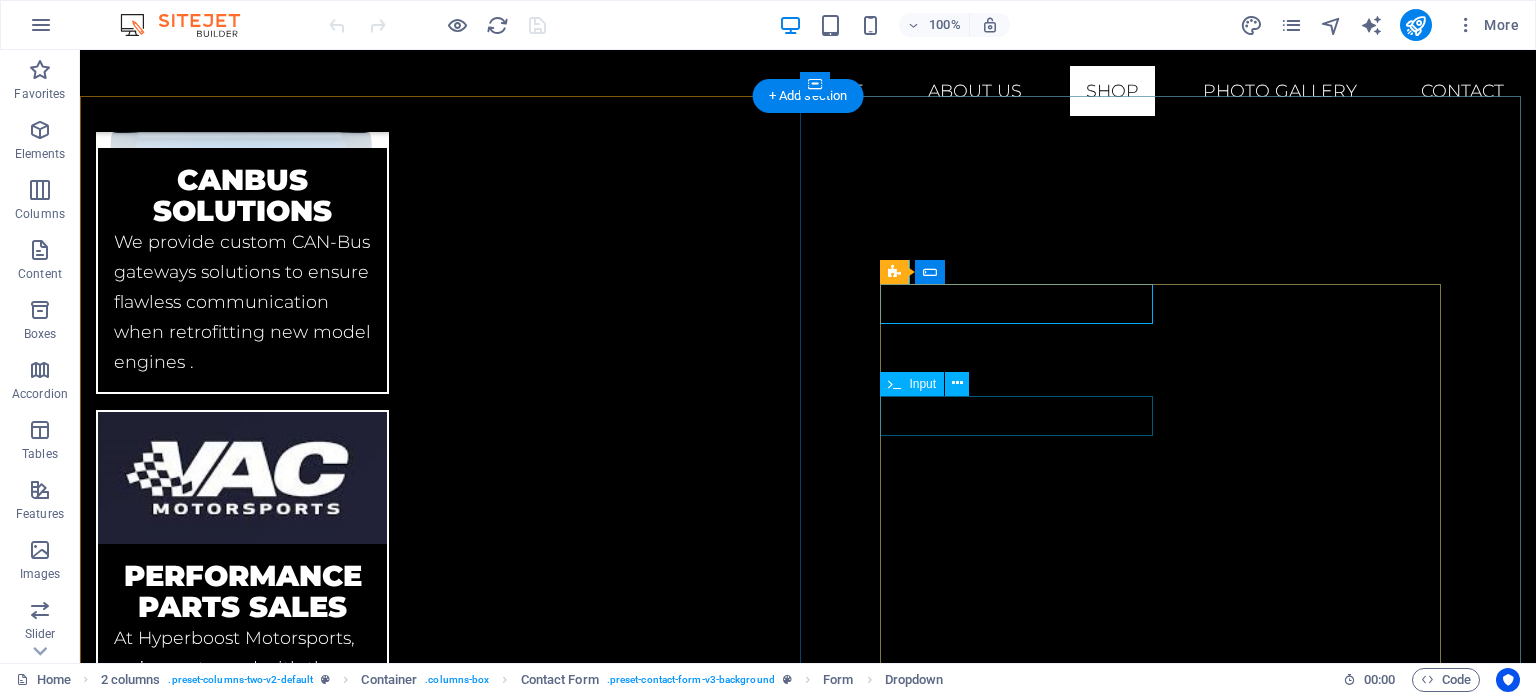 scroll, scrollTop: 3828, scrollLeft: 0, axis: vertical 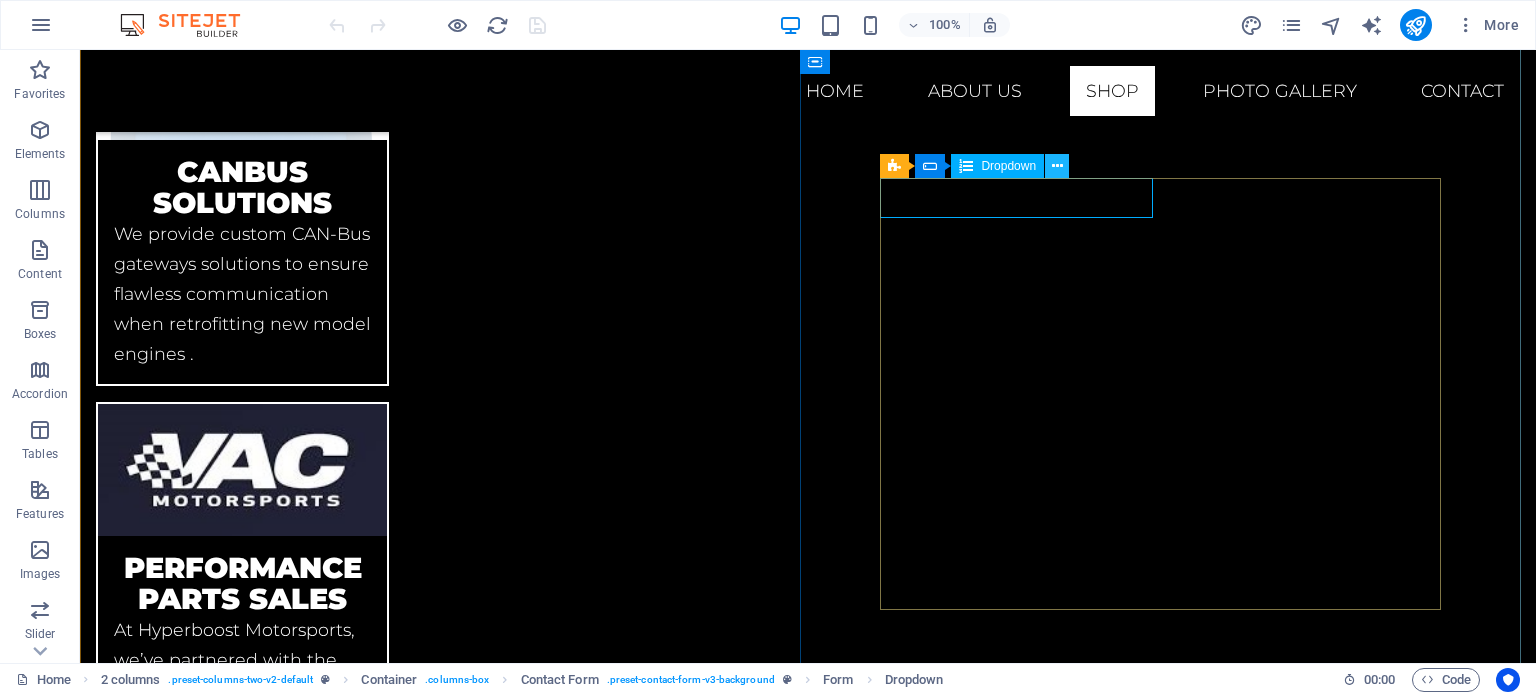 click at bounding box center [1057, 166] 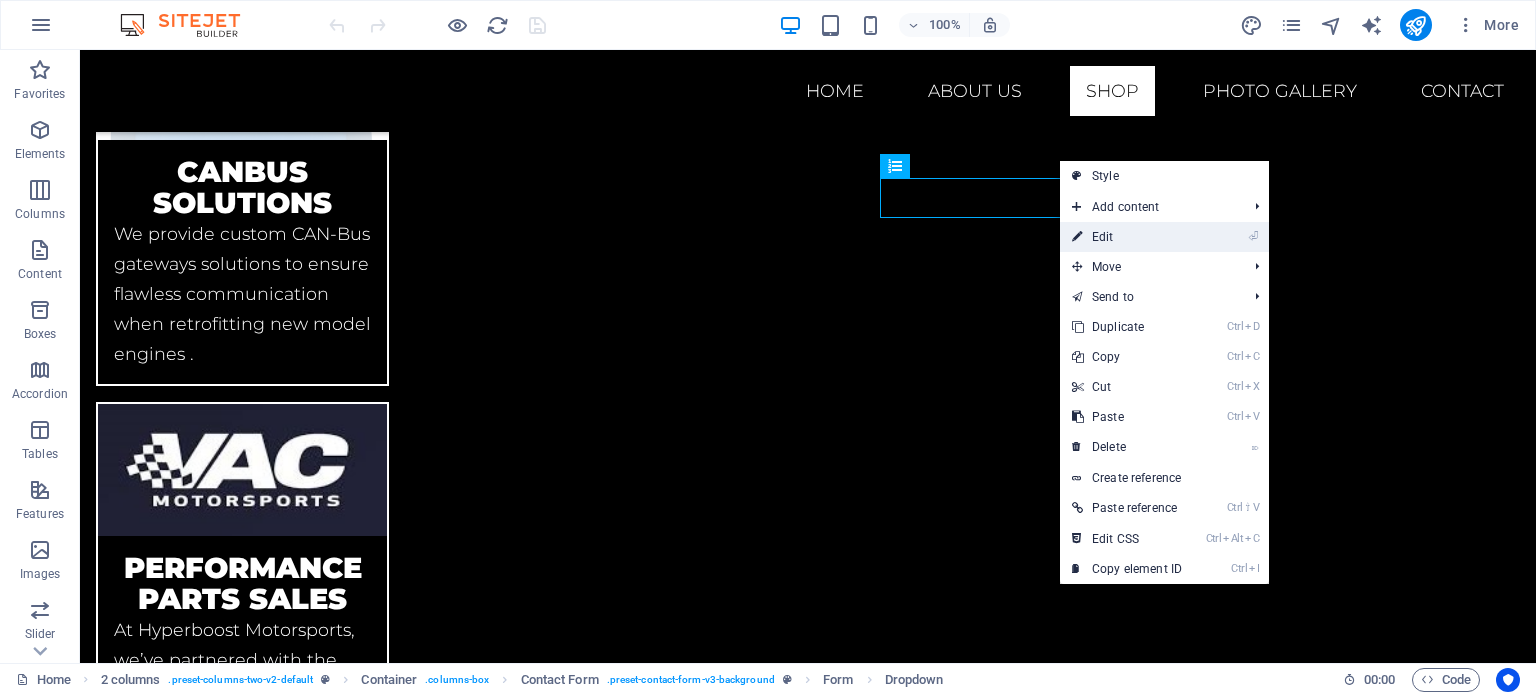 click on "⏎  Edit" at bounding box center (1127, 237) 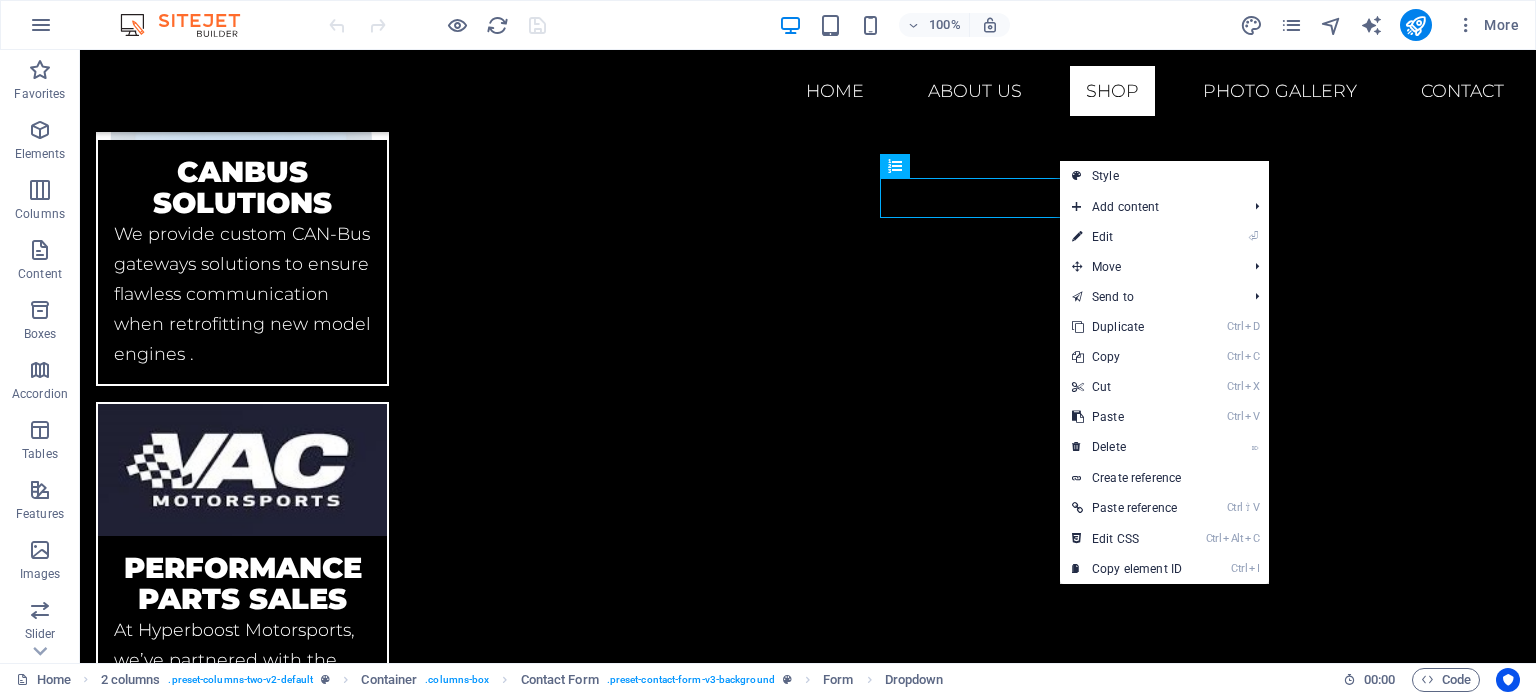 scroll, scrollTop: 3844, scrollLeft: 0, axis: vertical 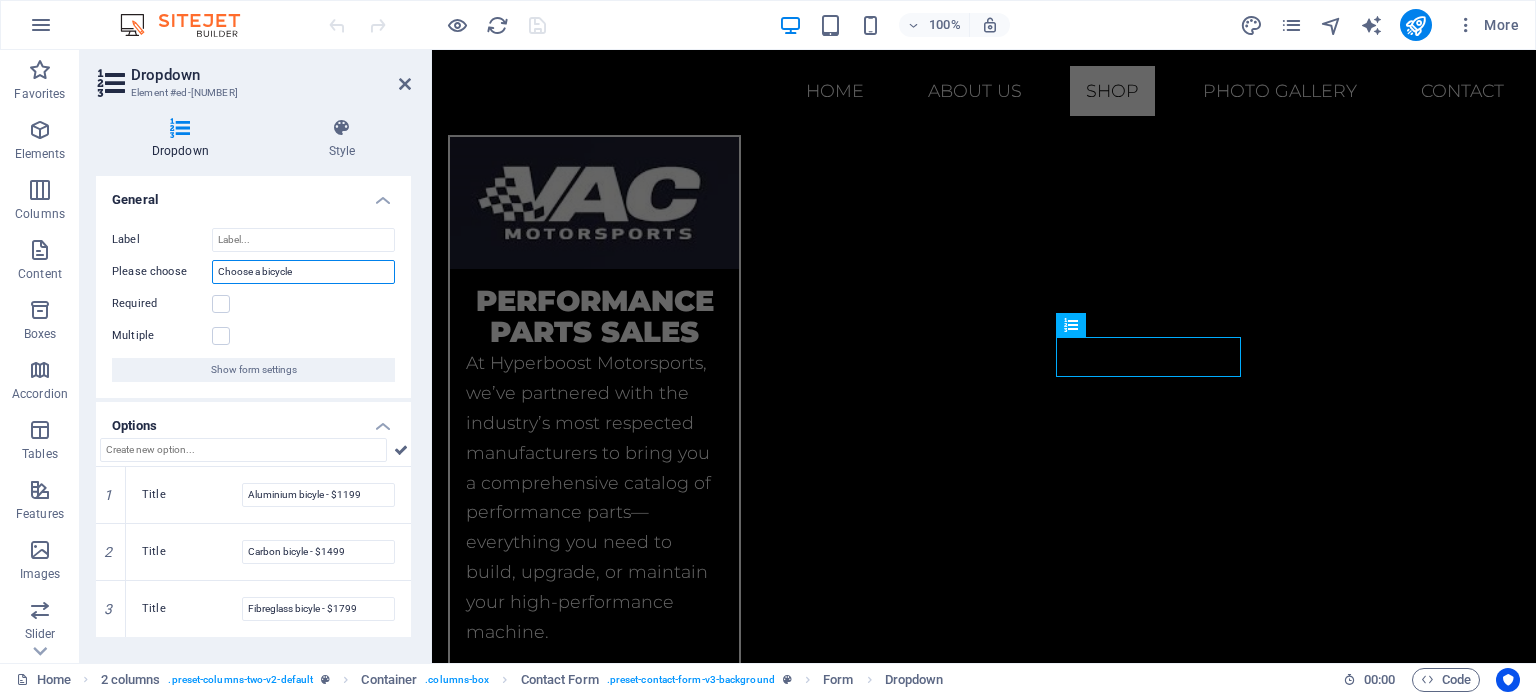 click on "Choose a bicycle" at bounding box center [303, 272] 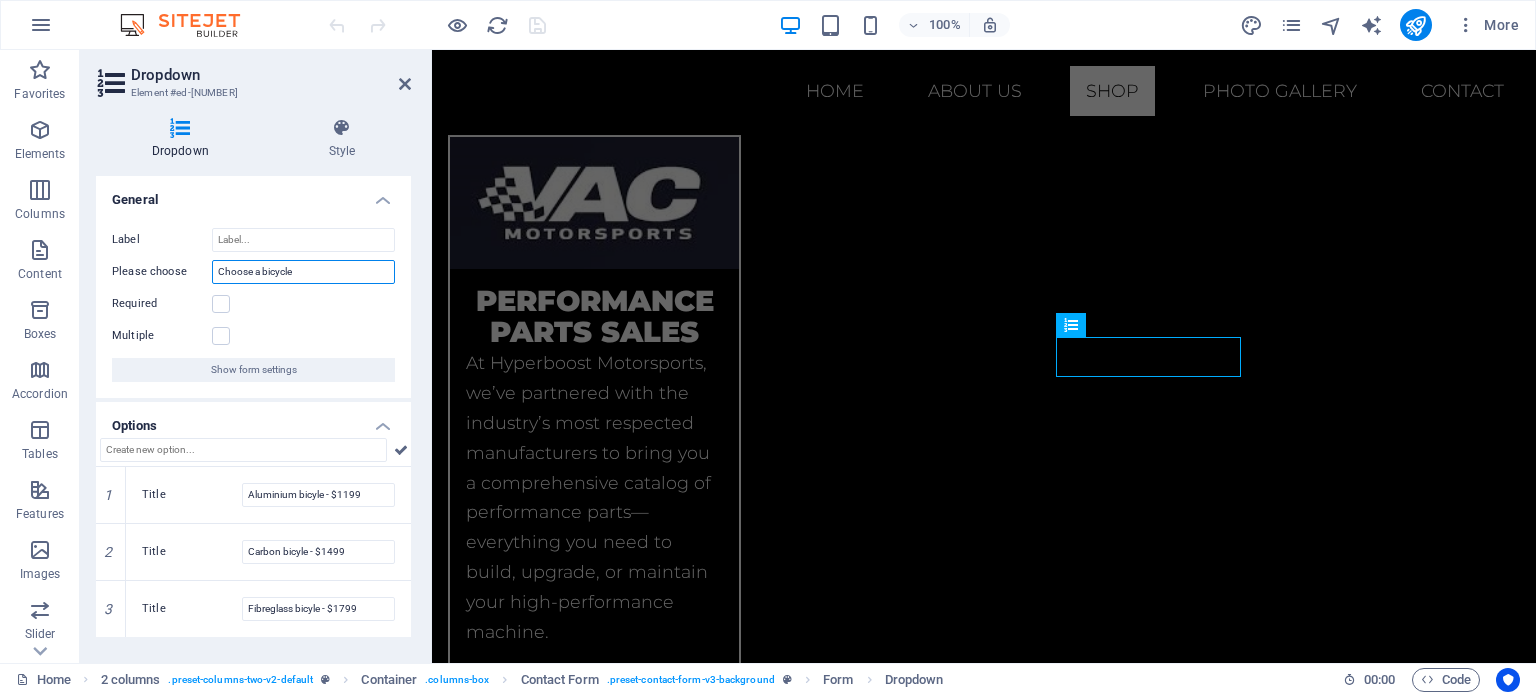 drag, startPoint x: 374, startPoint y: 272, endPoint x: 264, endPoint y: 276, distance: 110.0727 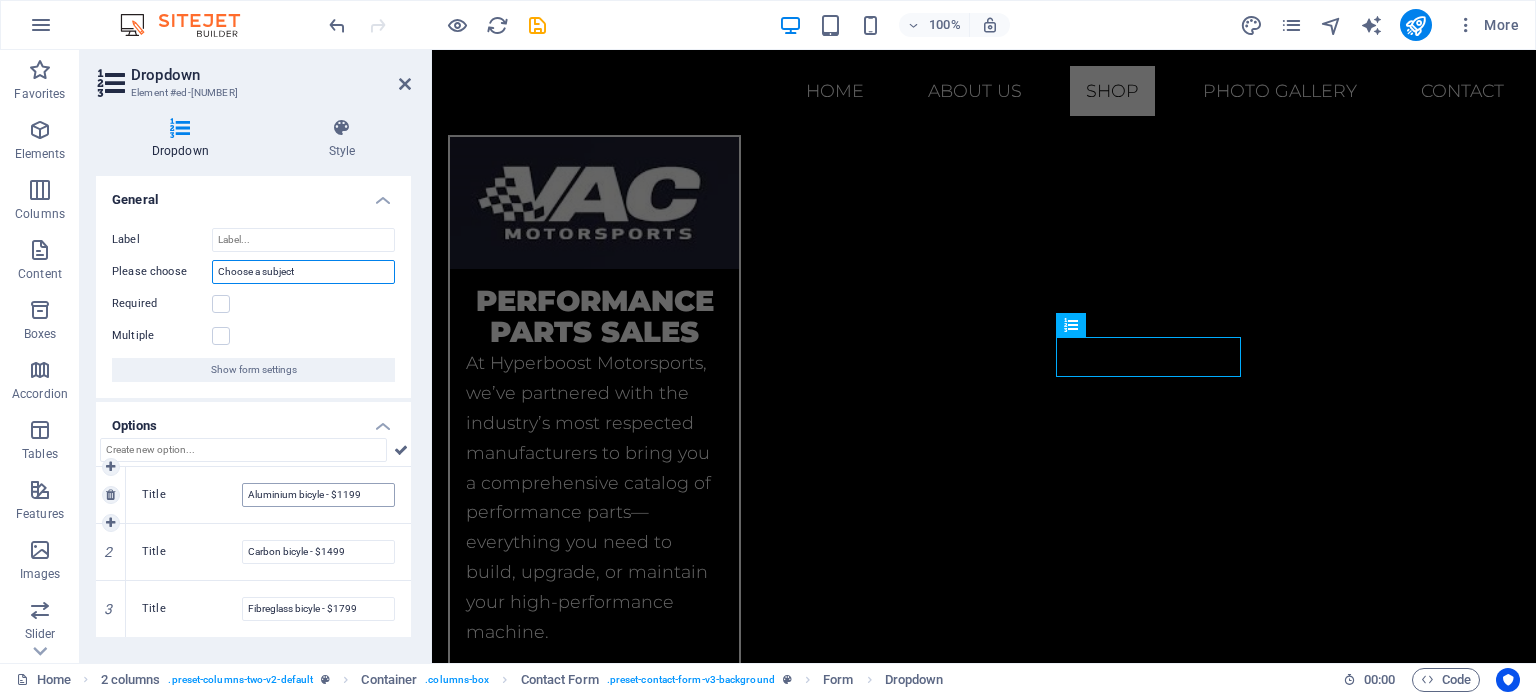 type on "Choose a subject" 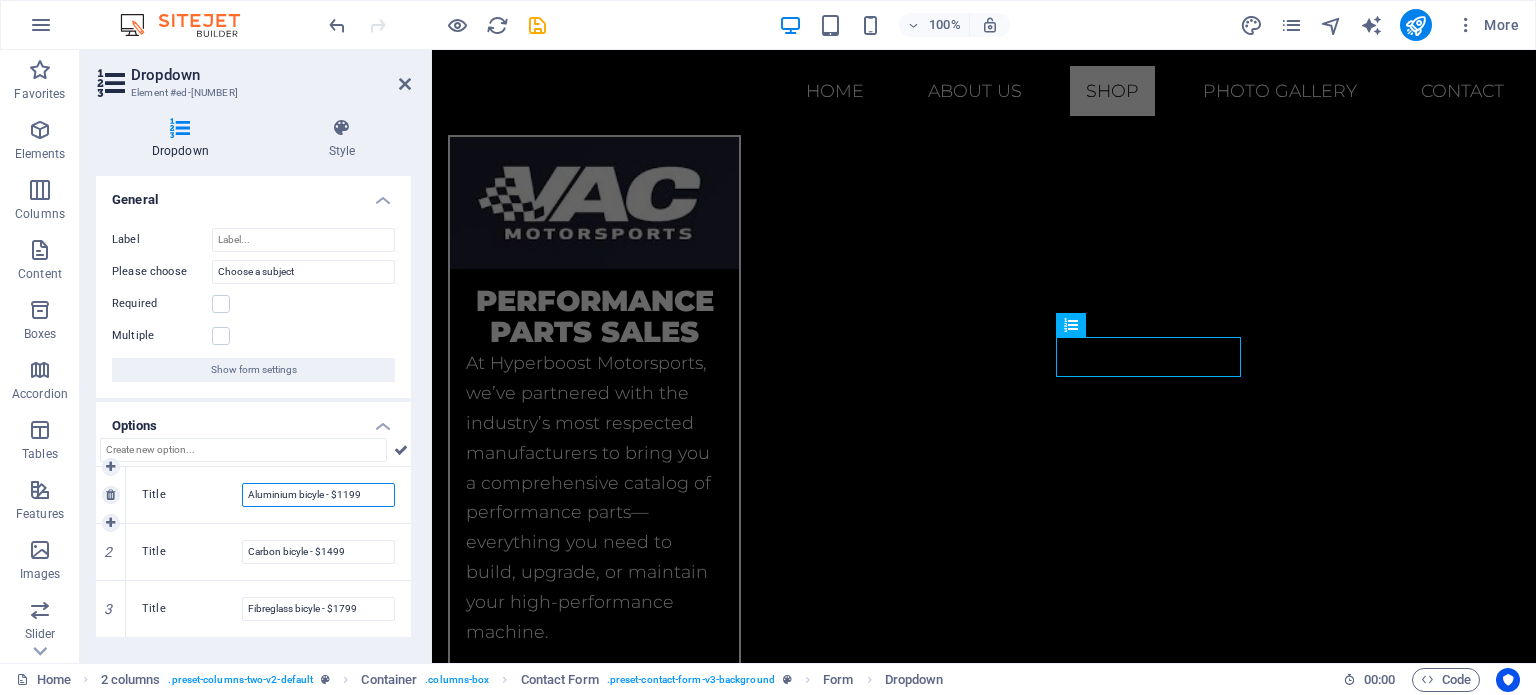 drag, startPoint x: 378, startPoint y: 491, endPoint x: 200, endPoint y: 493, distance: 178.01123 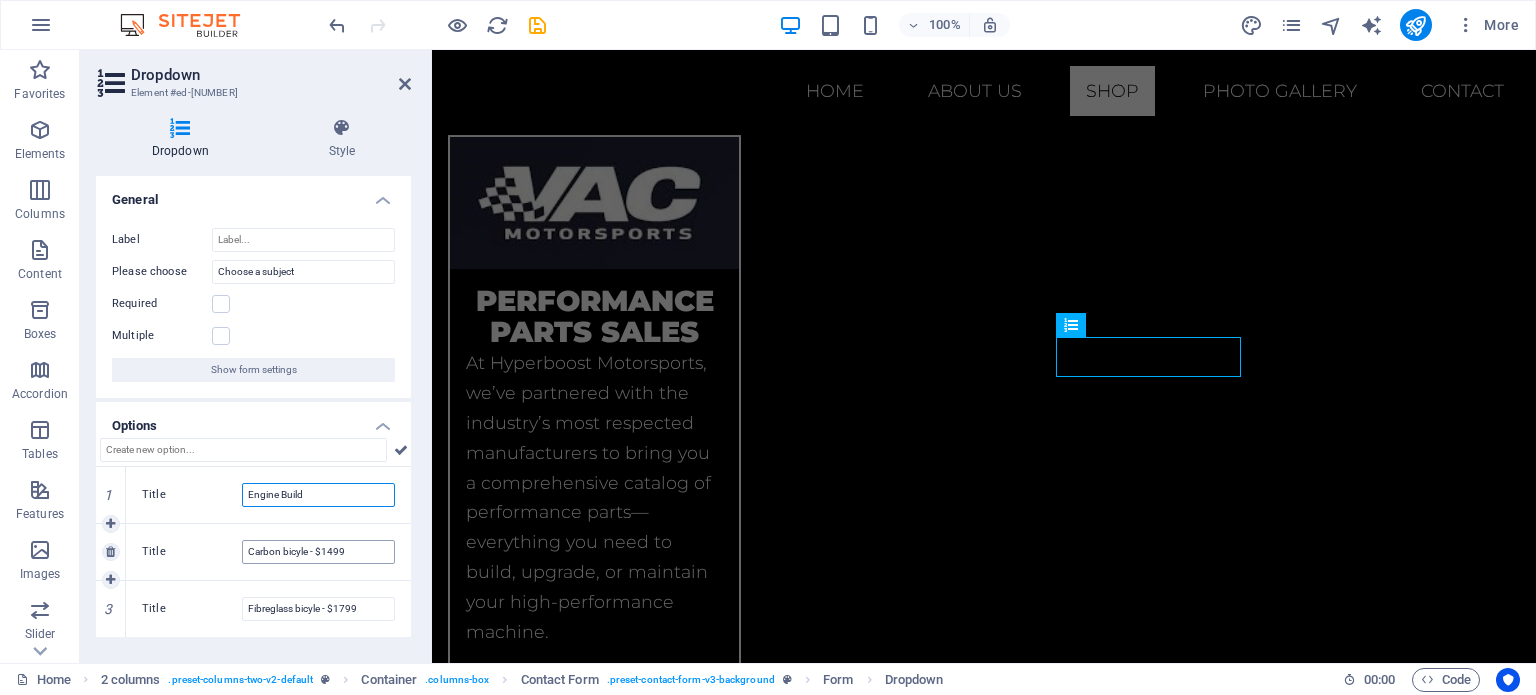 type on "Engine Build" 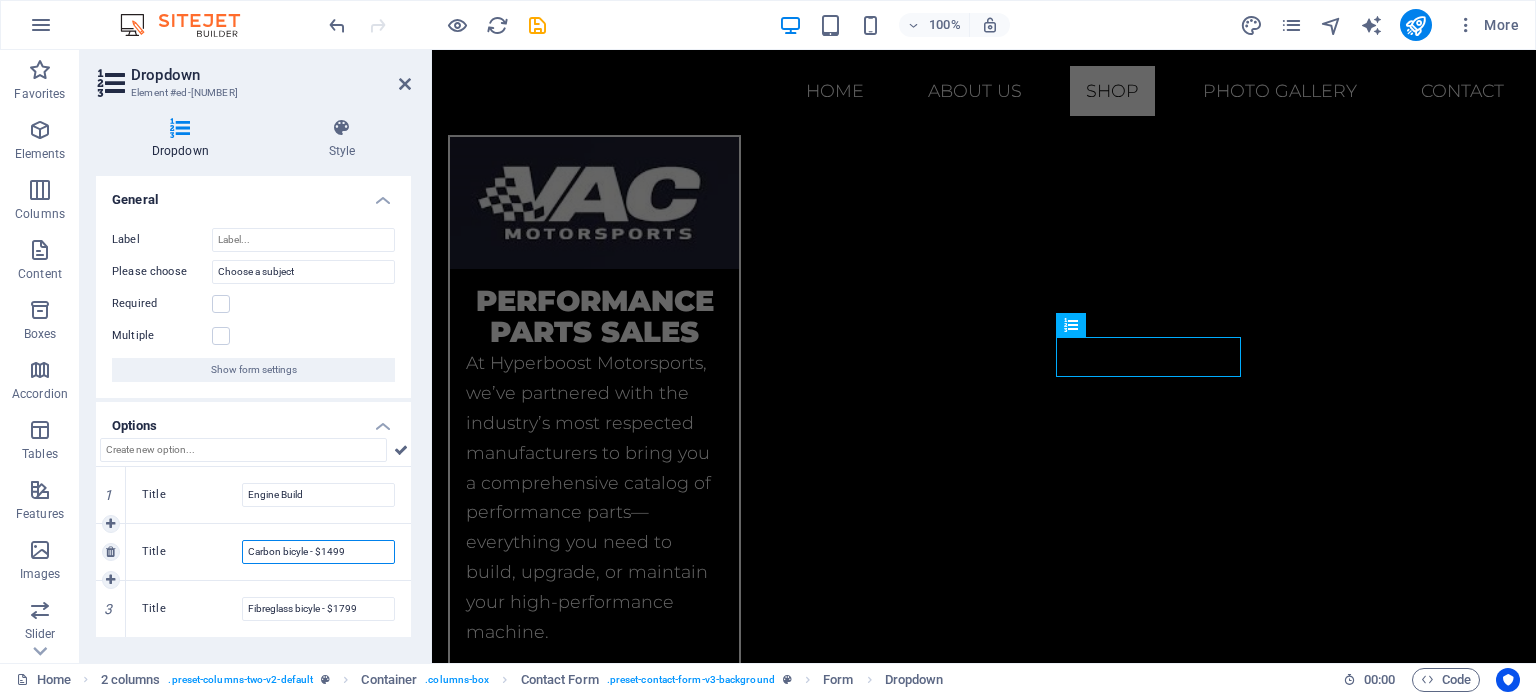 drag, startPoint x: 375, startPoint y: 551, endPoint x: 156, endPoint y: 563, distance: 219.32852 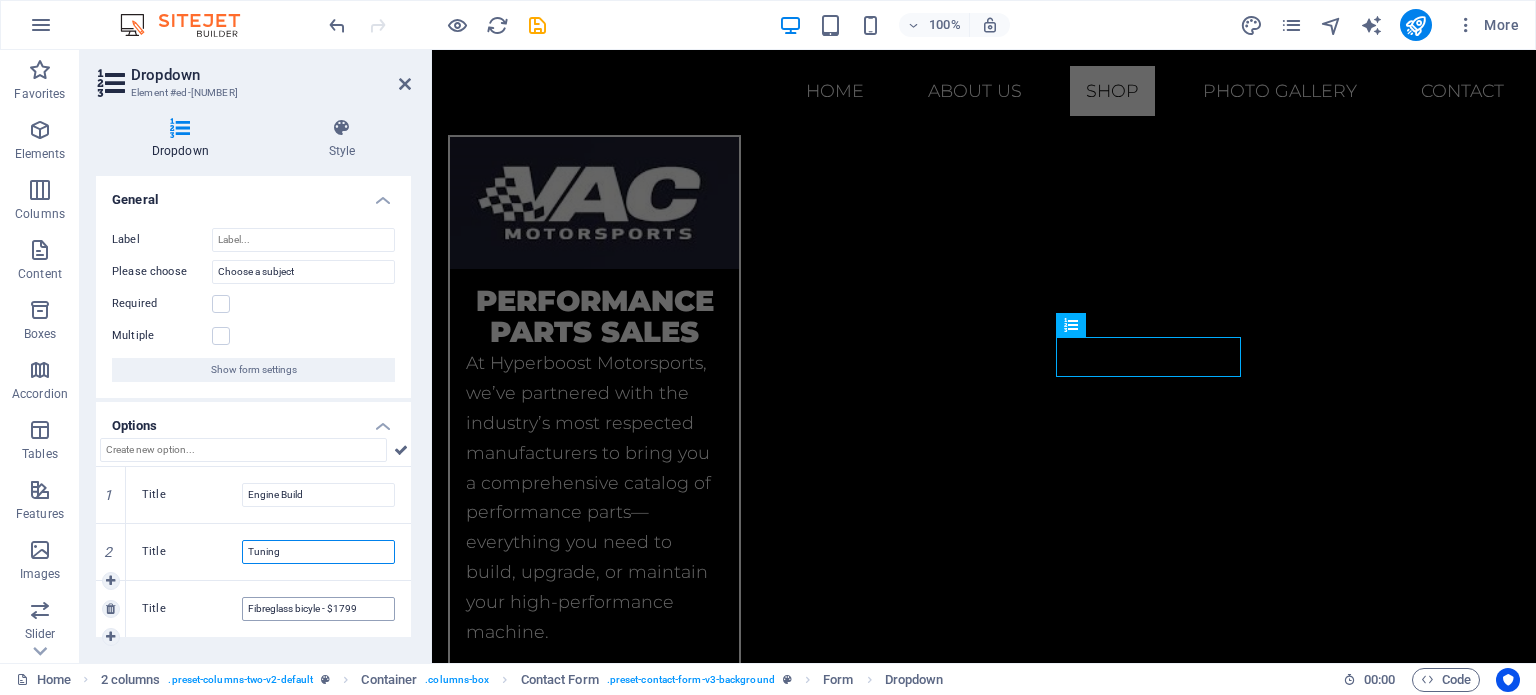 type on "Tuning" 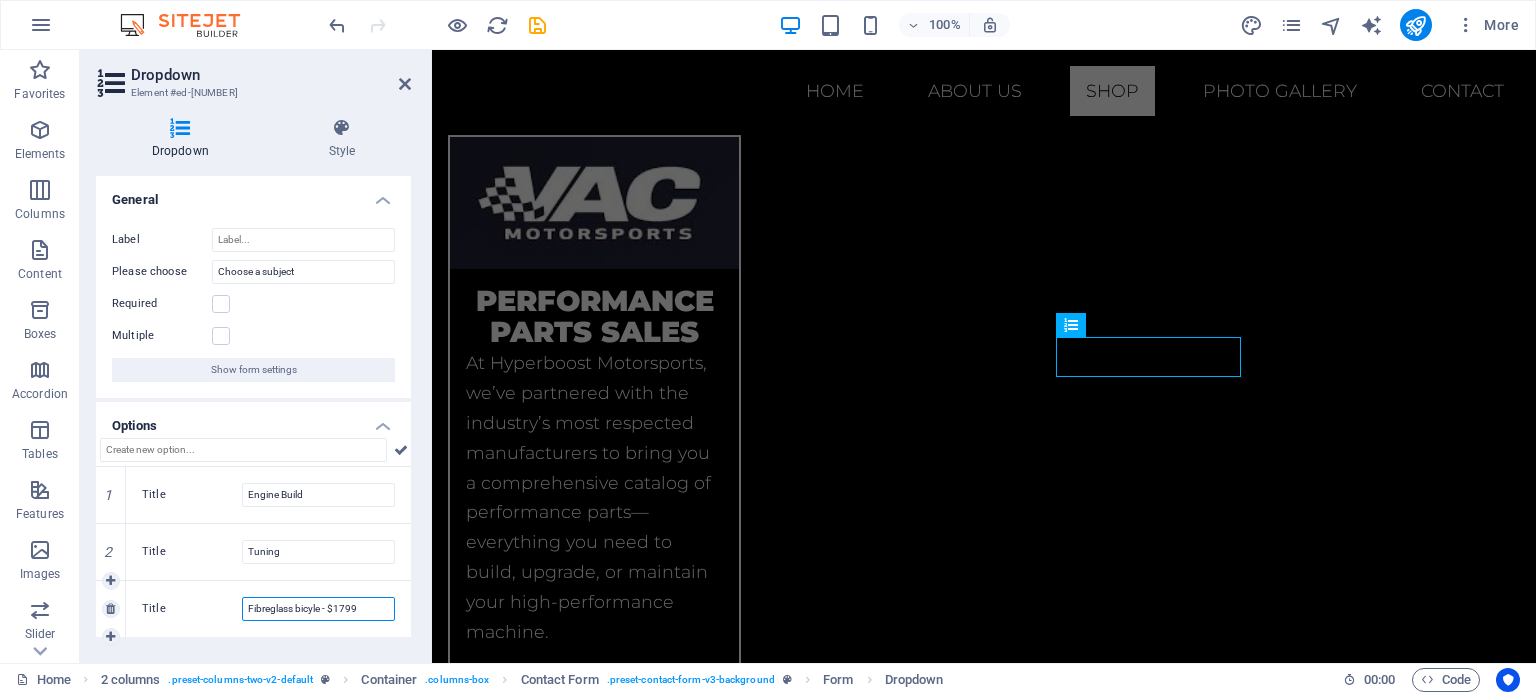 drag, startPoint x: 349, startPoint y: 617, endPoint x: 249, endPoint y: 621, distance: 100.07997 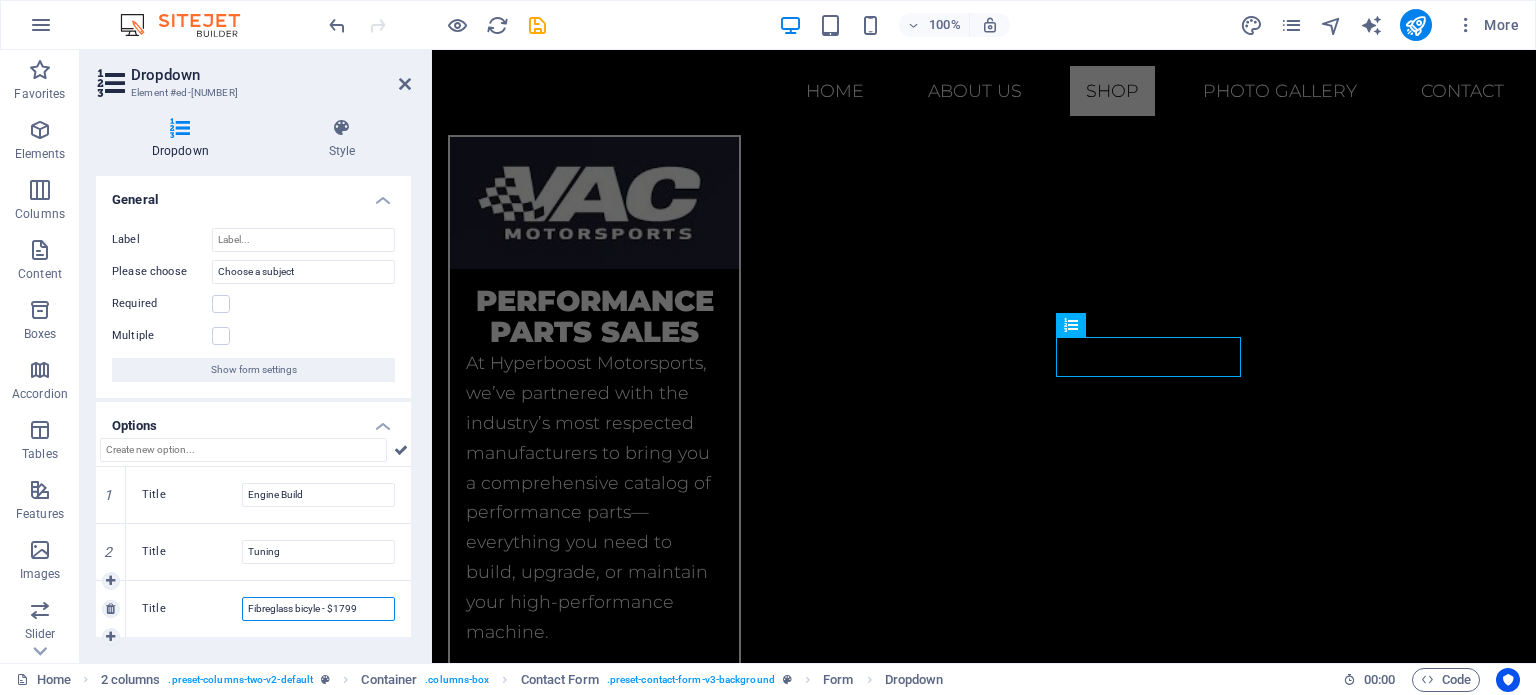 click on "Title Fibreglass bicyle - $1799" at bounding box center (268, 609) 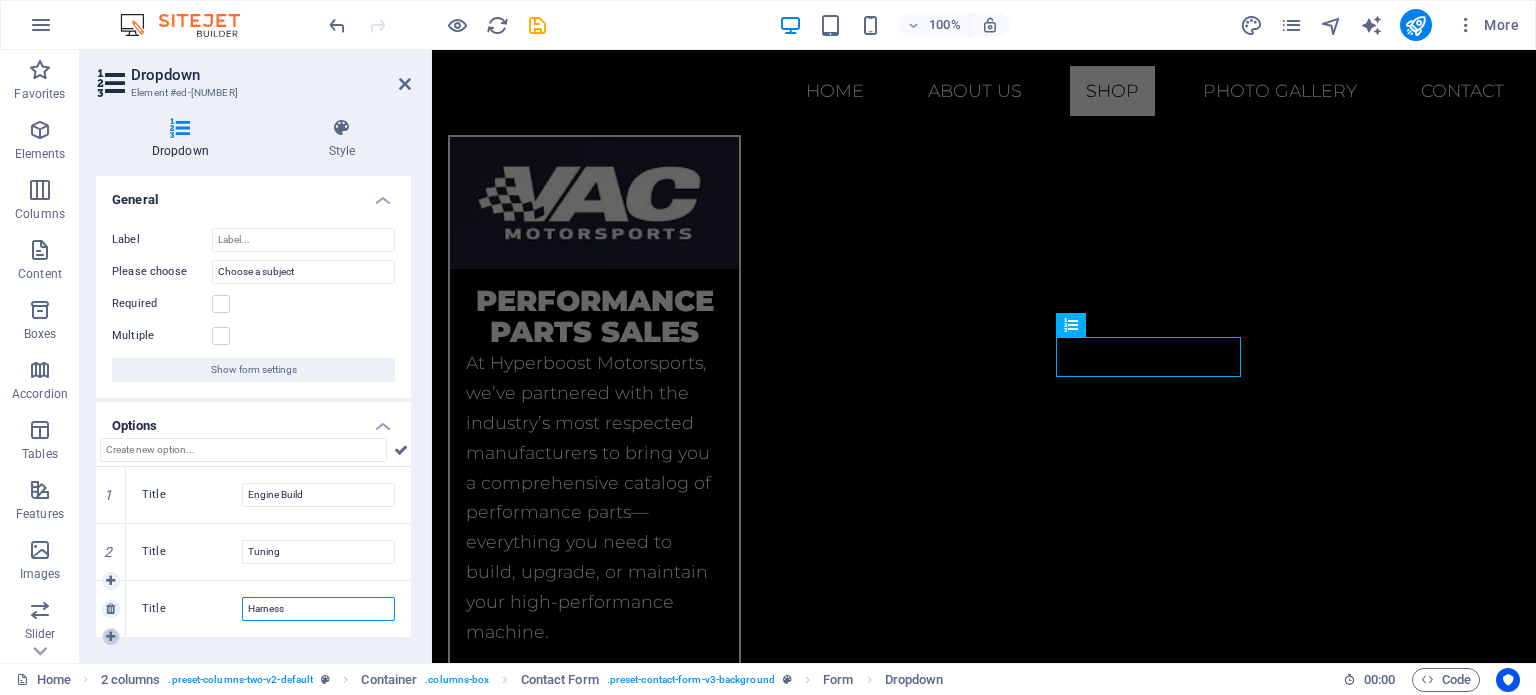 click at bounding box center [111, 637] 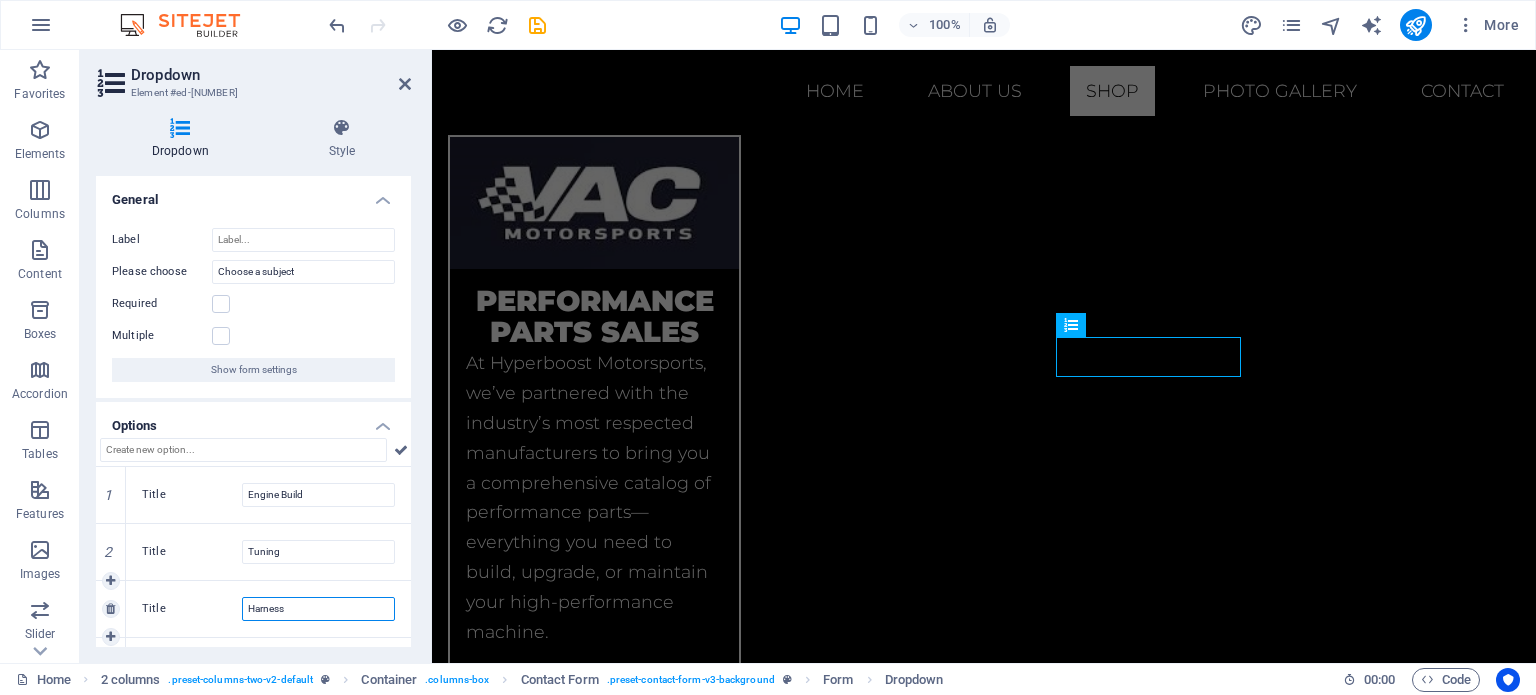 scroll, scrollTop: 45, scrollLeft: 0, axis: vertical 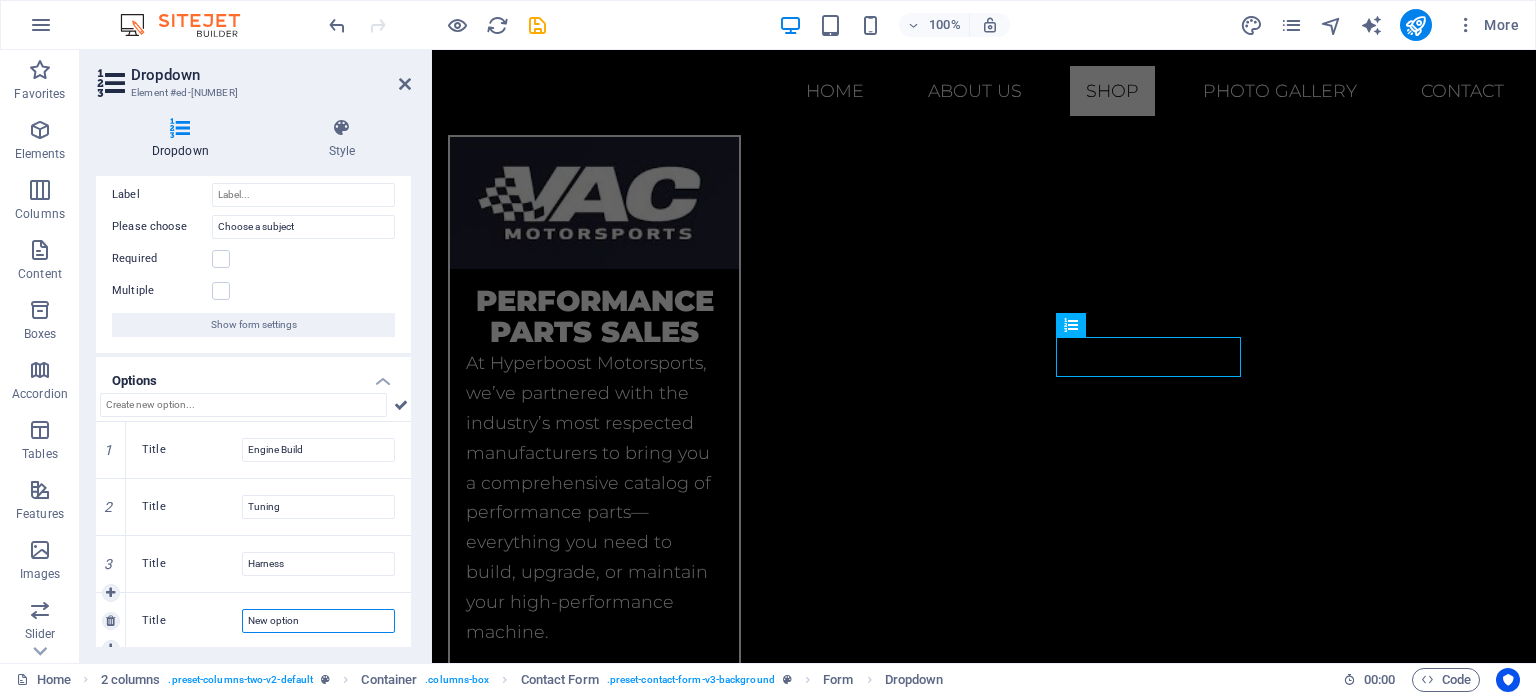 drag, startPoint x: 329, startPoint y: 621, endPoint x: 288, endPoint y: 619, distance: 41.04875 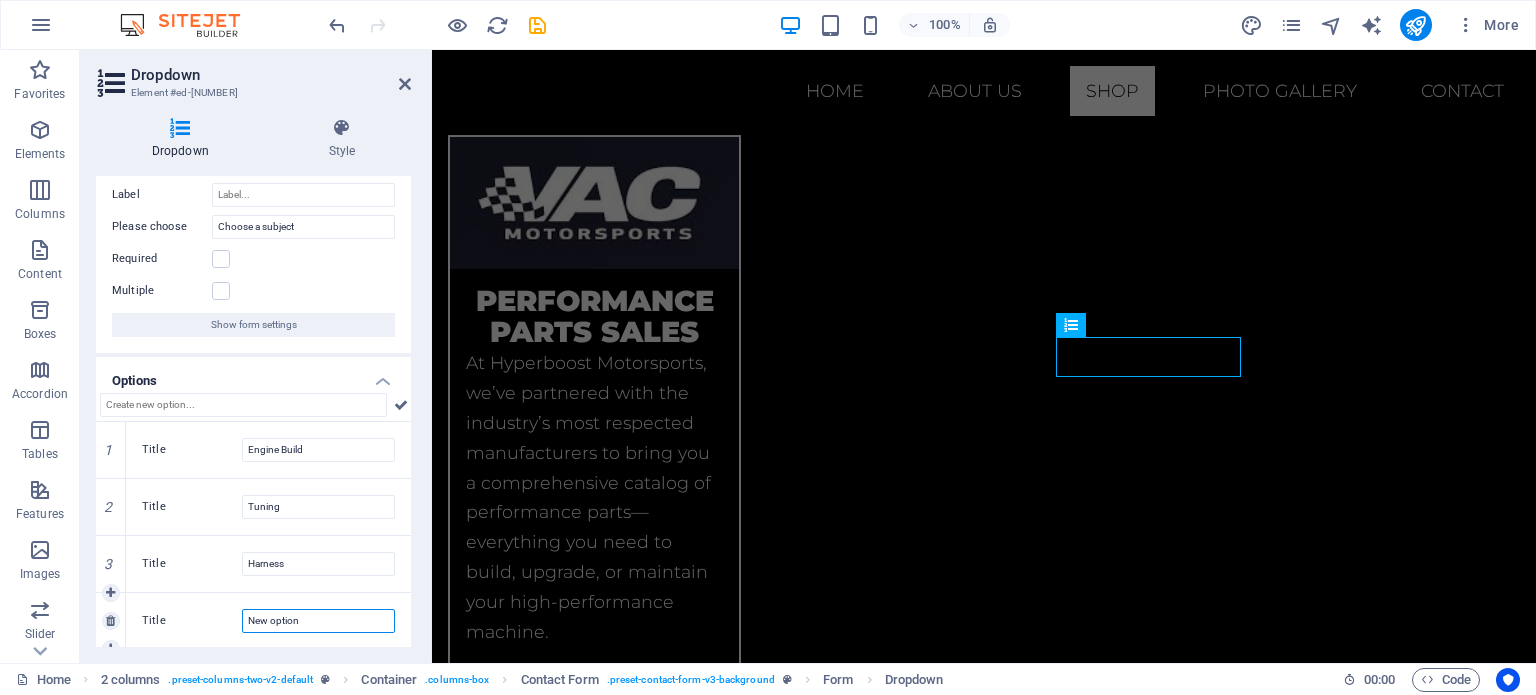 click on "New option" at bounding box center (318, 621) 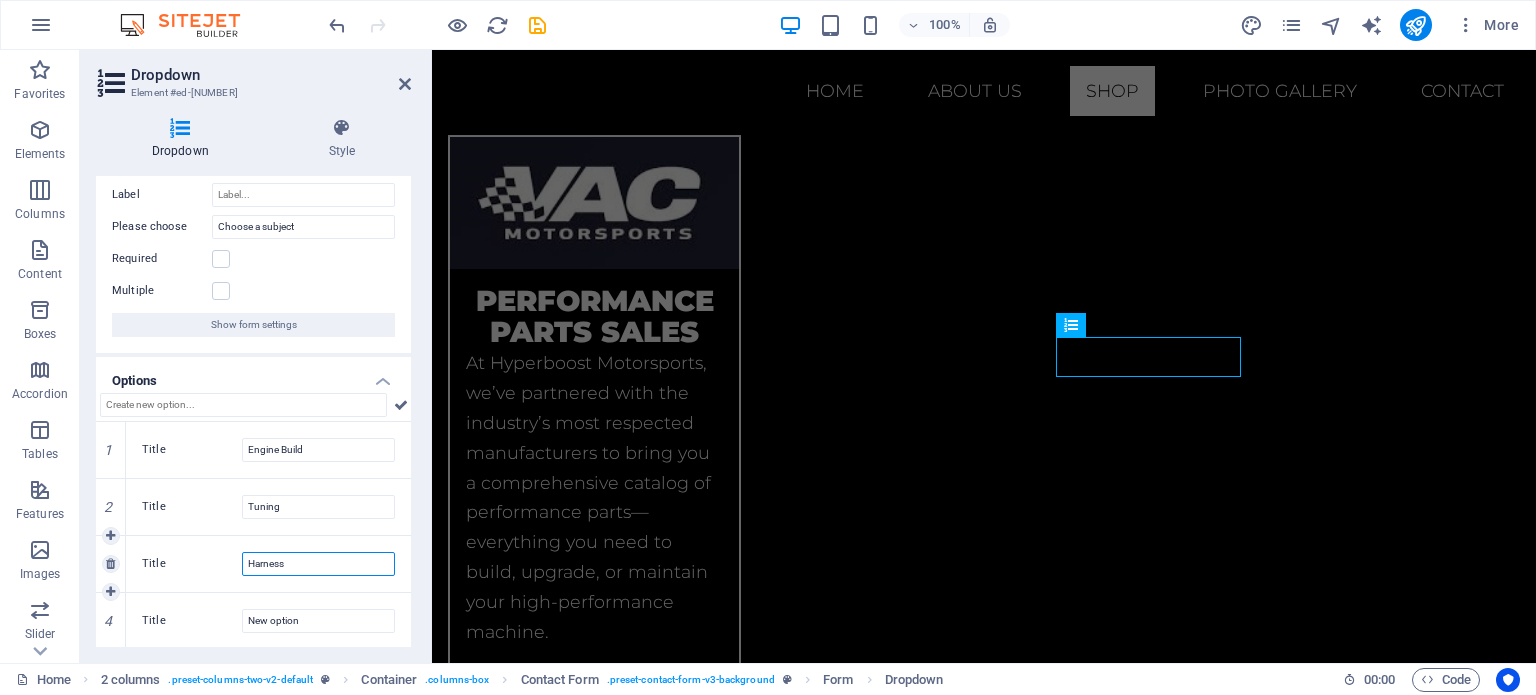 click on "Harness" at bounding box center (318, 564) 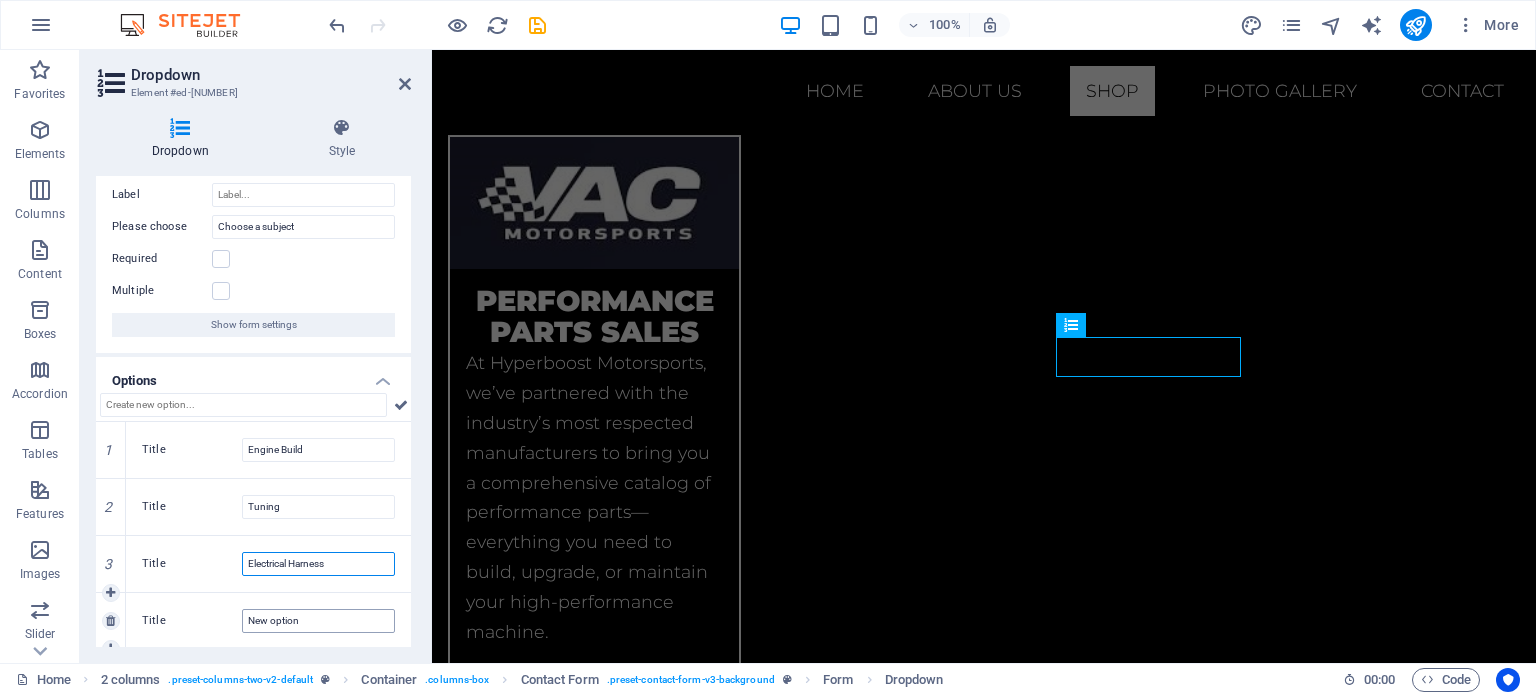 type on "Electrical Harness" 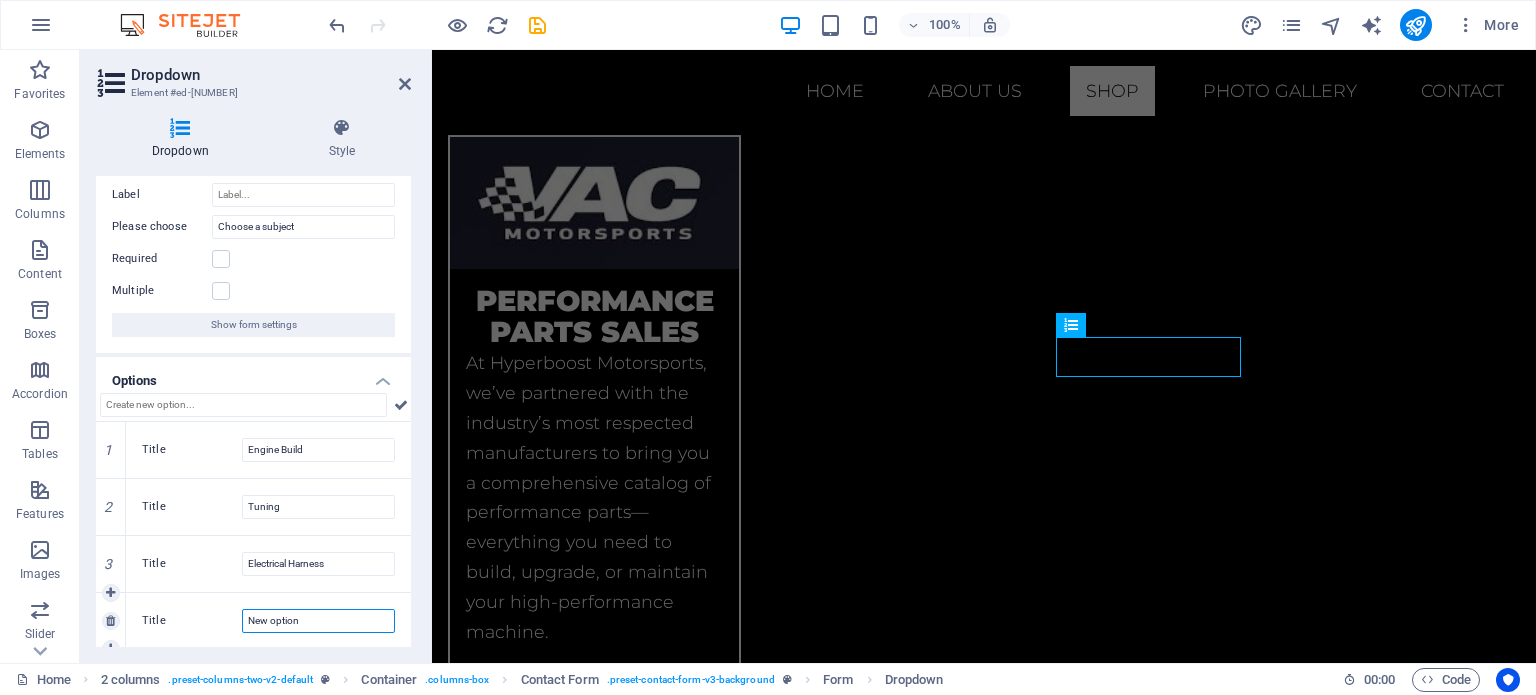 click on "New option" at bounding box center [318, 621] 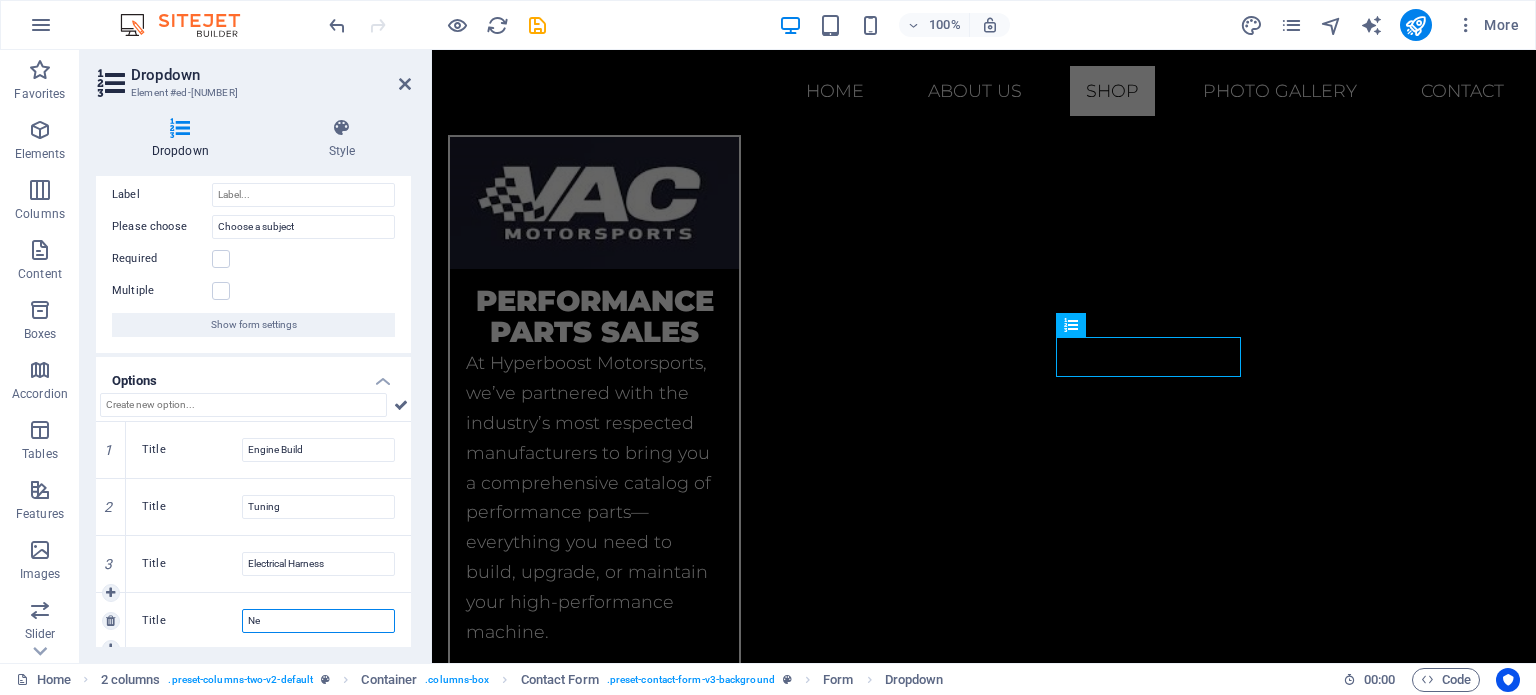 type on "N" 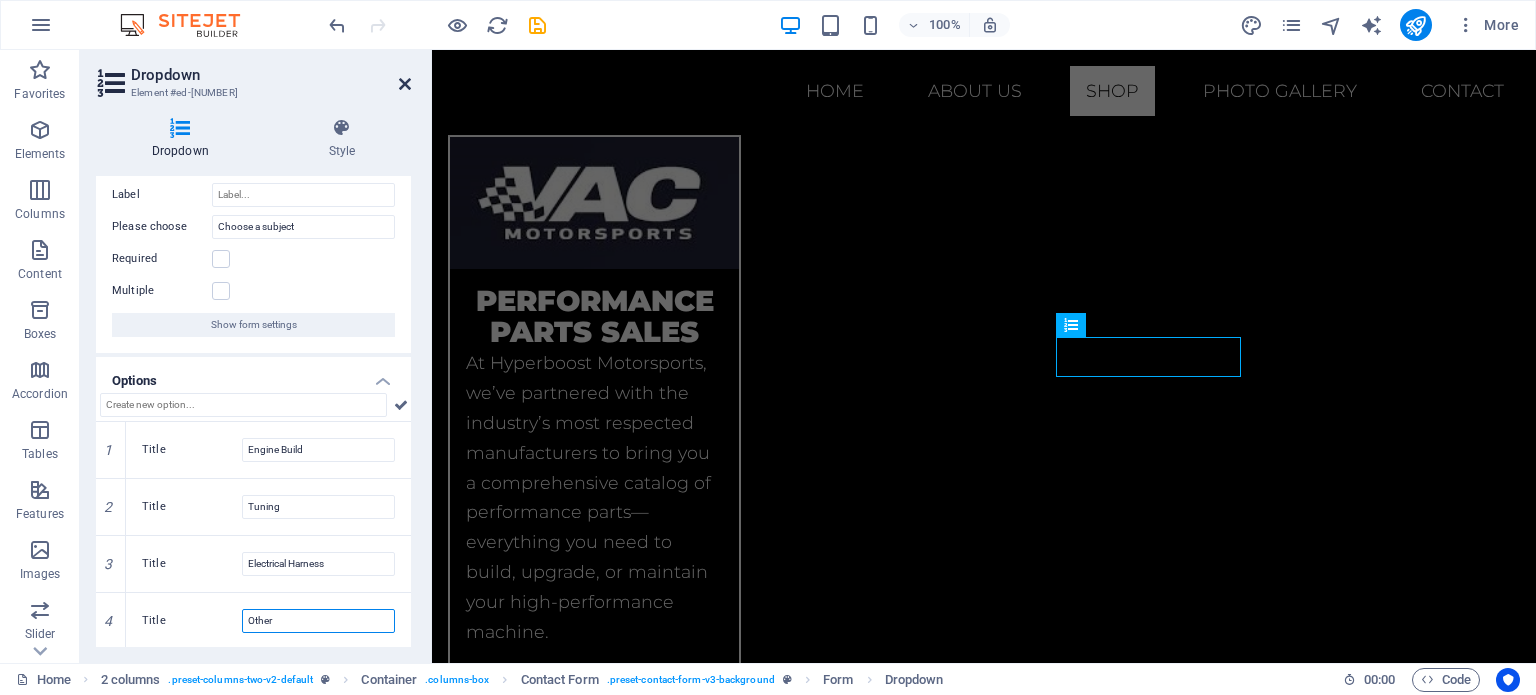 type on "Other" 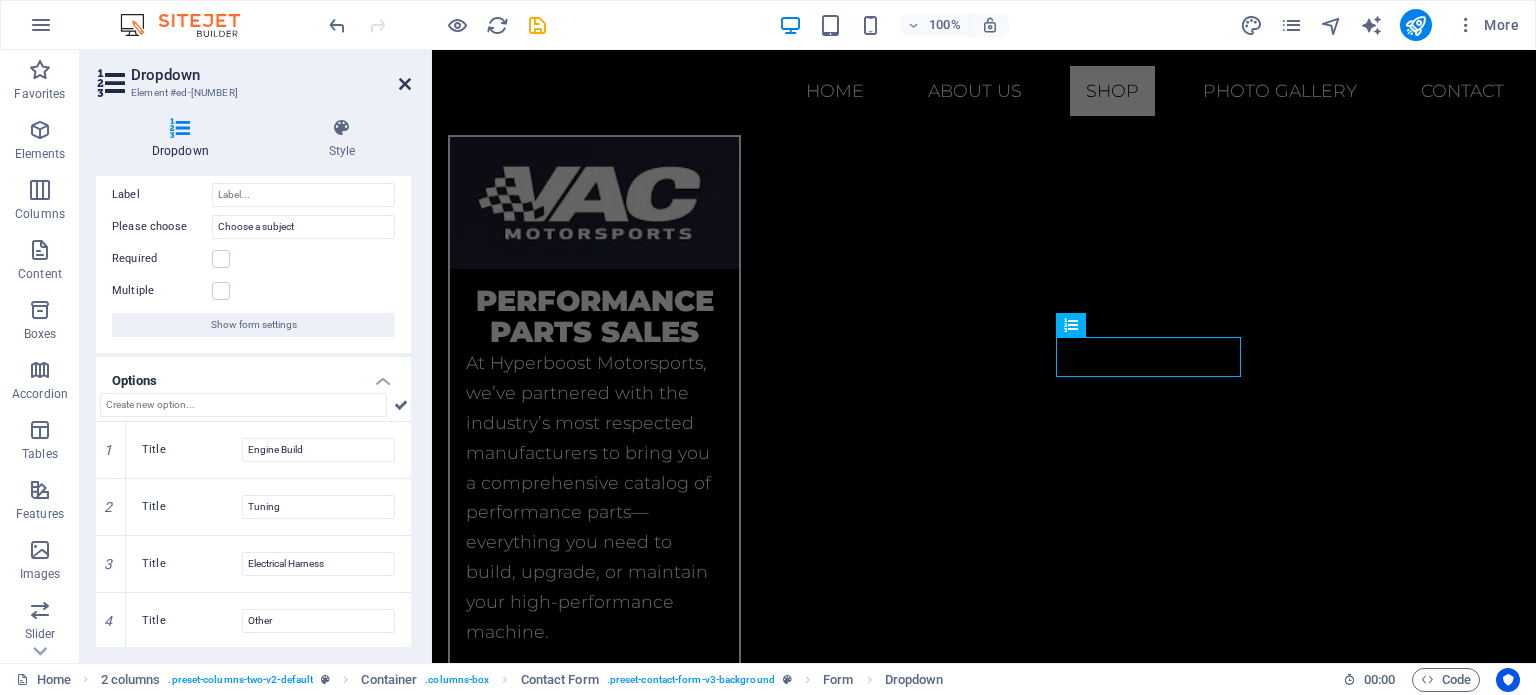 click at bounding box center [405, 84] 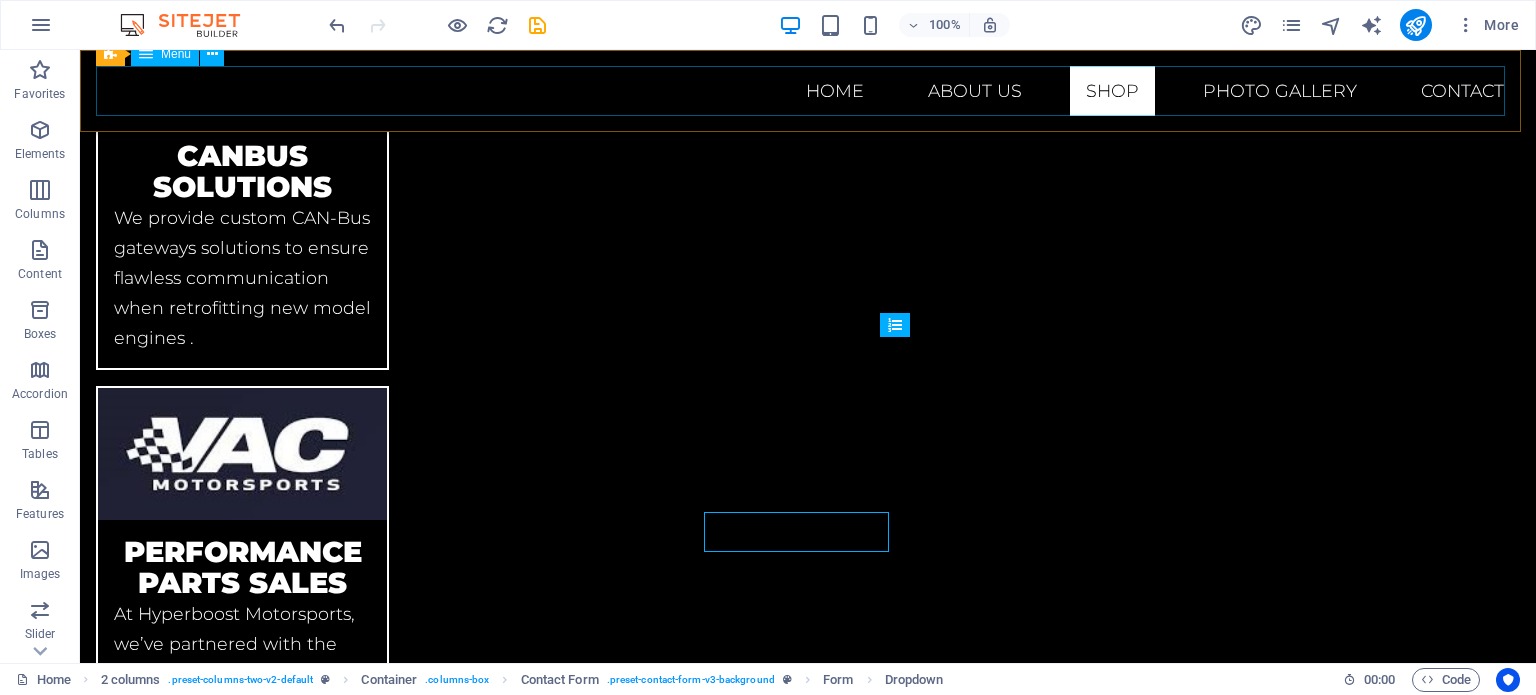 scroll, scrollTop: 3669, scrollLeft: 0, axis: vertical 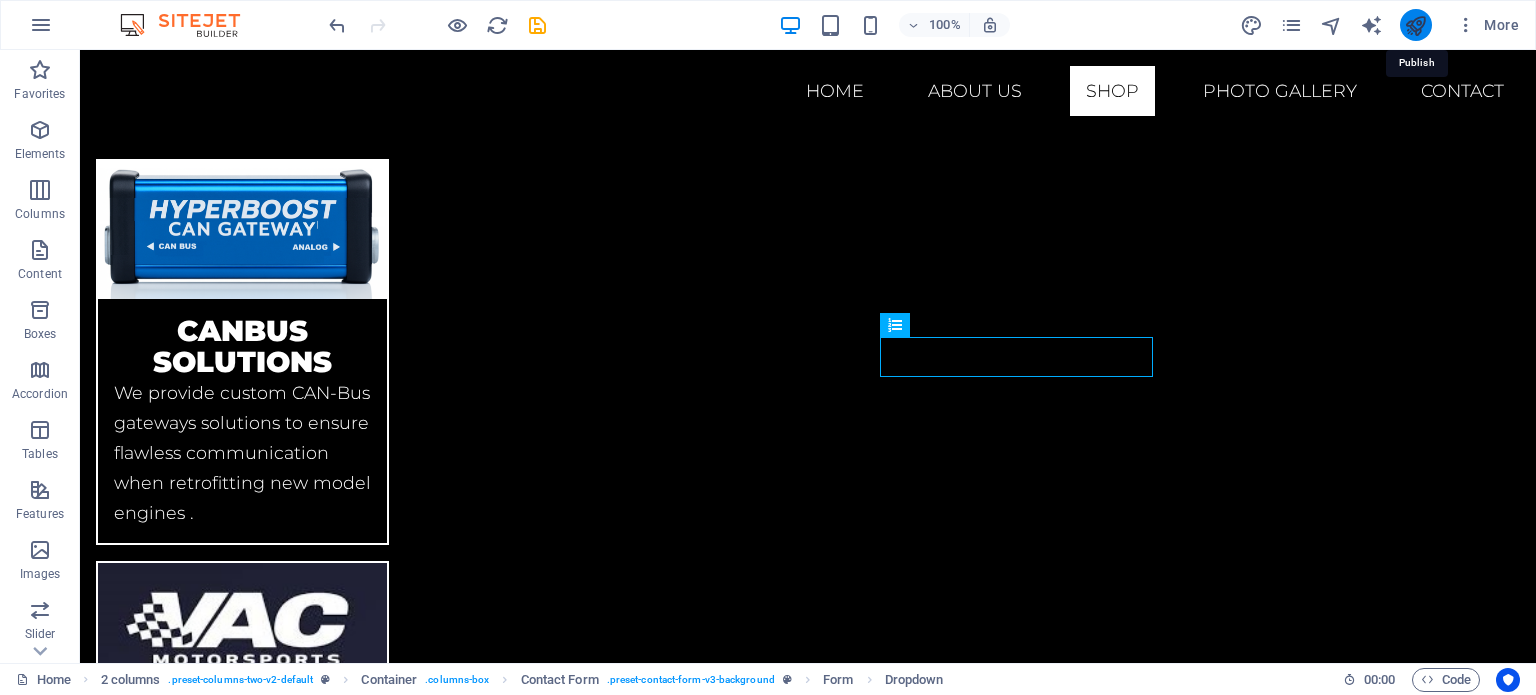click at bounding box center [1415, 25] 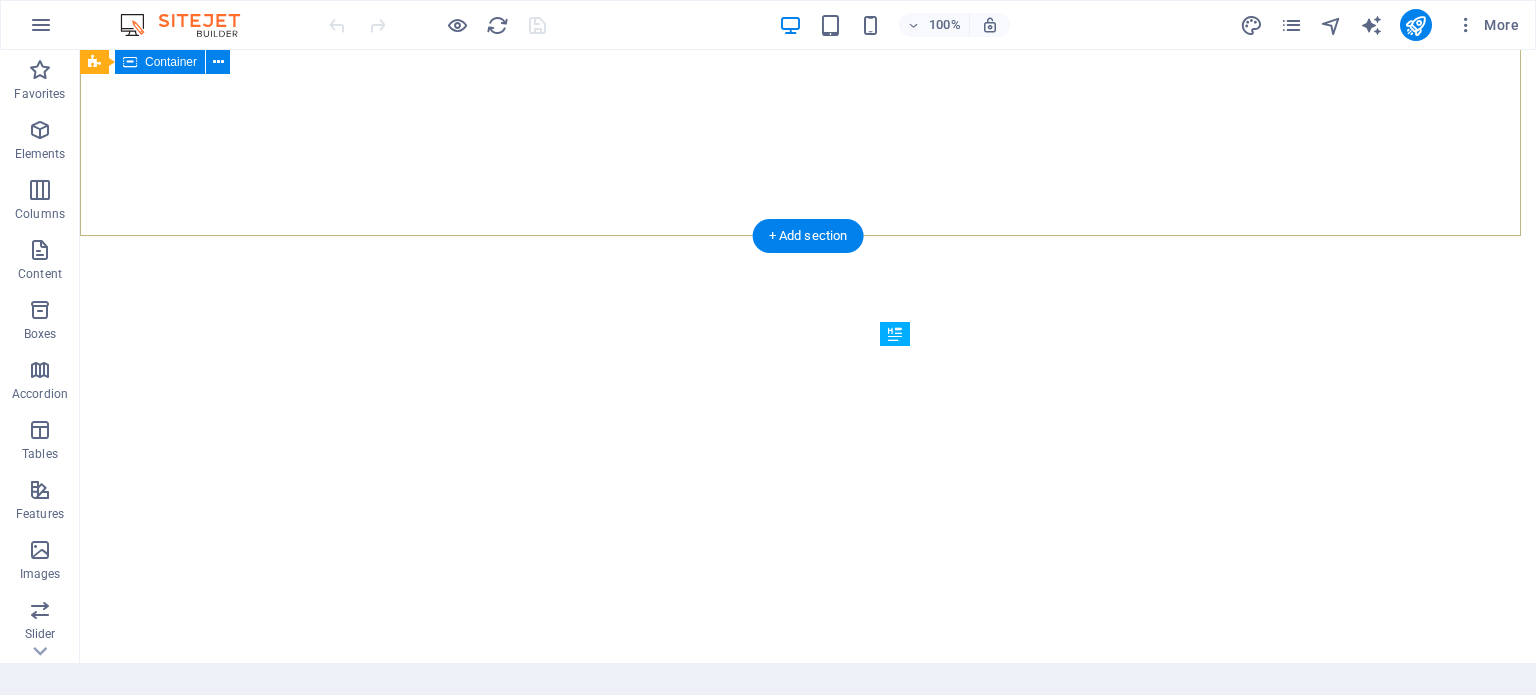 scroll, scrollTop: 0, scrollLeft: 0, axis: both 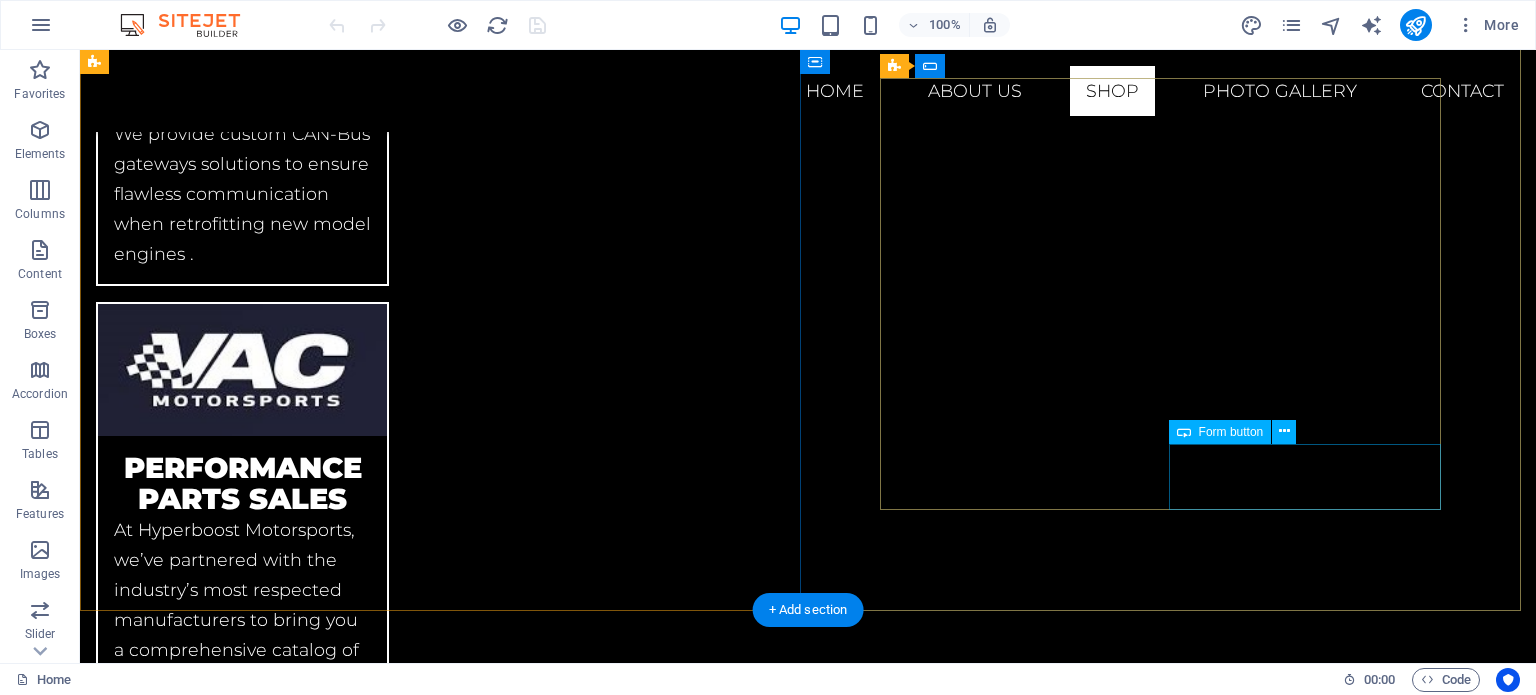 click on "Submit" at bounding box center (1136, 4688) 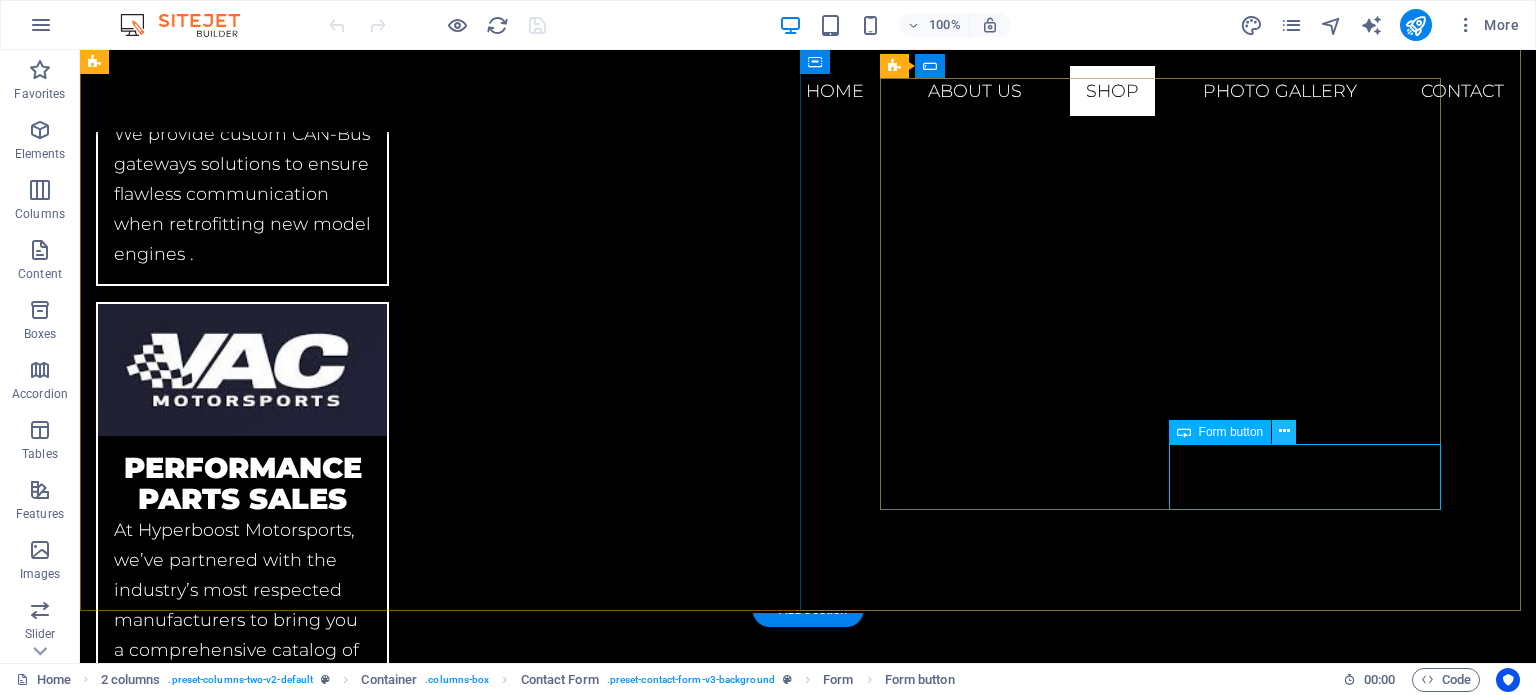 click at bounding box center [1284, 431] 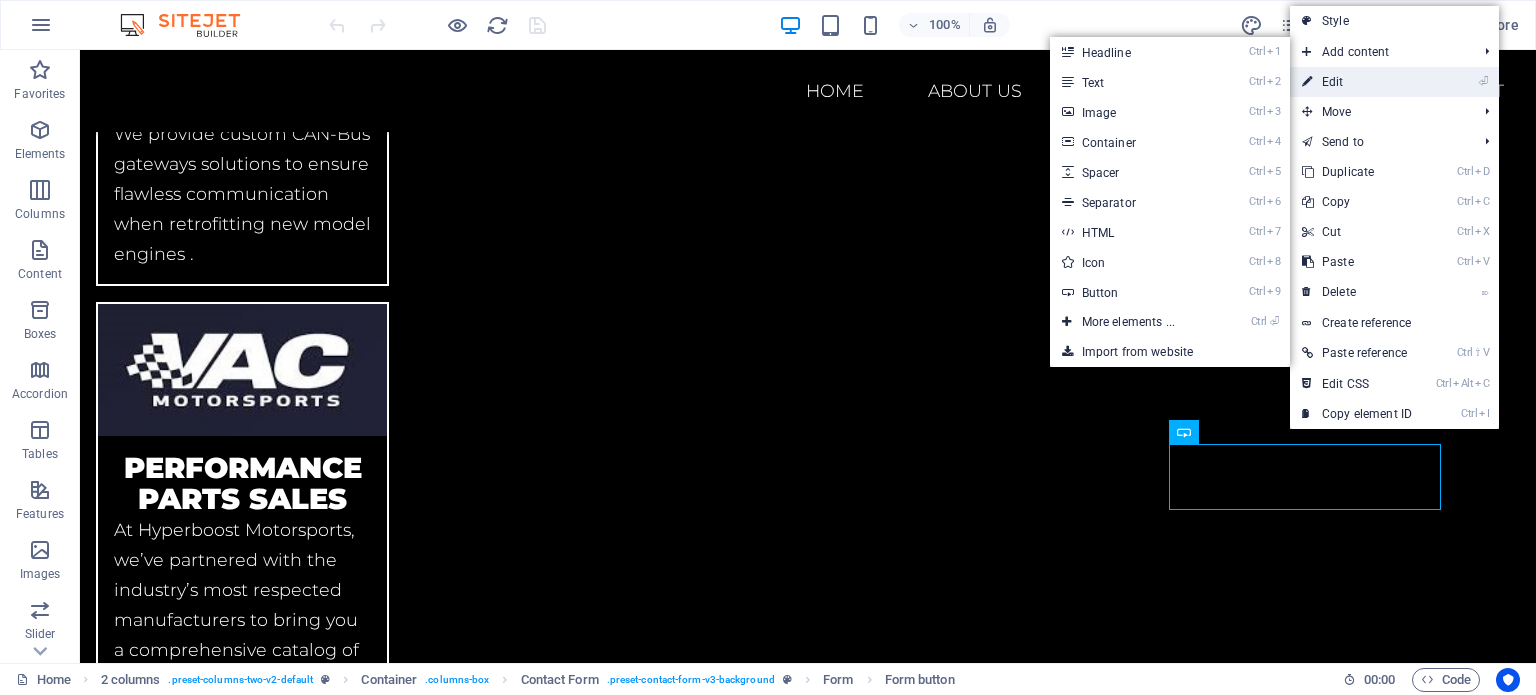 click on "⏎  Edit" at bounding box center [1357, 82] 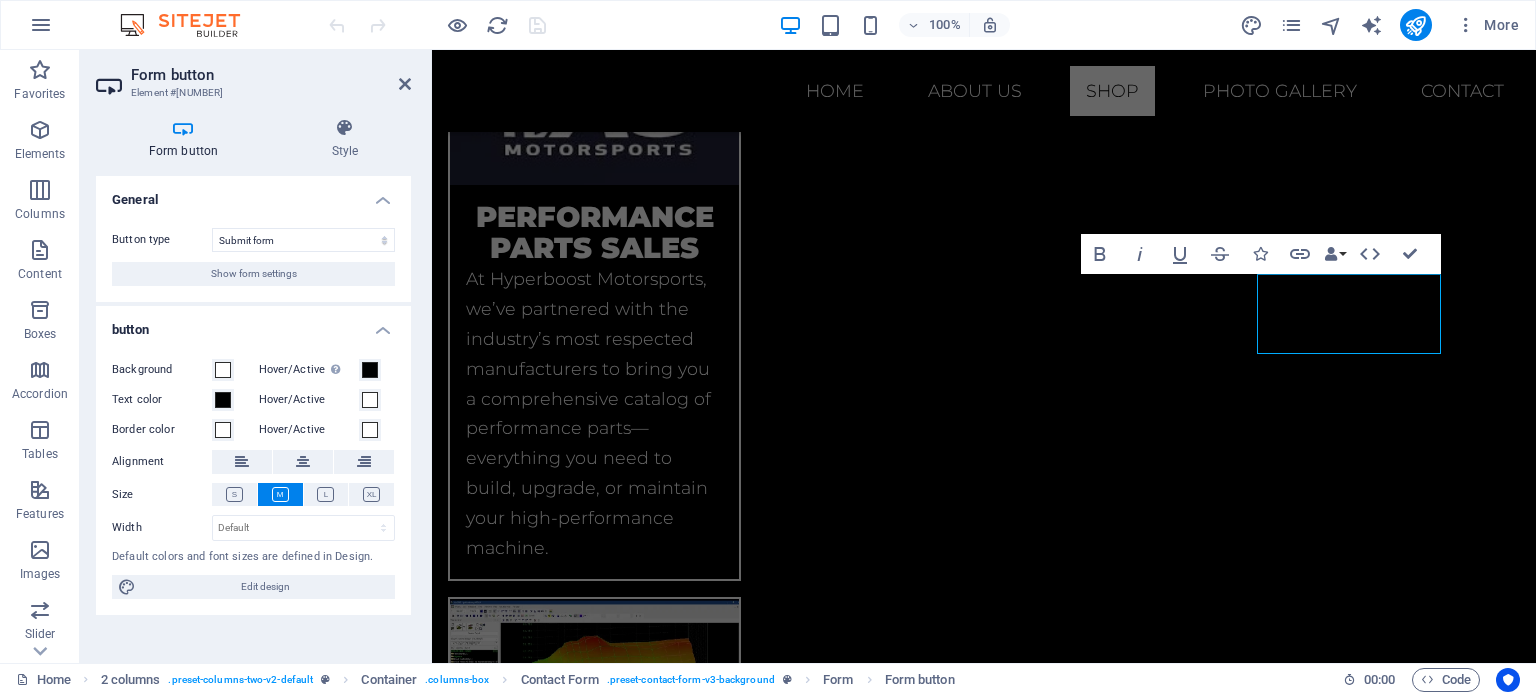 scroll, scrollTop: 4303, scrollLeft: 0, axis: vertical 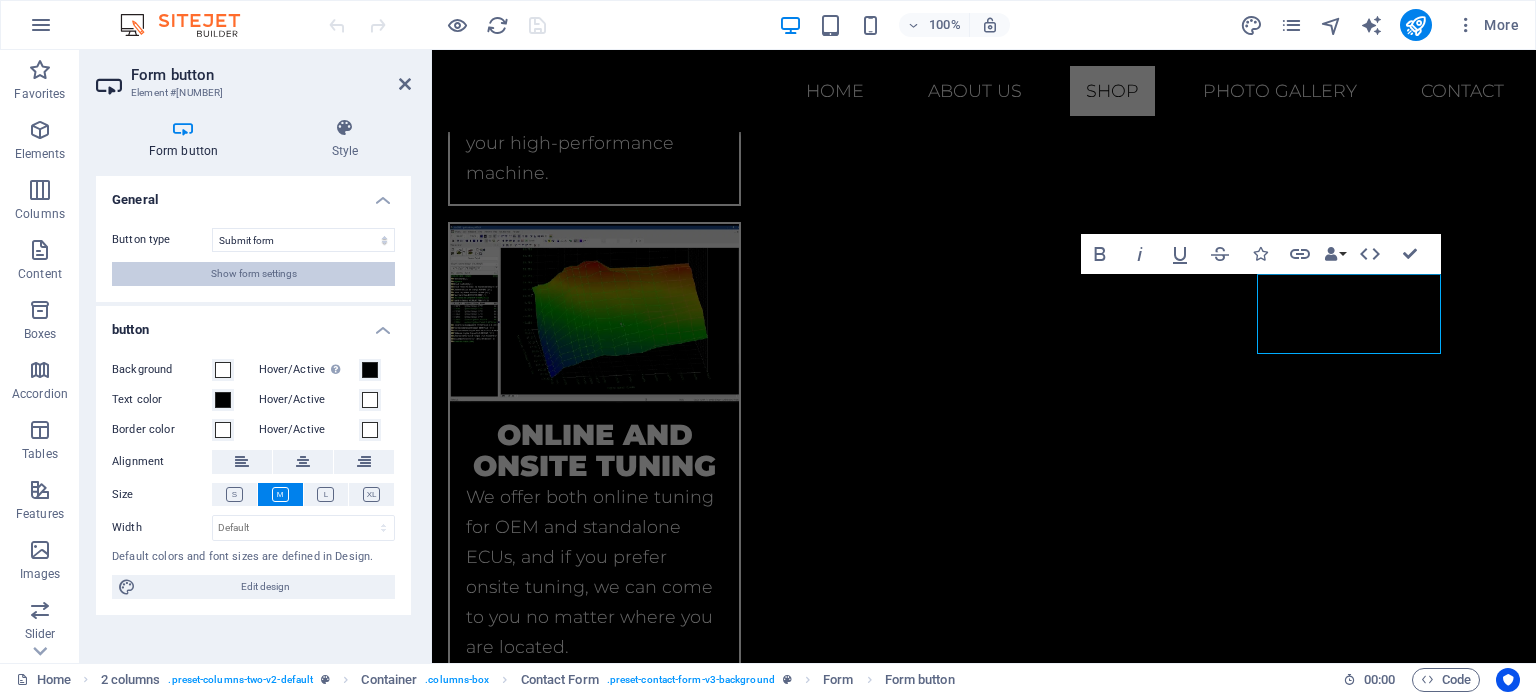 click on "Show form settings" at bounding box center [254, 274] 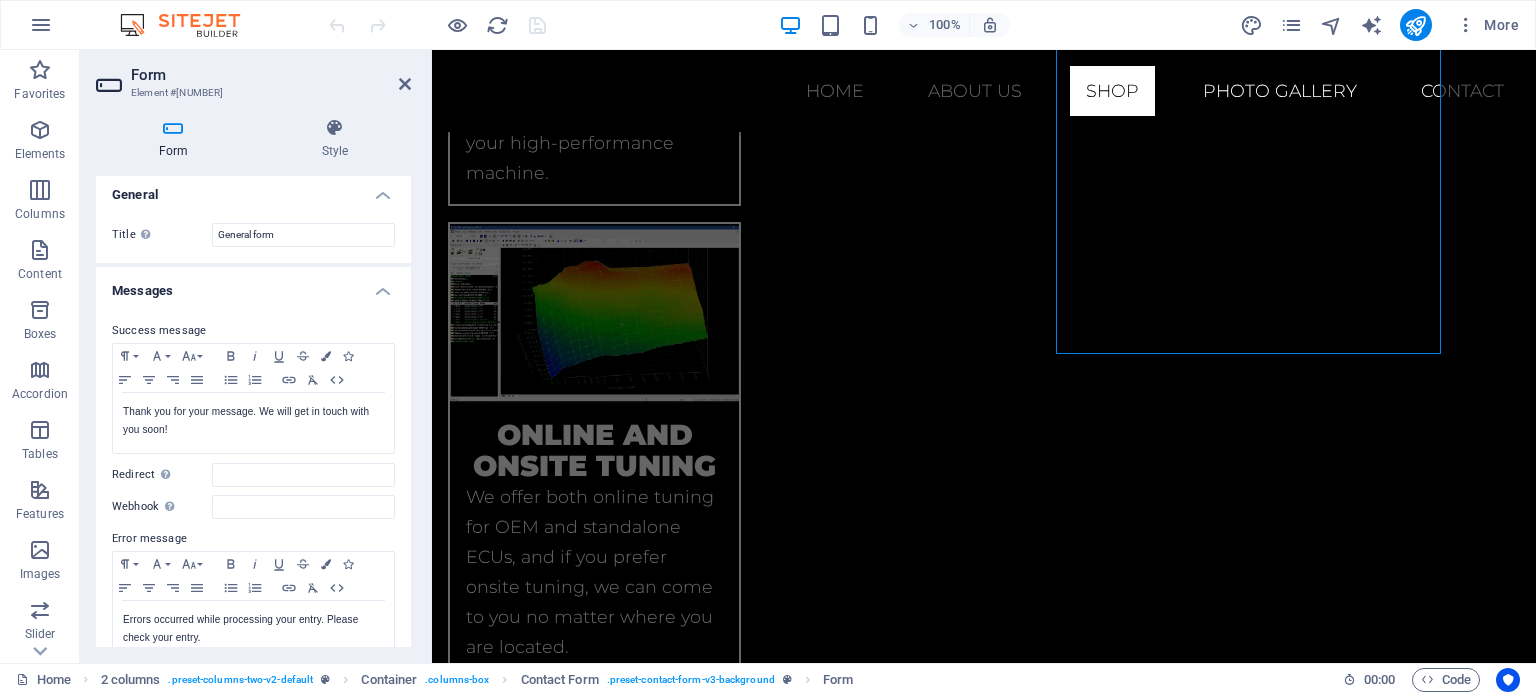scroll, scrollTop: 0, scrollLeft: 0, axis: both 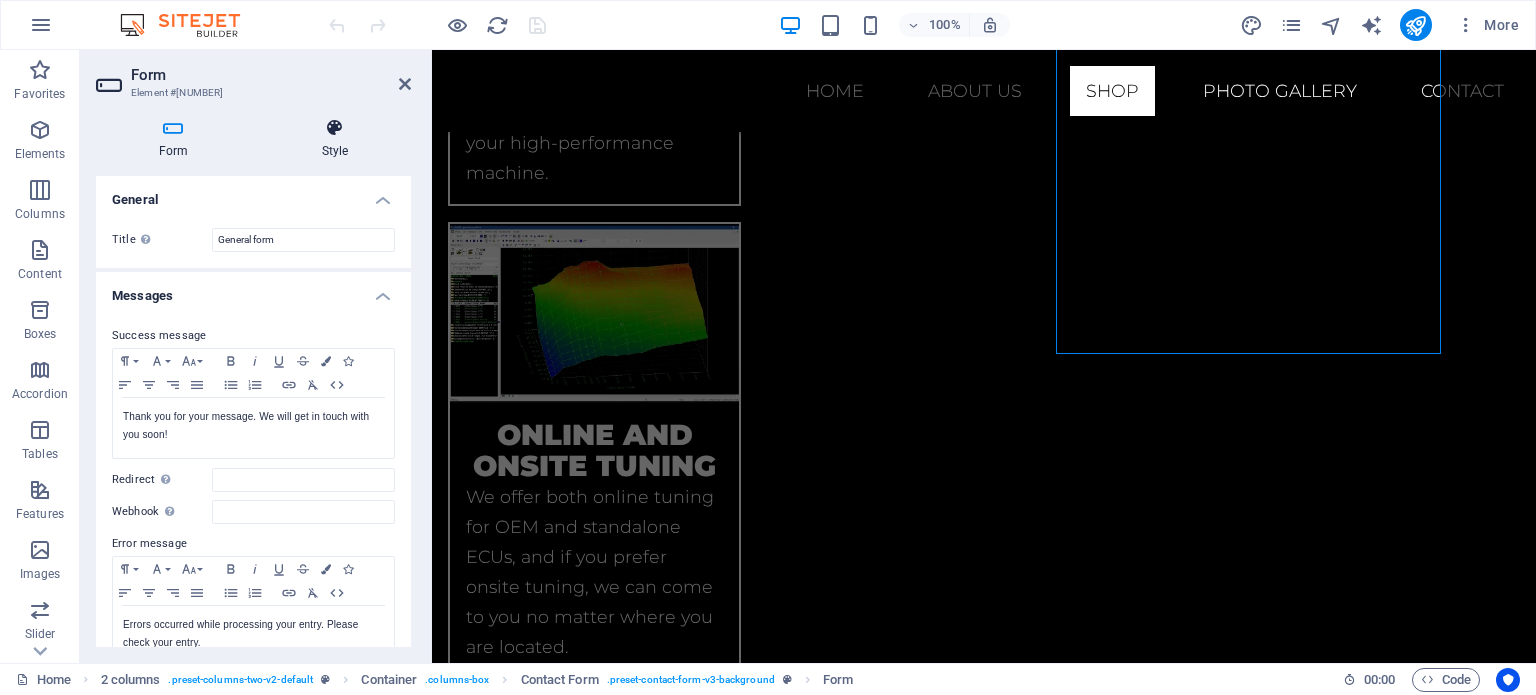 click on "Style" at bounding box center (335, 139) 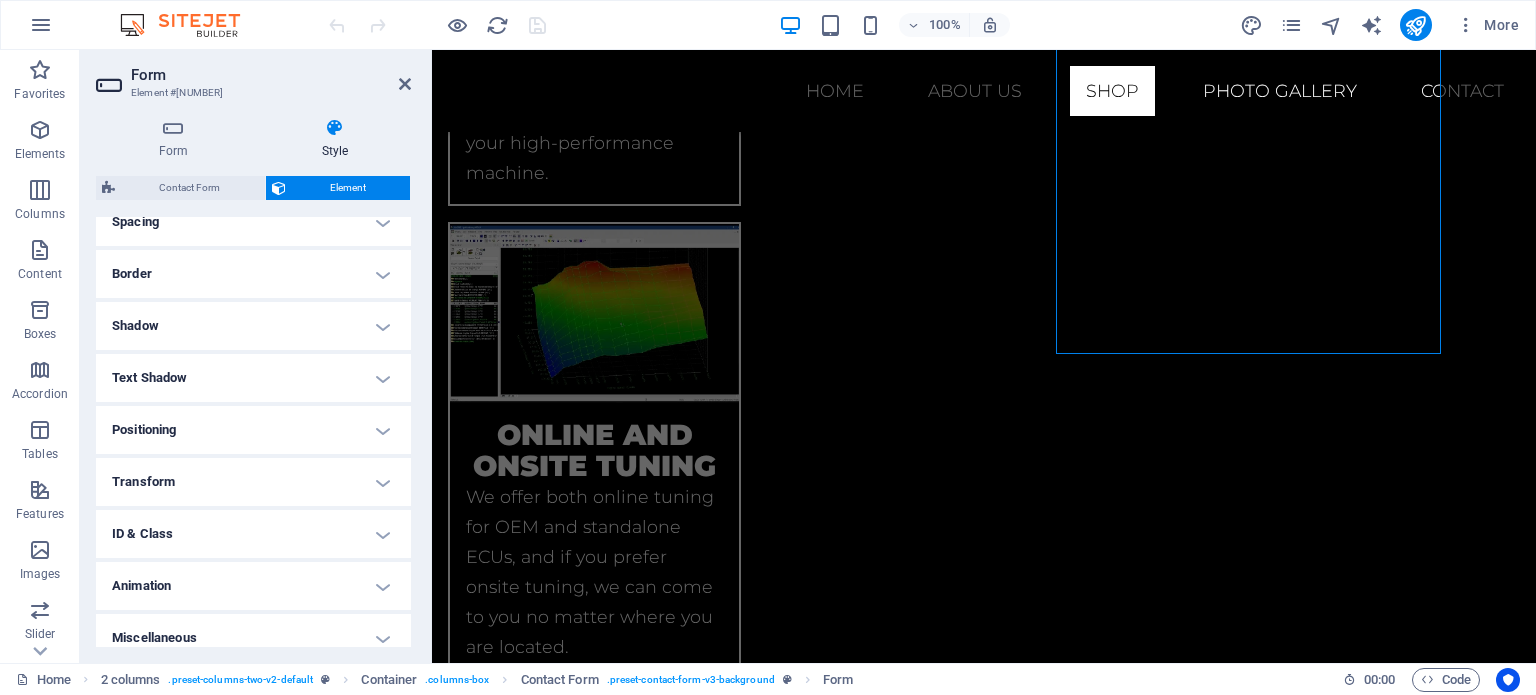 scroll, scrollTop: 414, scrollLeft: 0, axis: vertical 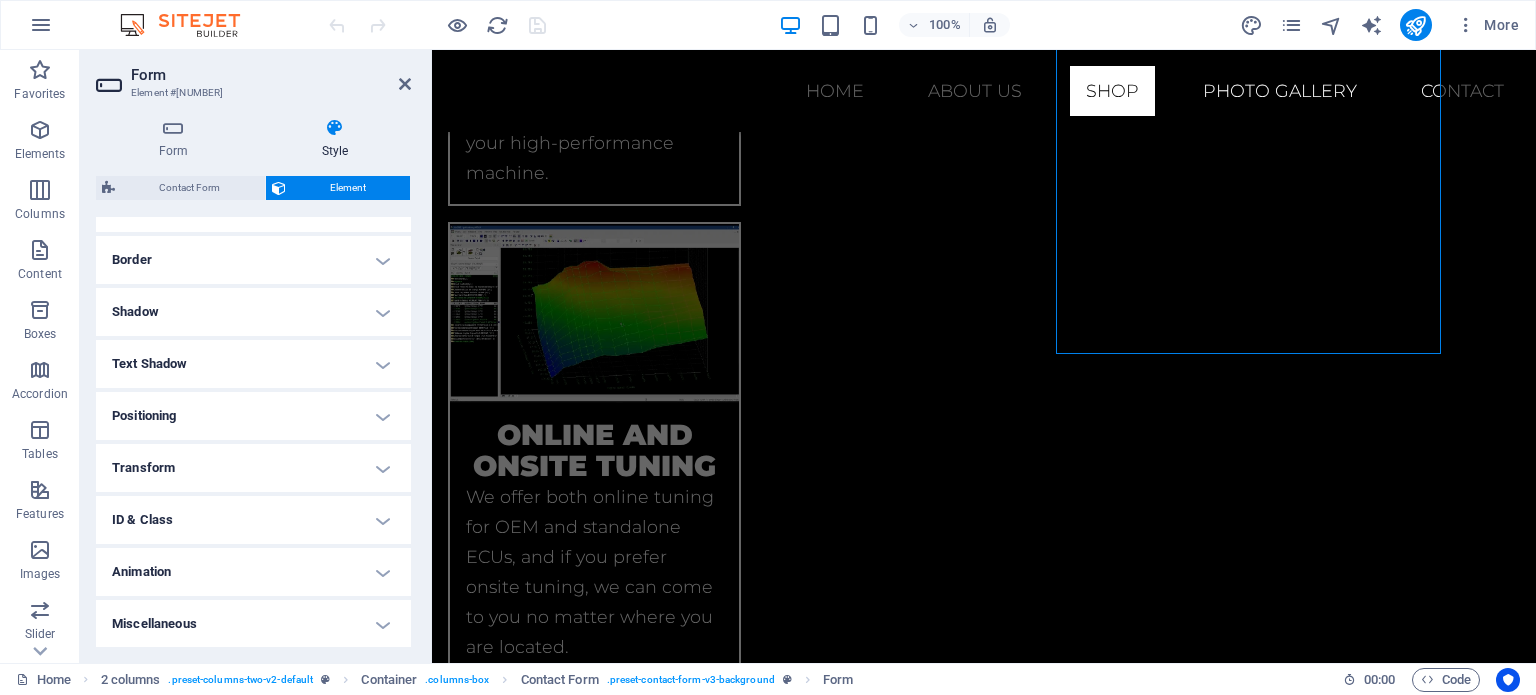 click on "ID & Class" at bounding box center (253, 520) 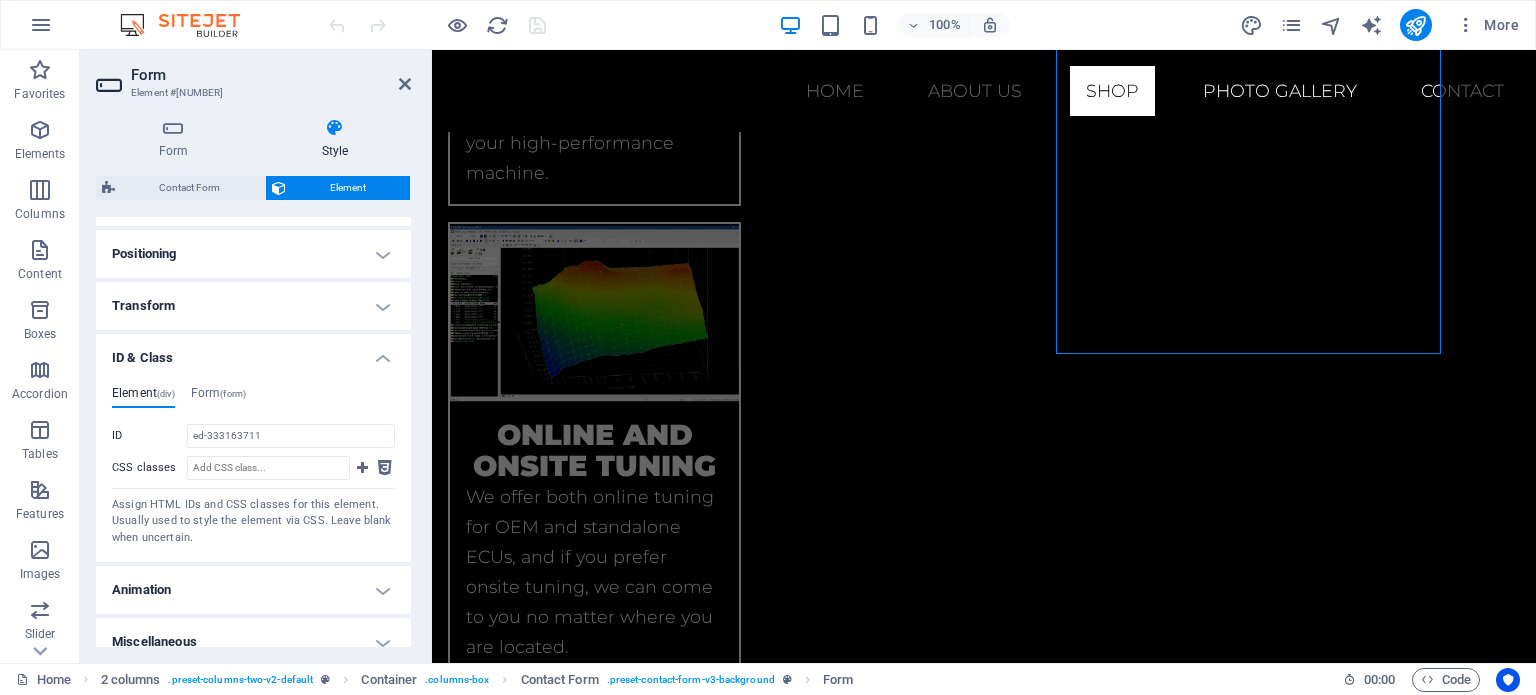 scroll, scrollTop: 594, scrollLeft: 0, axis: vertical 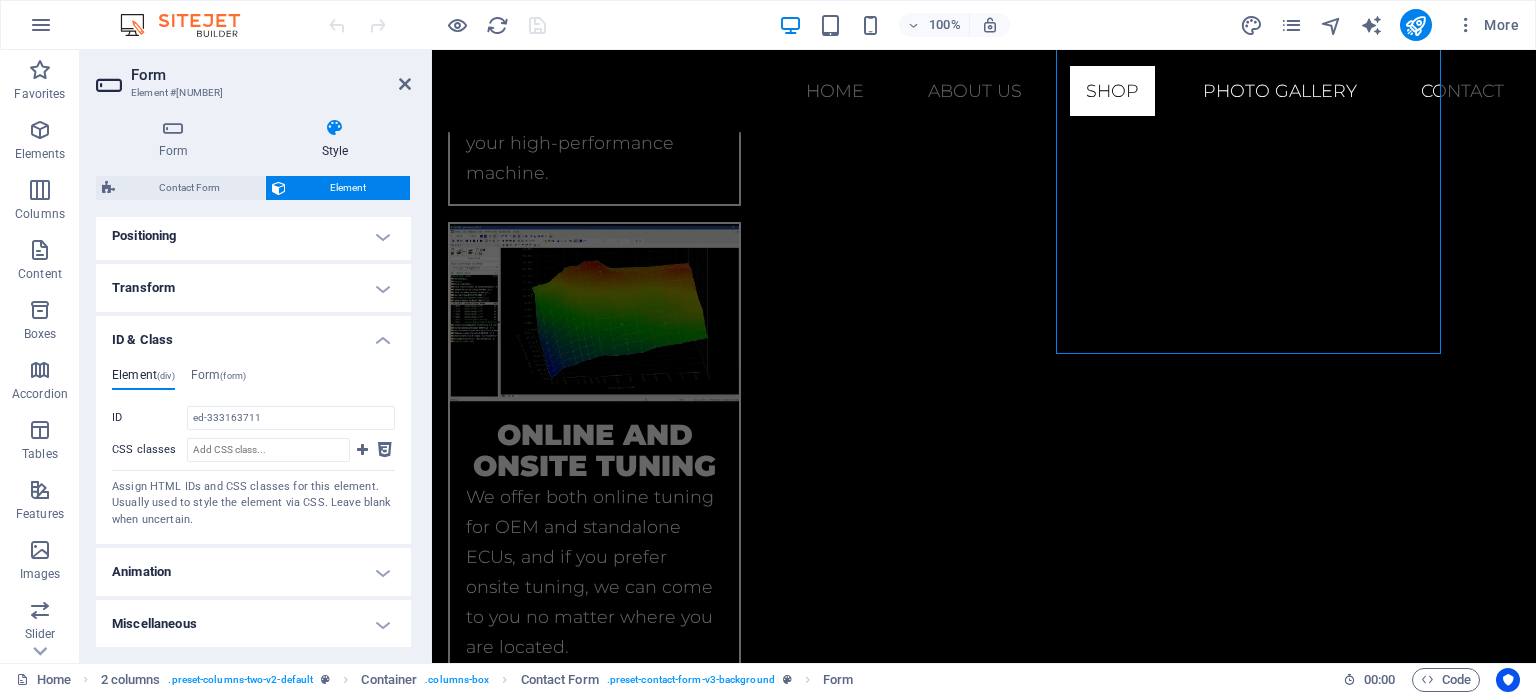 click on "Animation" at bounding box center (253, 572) 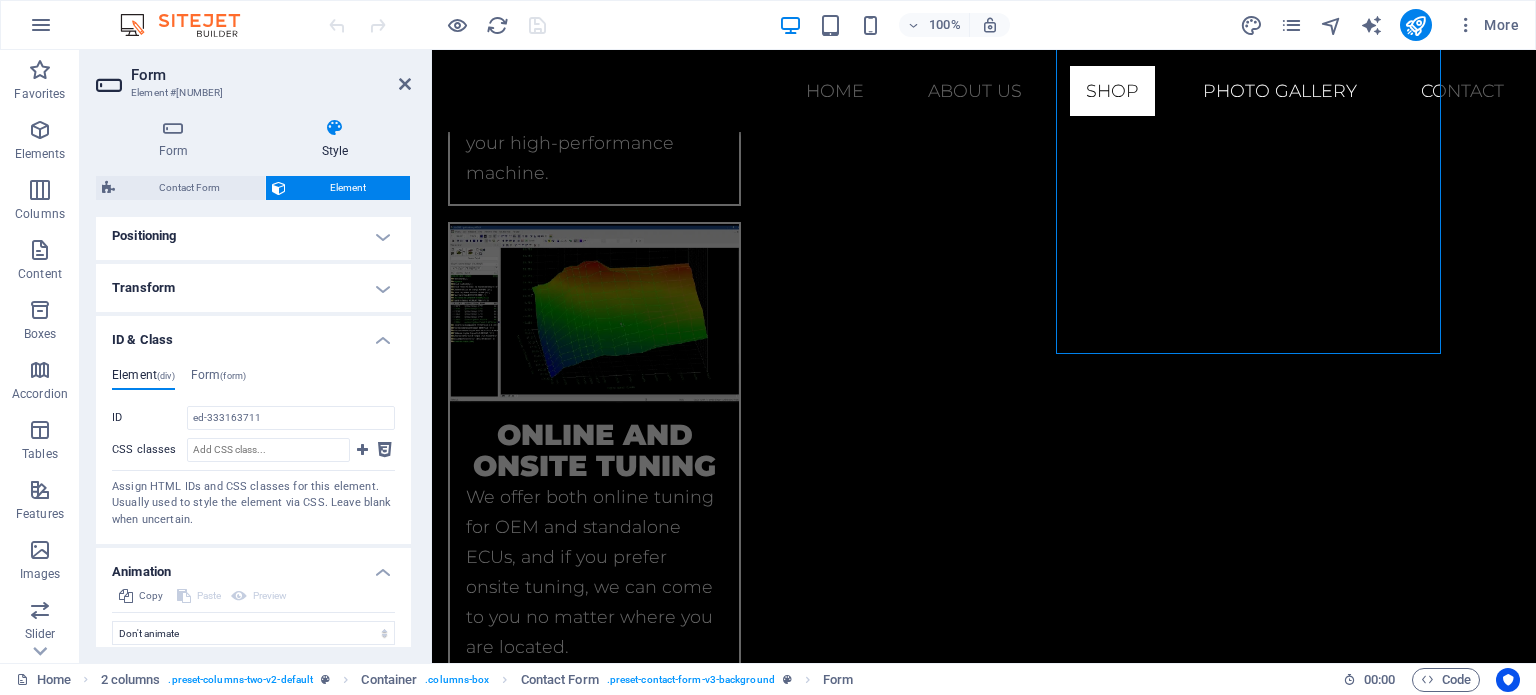 scroll, scrollTop: 659, scrollLeft: 0, axis: vertical 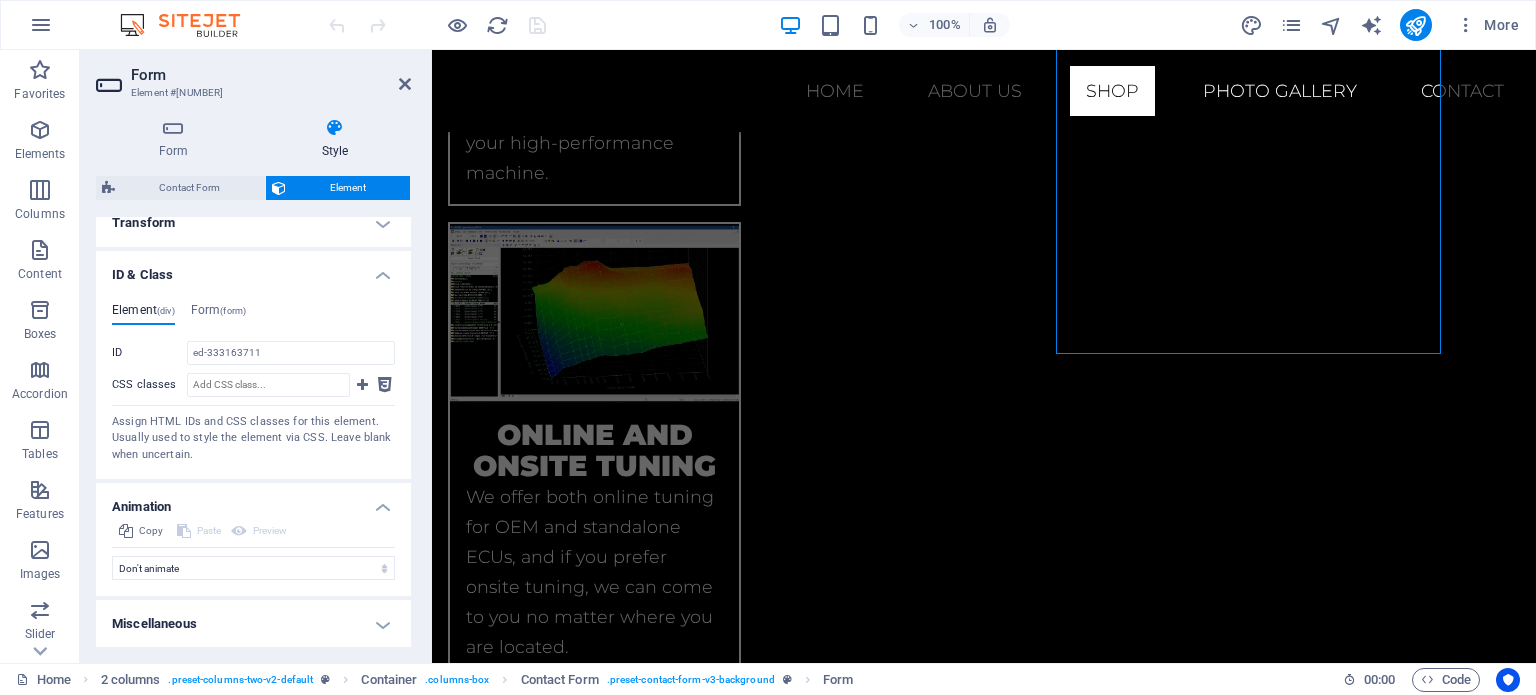 click on "Miscellaneous" at bounding box center (253, 624) 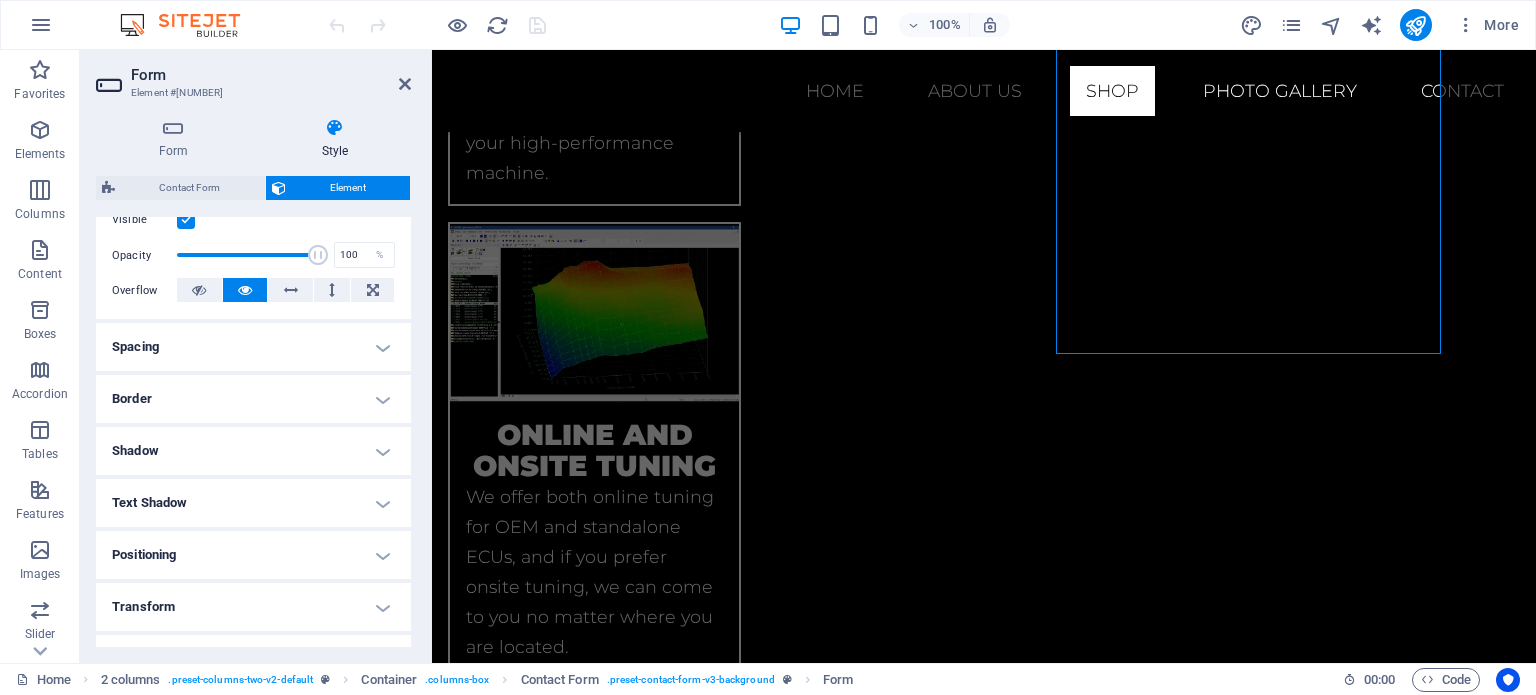 scroll, scrollTop: 0, scrollLeft: 0, axis: both 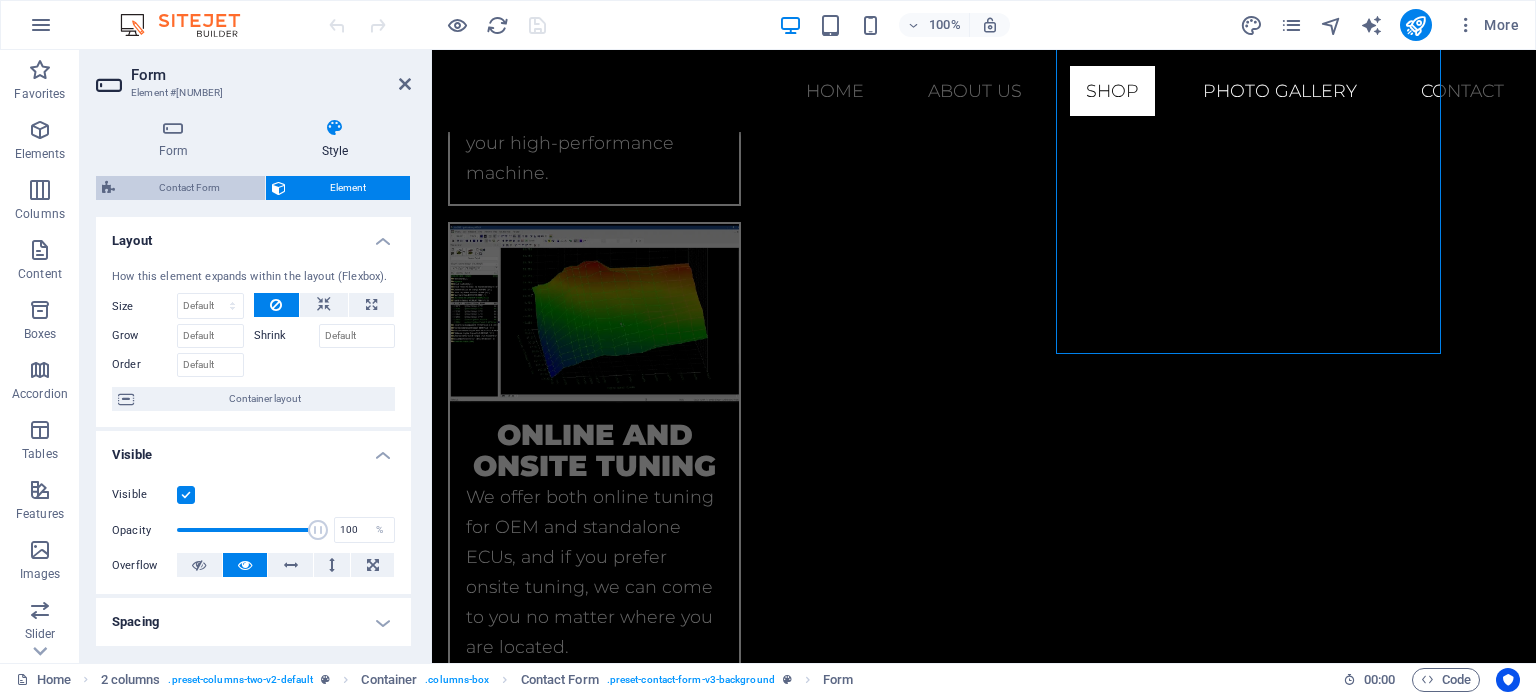 click on "Contact Form" at bounding box center (190, 188) 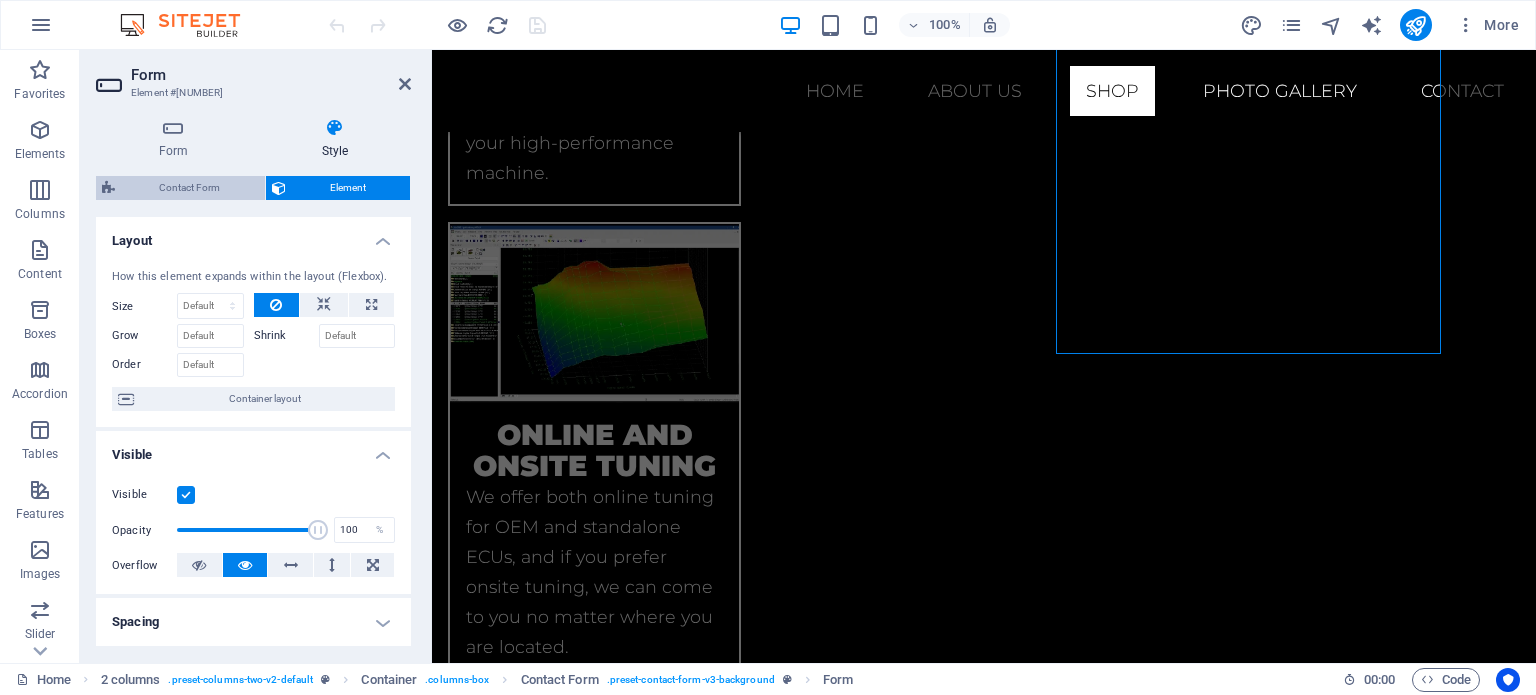 select on "rem" 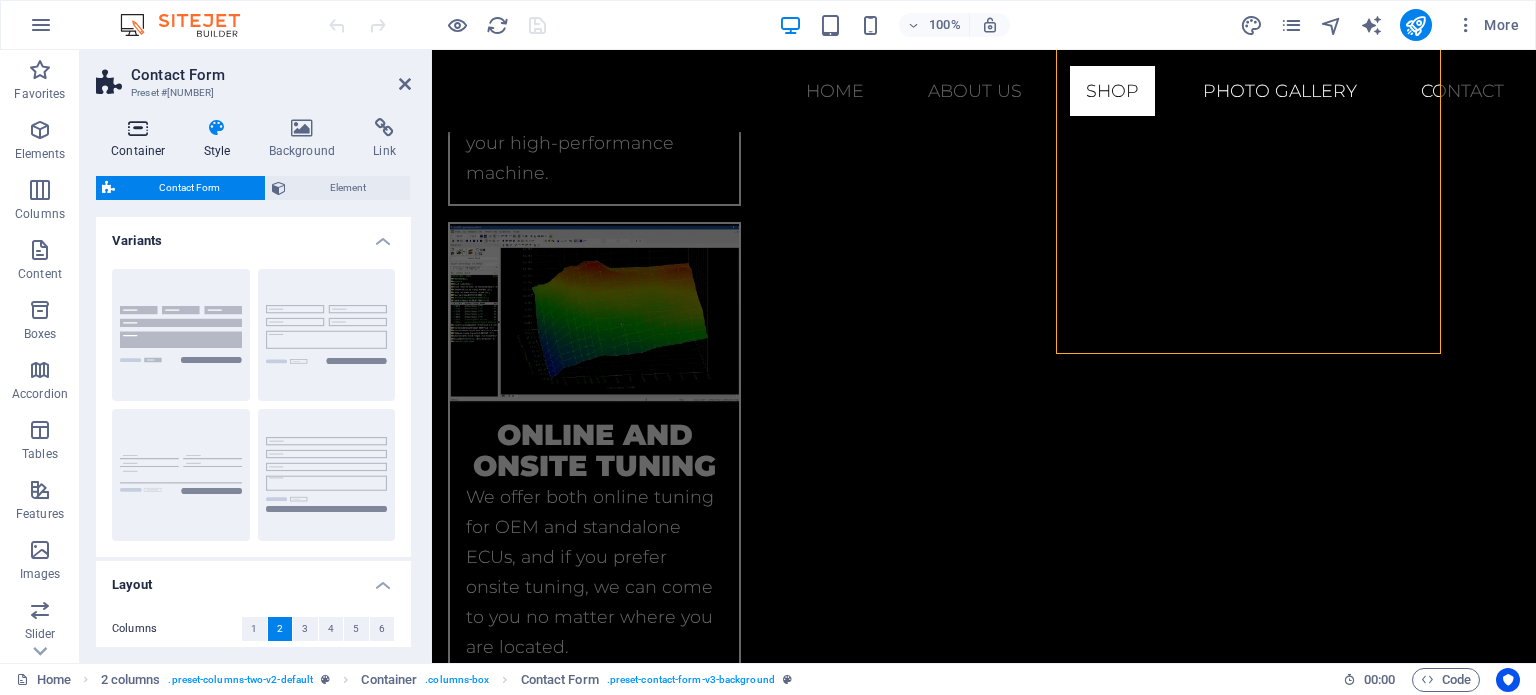 click at bounding box center (138, 128) 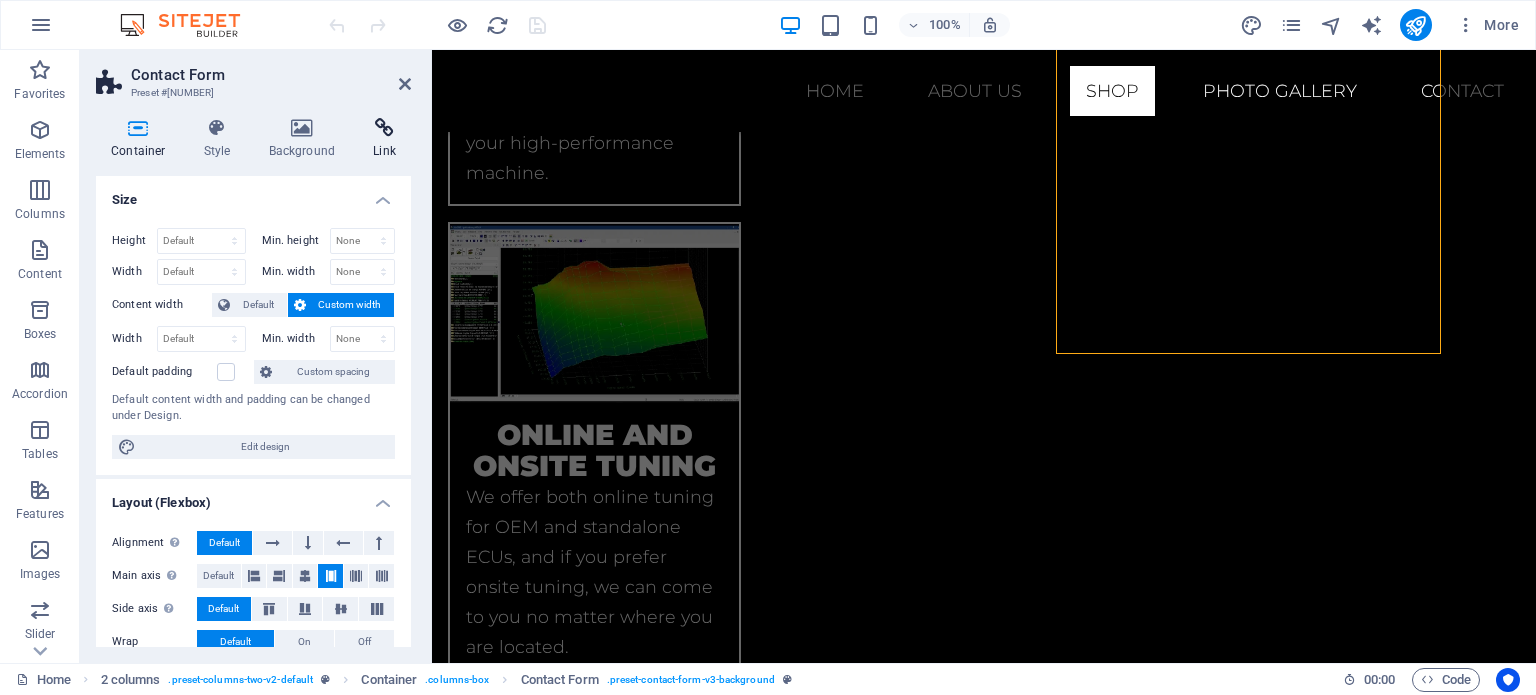 click at bounding box center (384, 128) 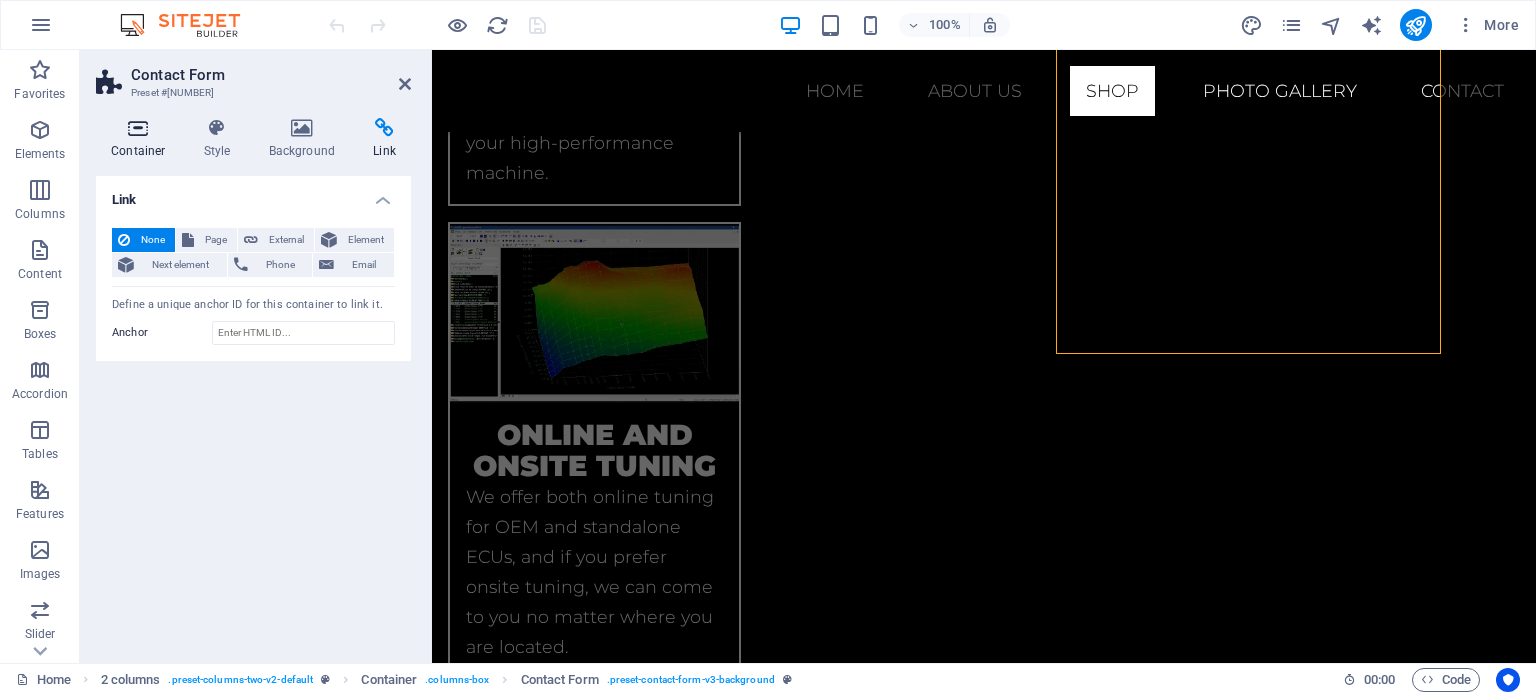 click at bounding box center [138, 128] 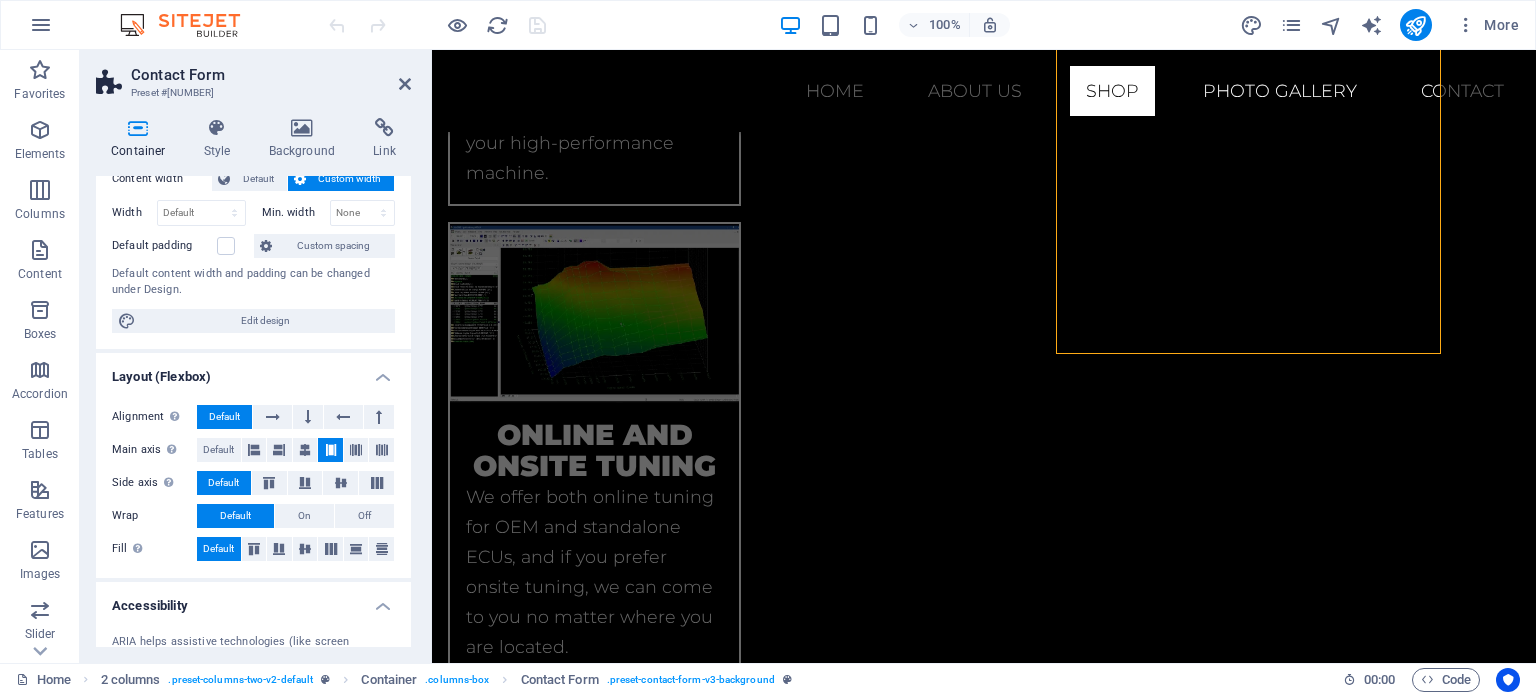 scroll, scrollTop: 0, scrollLeft: 0, axis: both 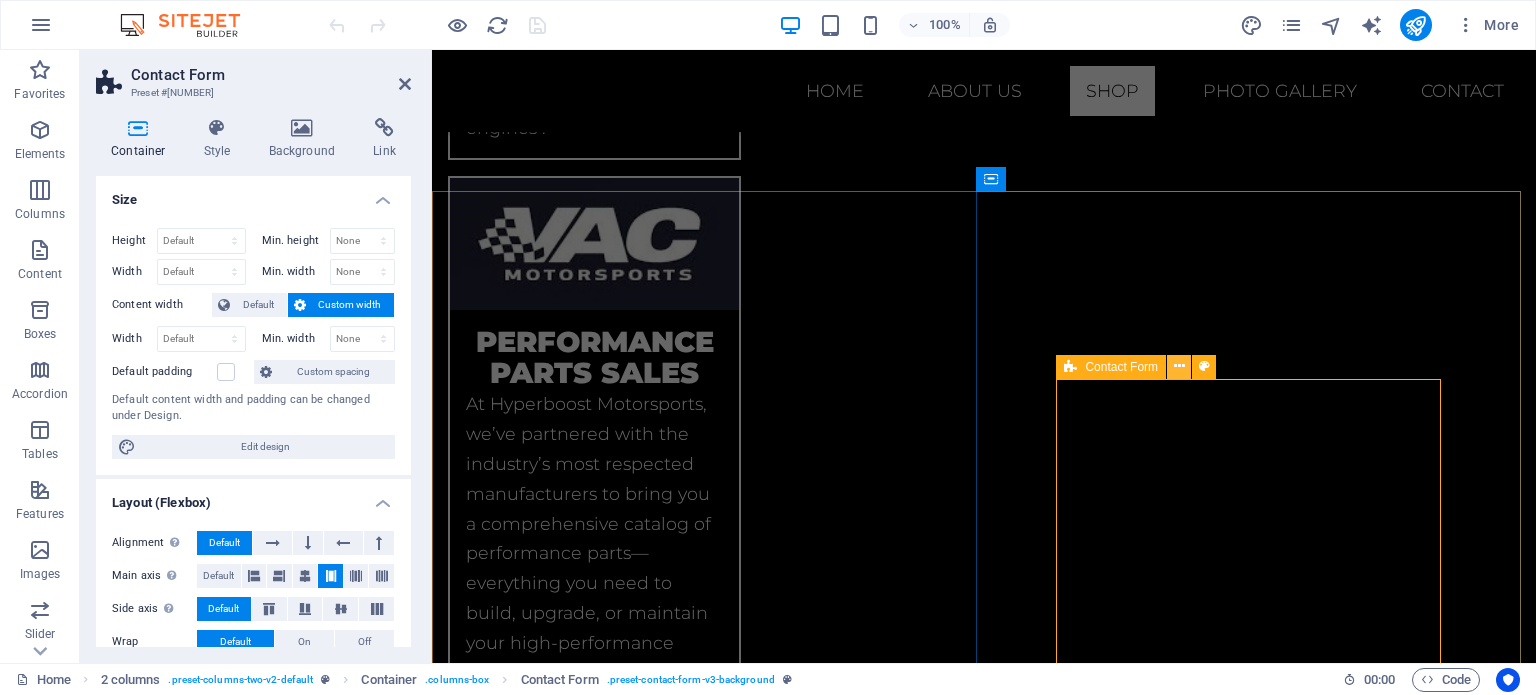 click at bounding box center [1179, 366] 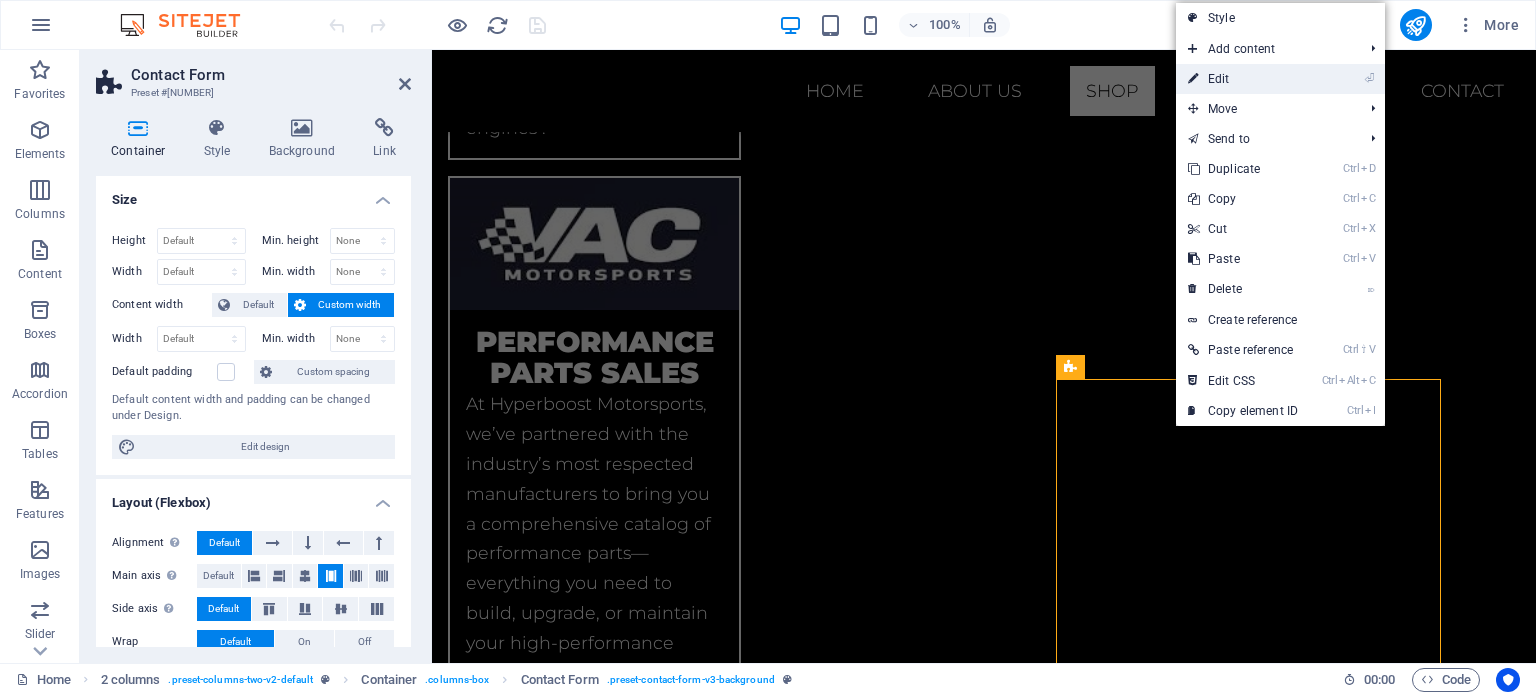 click on "⏎  Edit" at bounding box center [1243, 79] 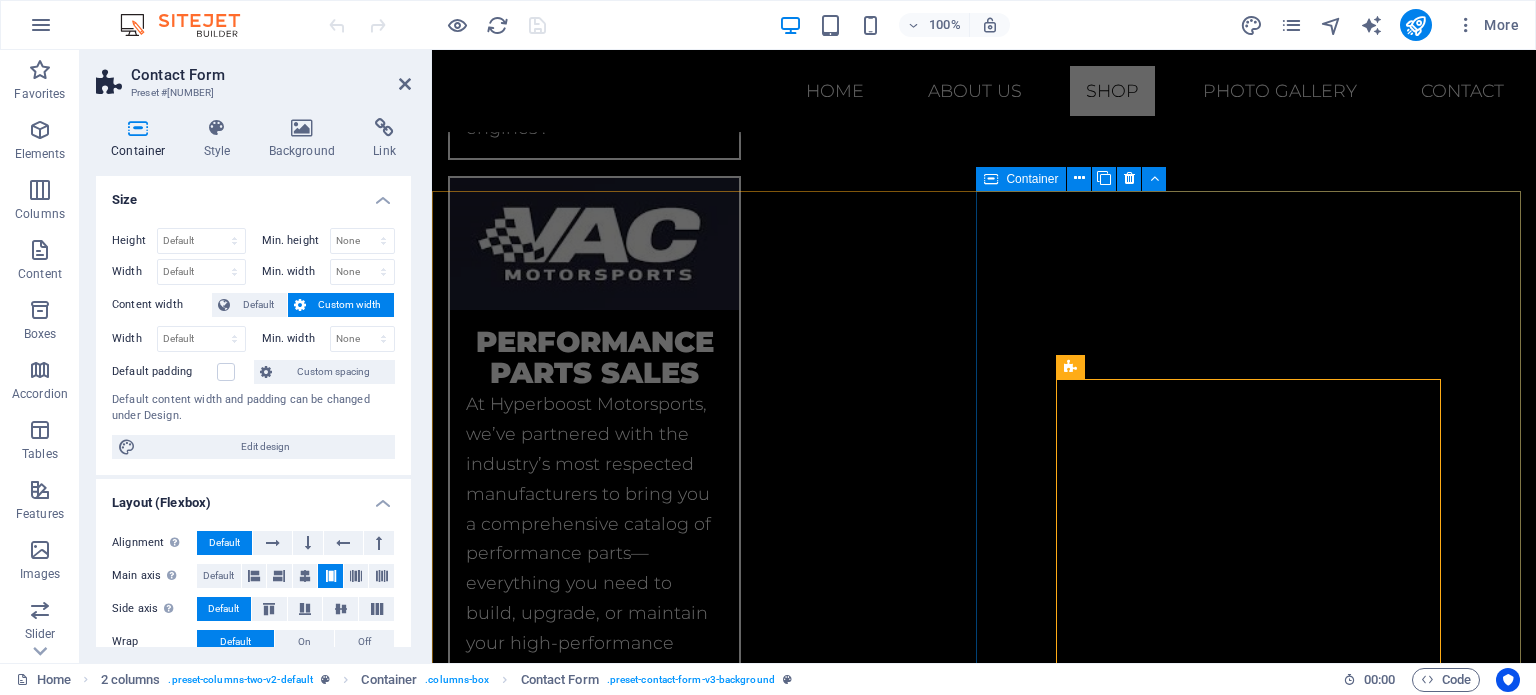 scroll, scrollTop: 4103, scrollLeft: 0, axis: vertical 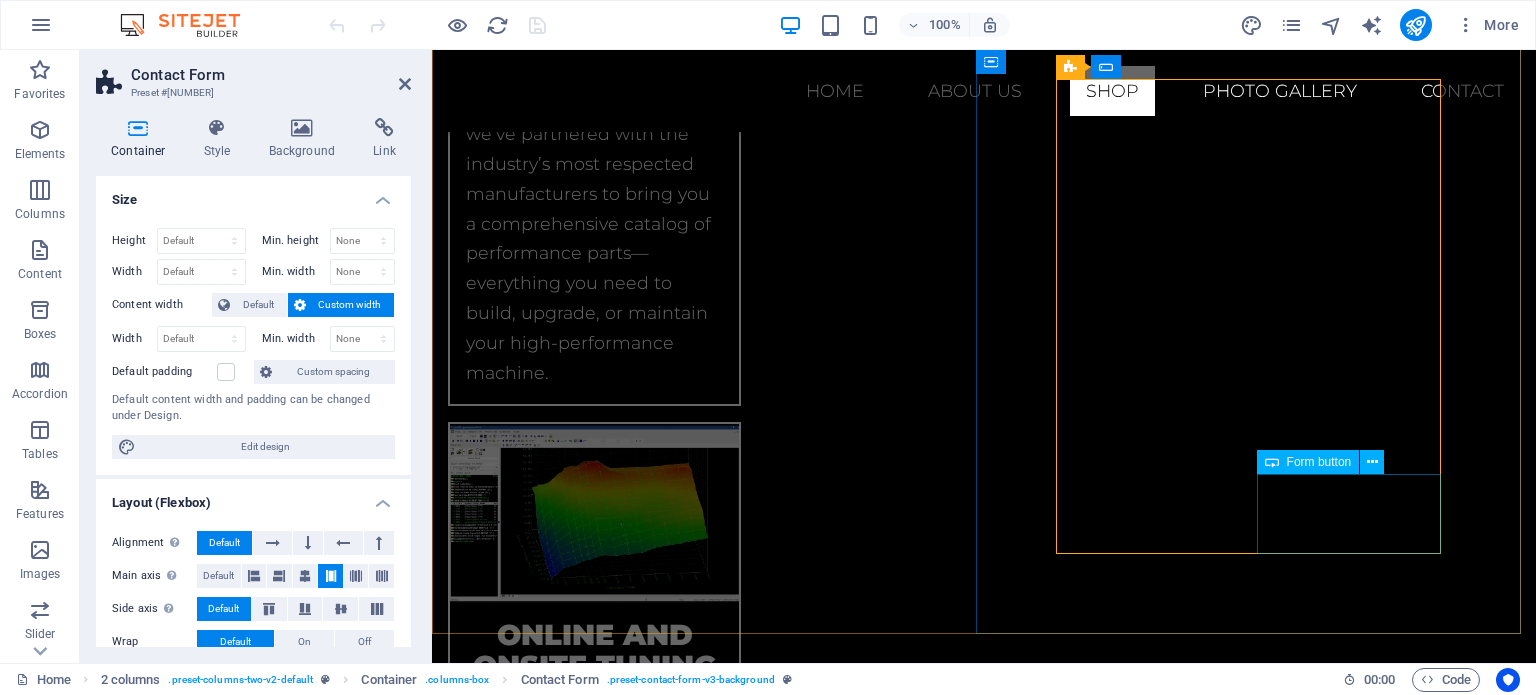 click on "Submit" at bounding box center (1224, 3910) 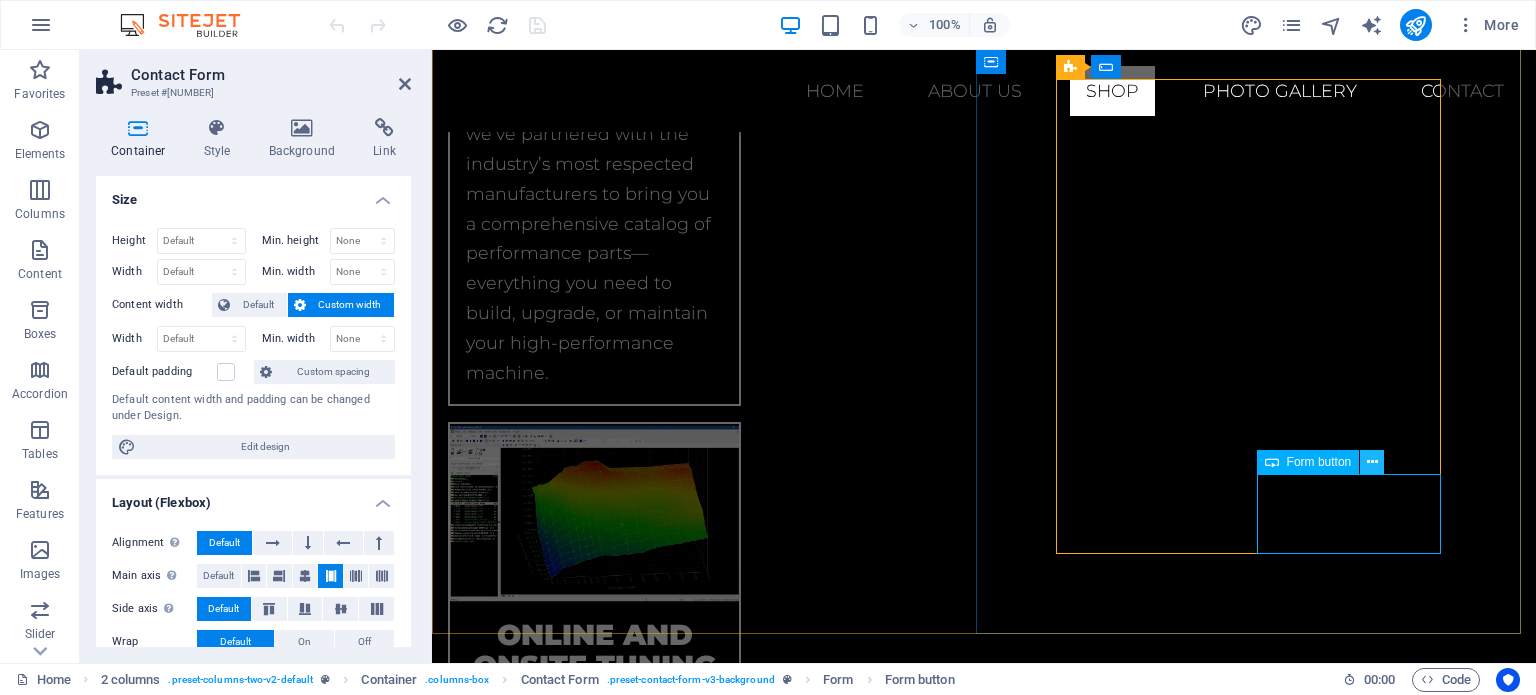 click at bounding box center (1372, 462) 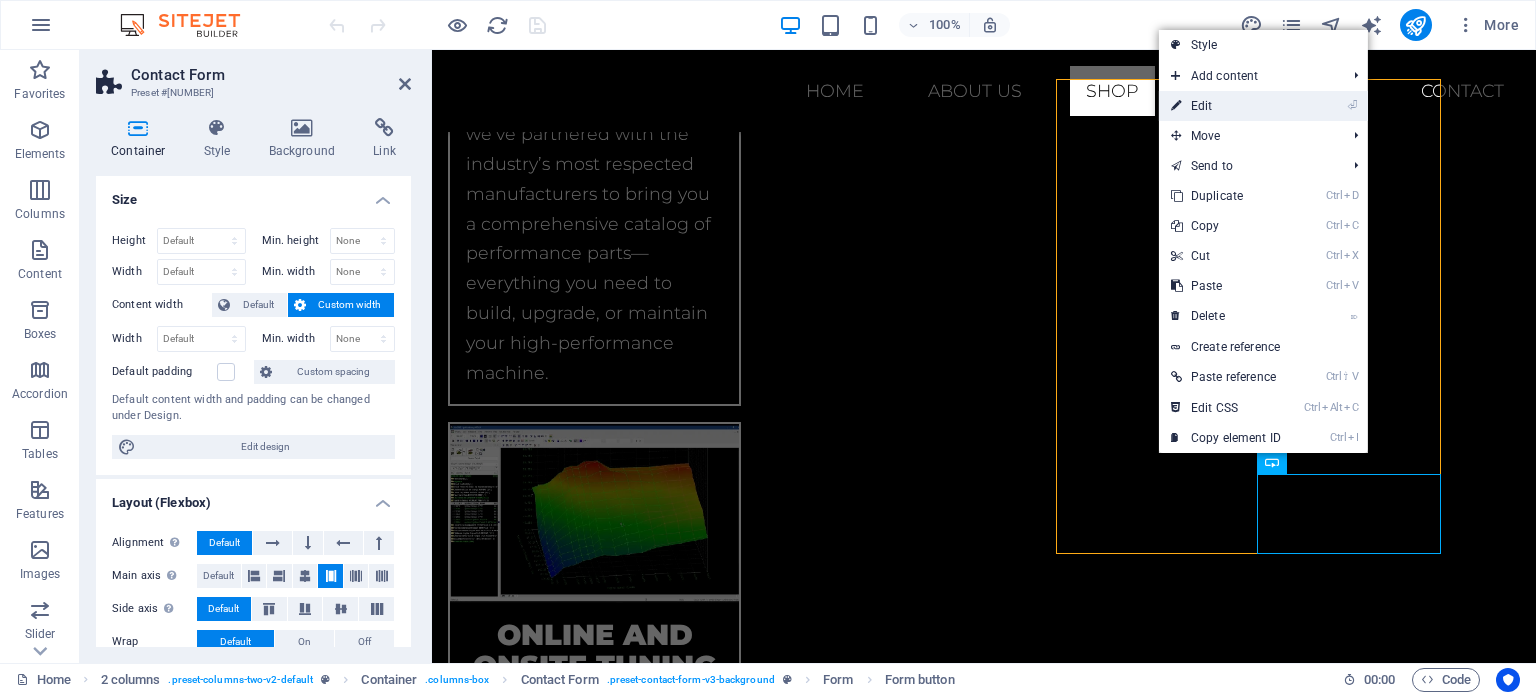 click on "⏎" at bounding box center (1352, 105) 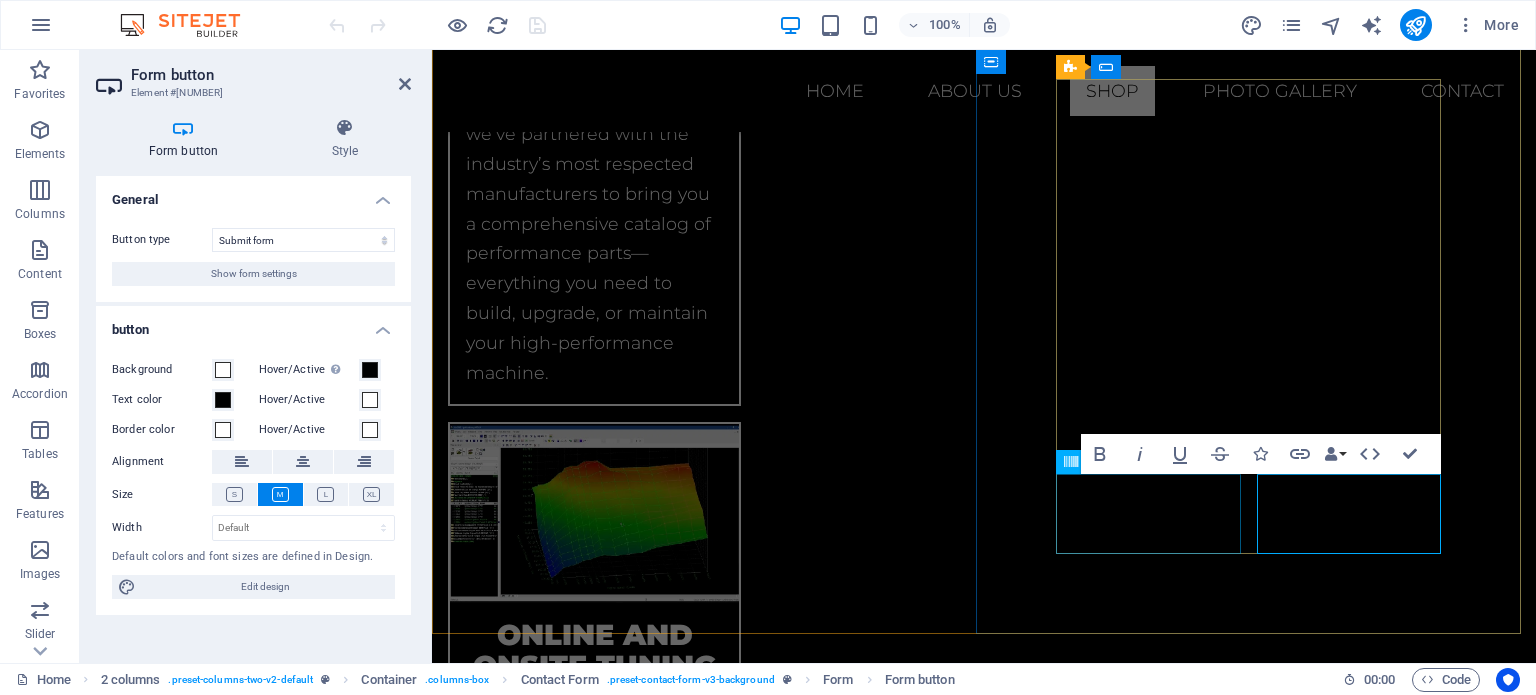 click on "Unreadable? Load new" at bounding box center [744, 3906] 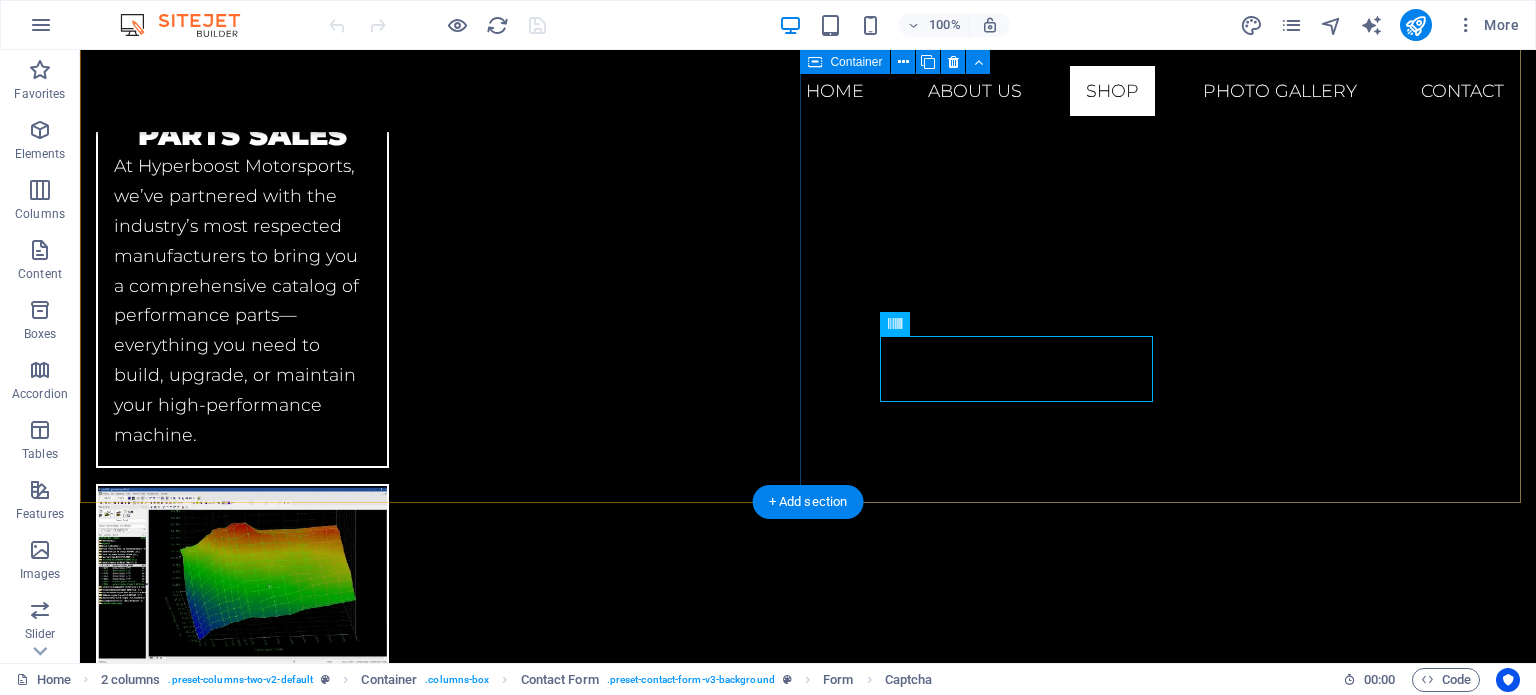 scroll, scrollTop: 4008, scrollLeft: 0, axis: vertical 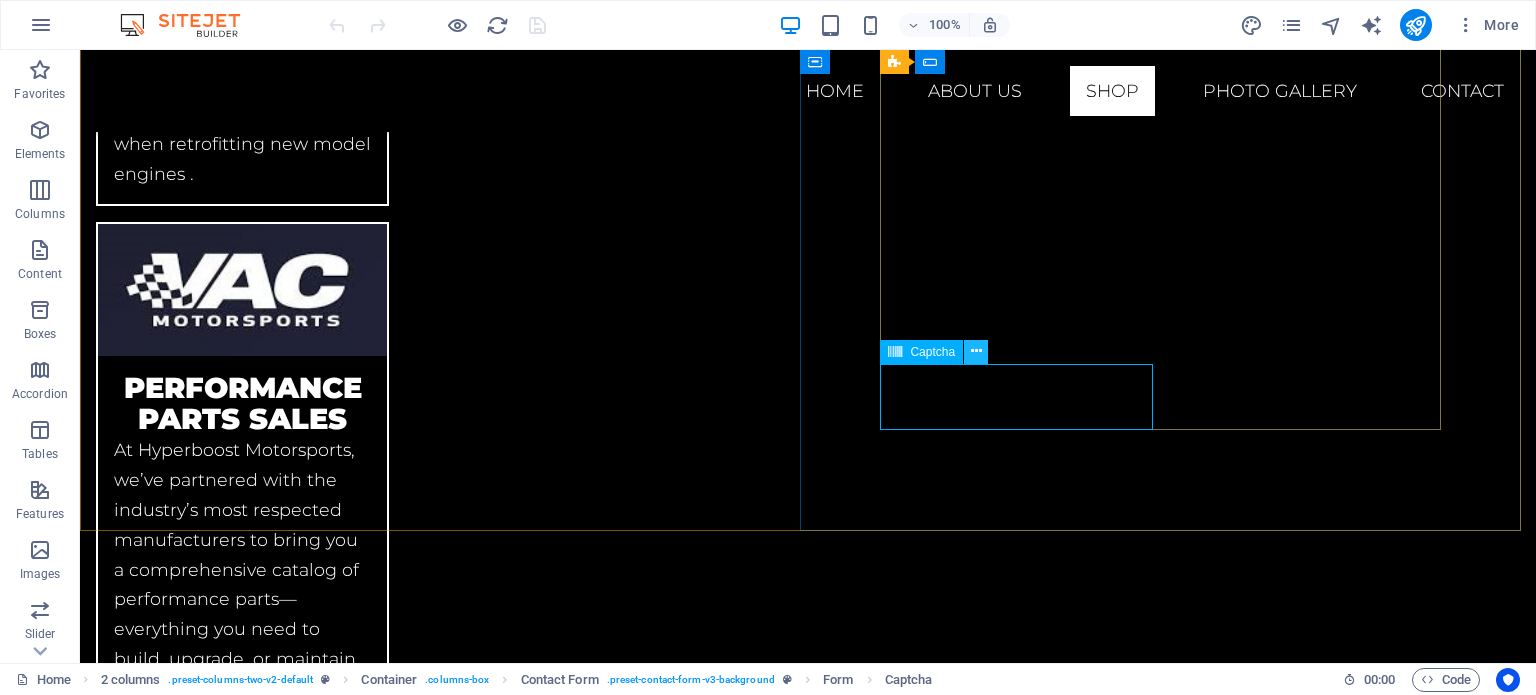 click at bounding box center (976, 351) 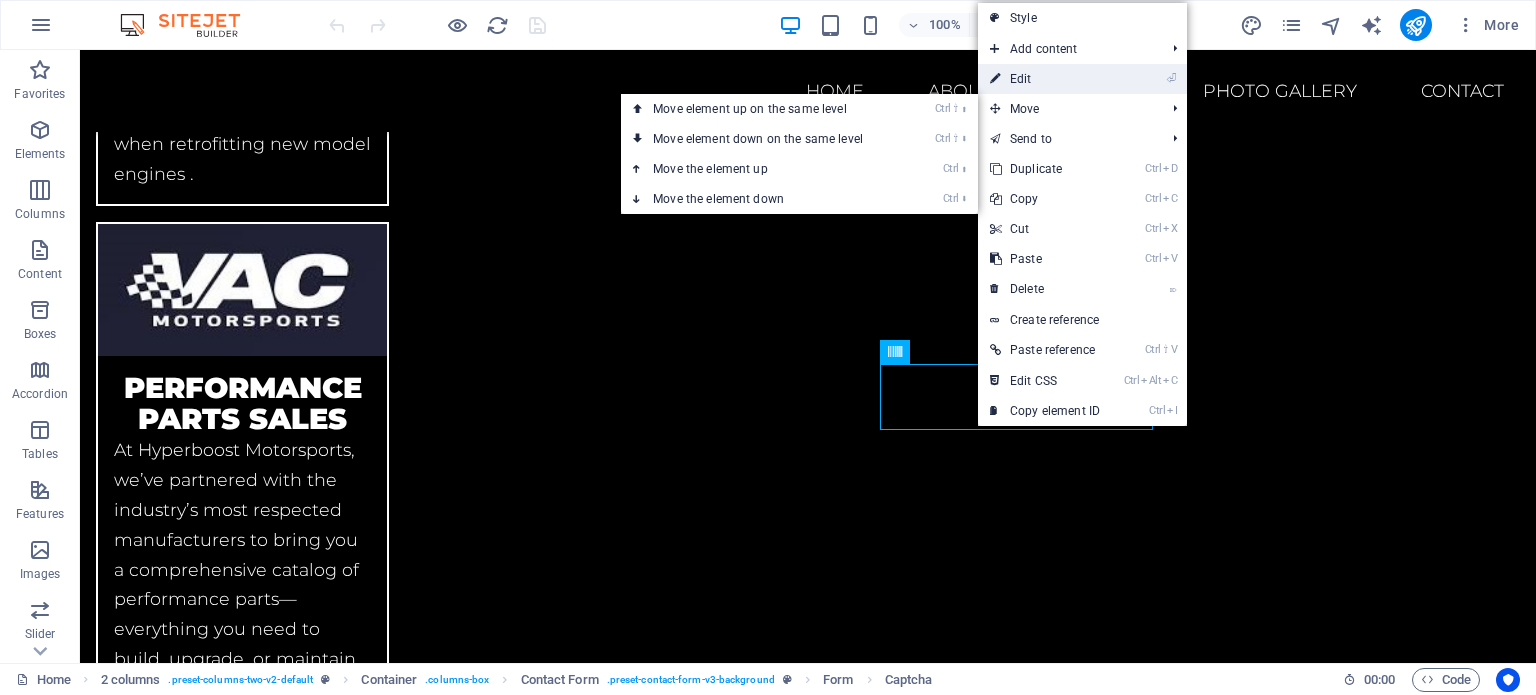 click on "⏎  Edit" at bounding box center (1045, 79) 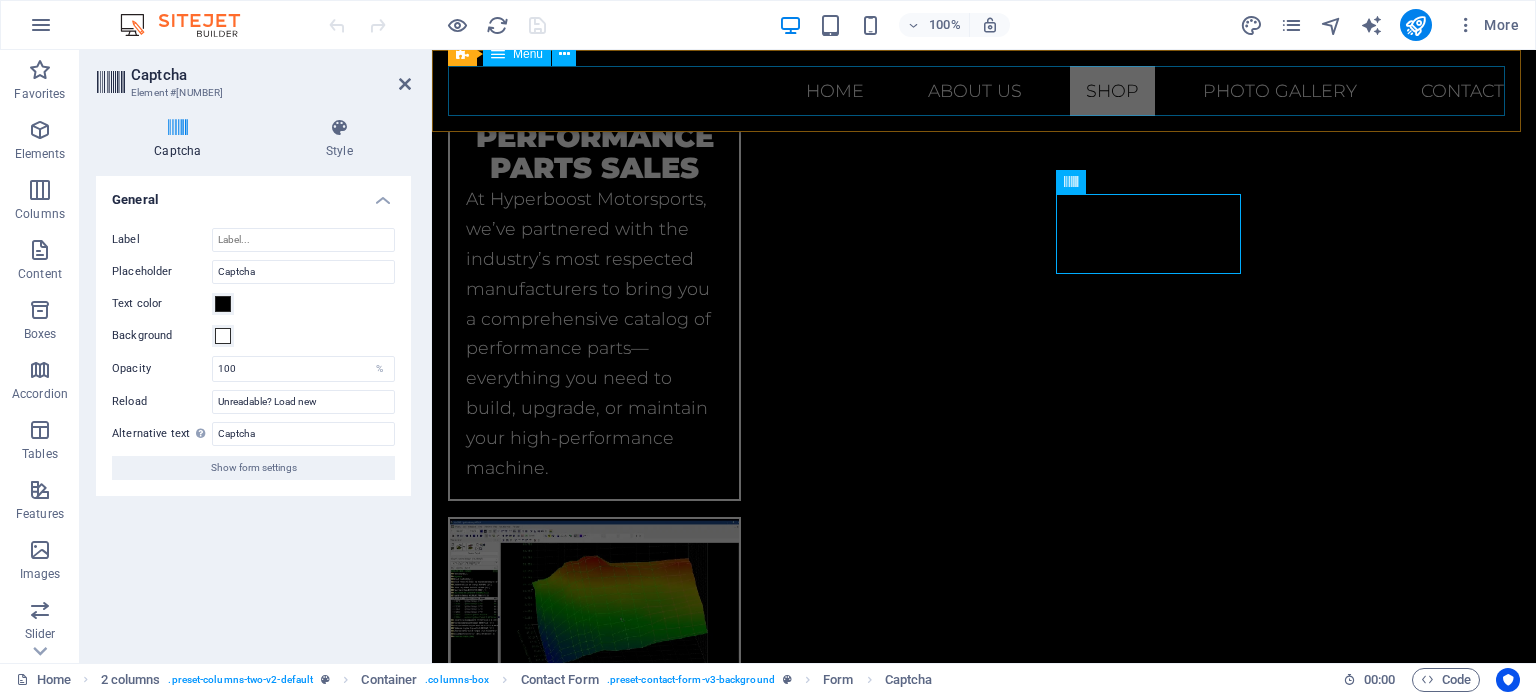 scroll, scrollTop: 4383, scrollLeft: 0, axis: vertical 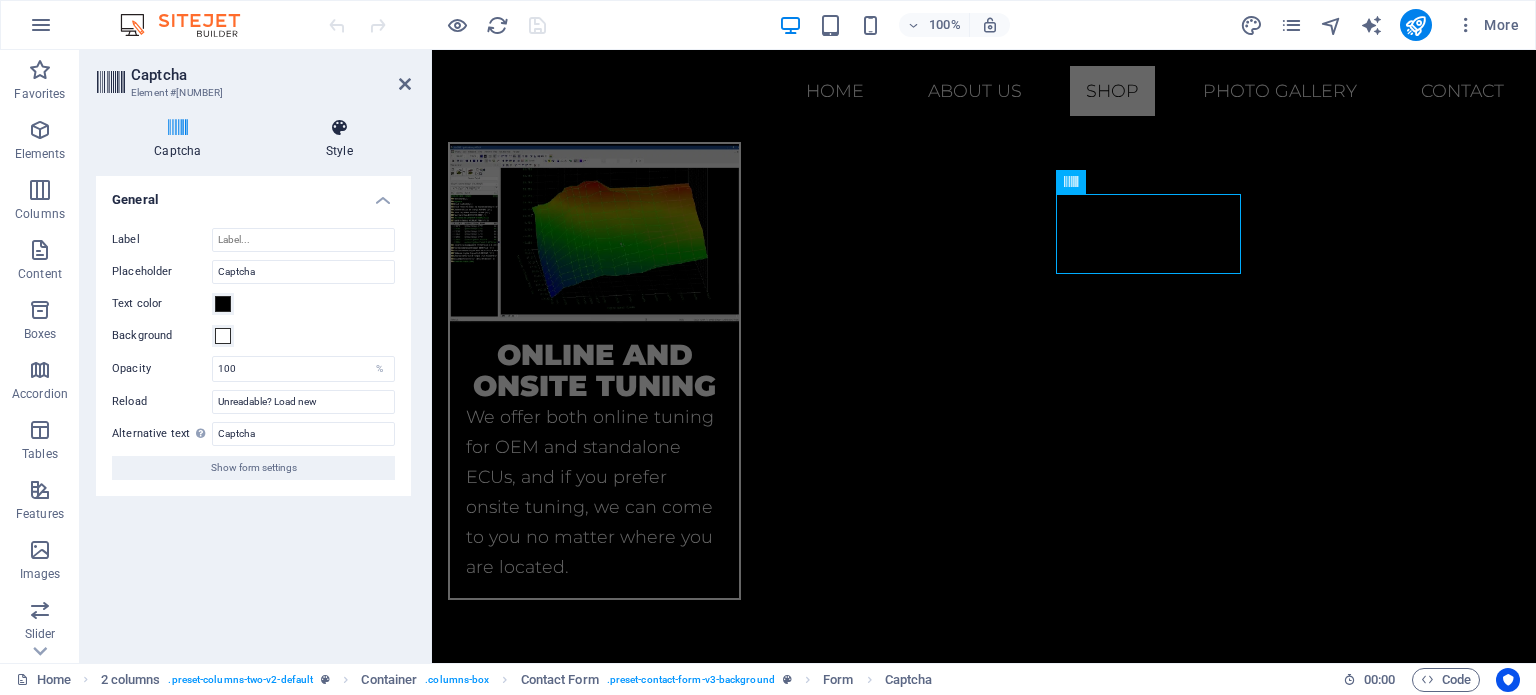 click at bounding box center (339, 128) 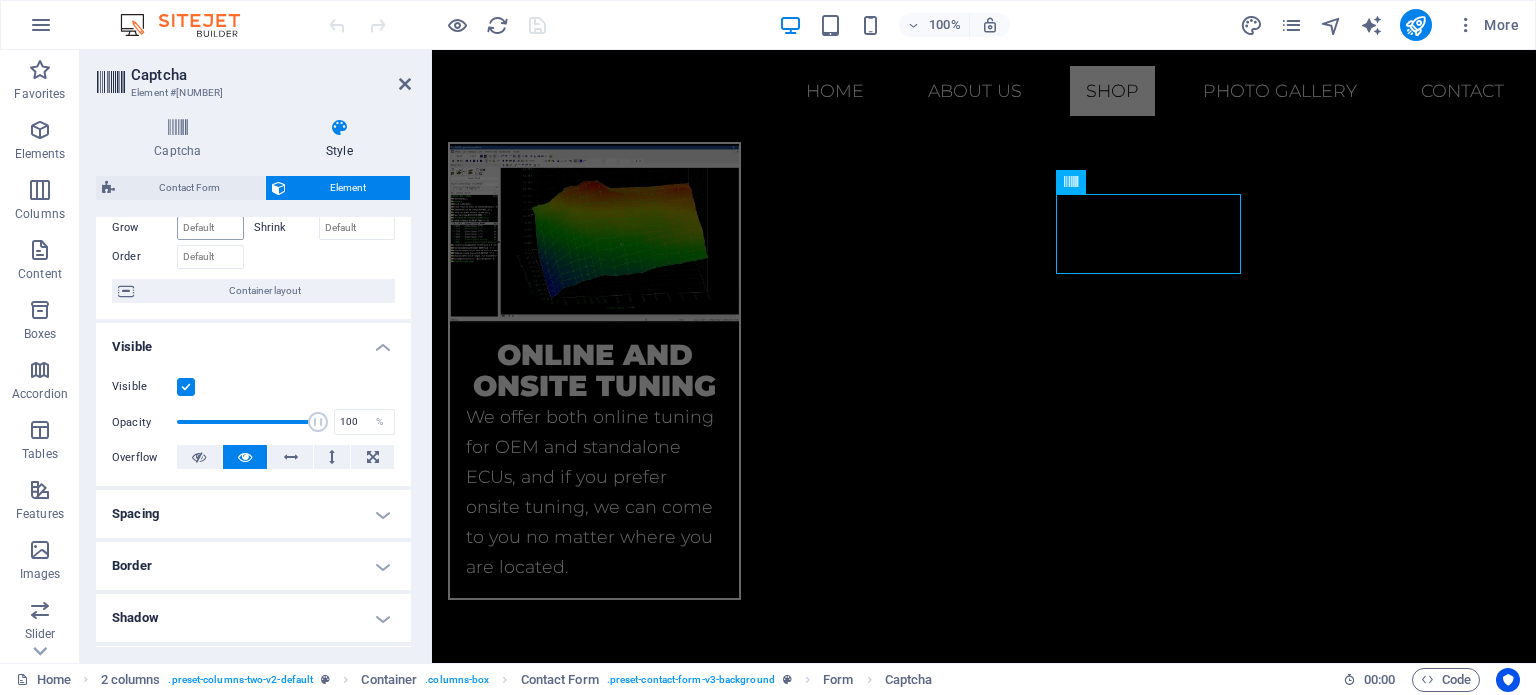 scroll, scrollTop: 0, scrollLeft: 0, axis: both 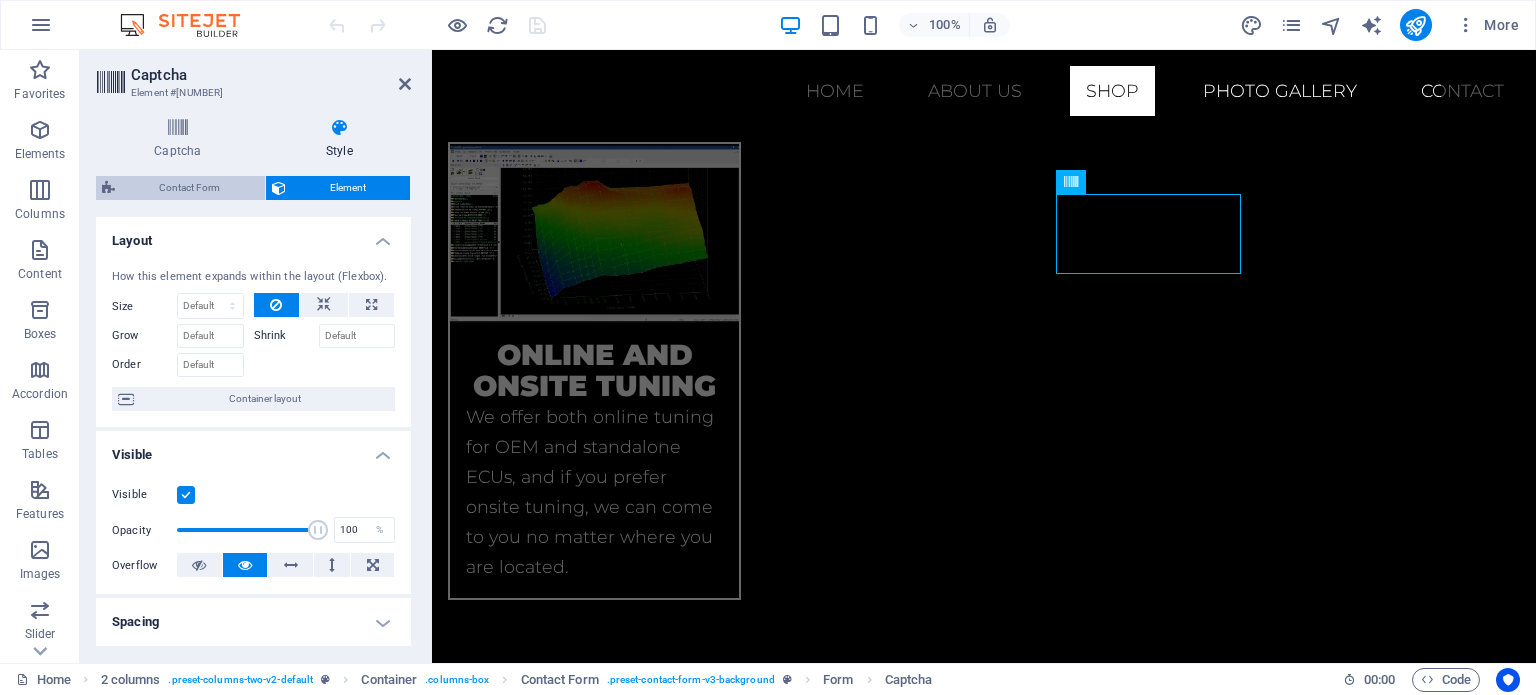click on "Contact Form" at bounding box center (190, 188) 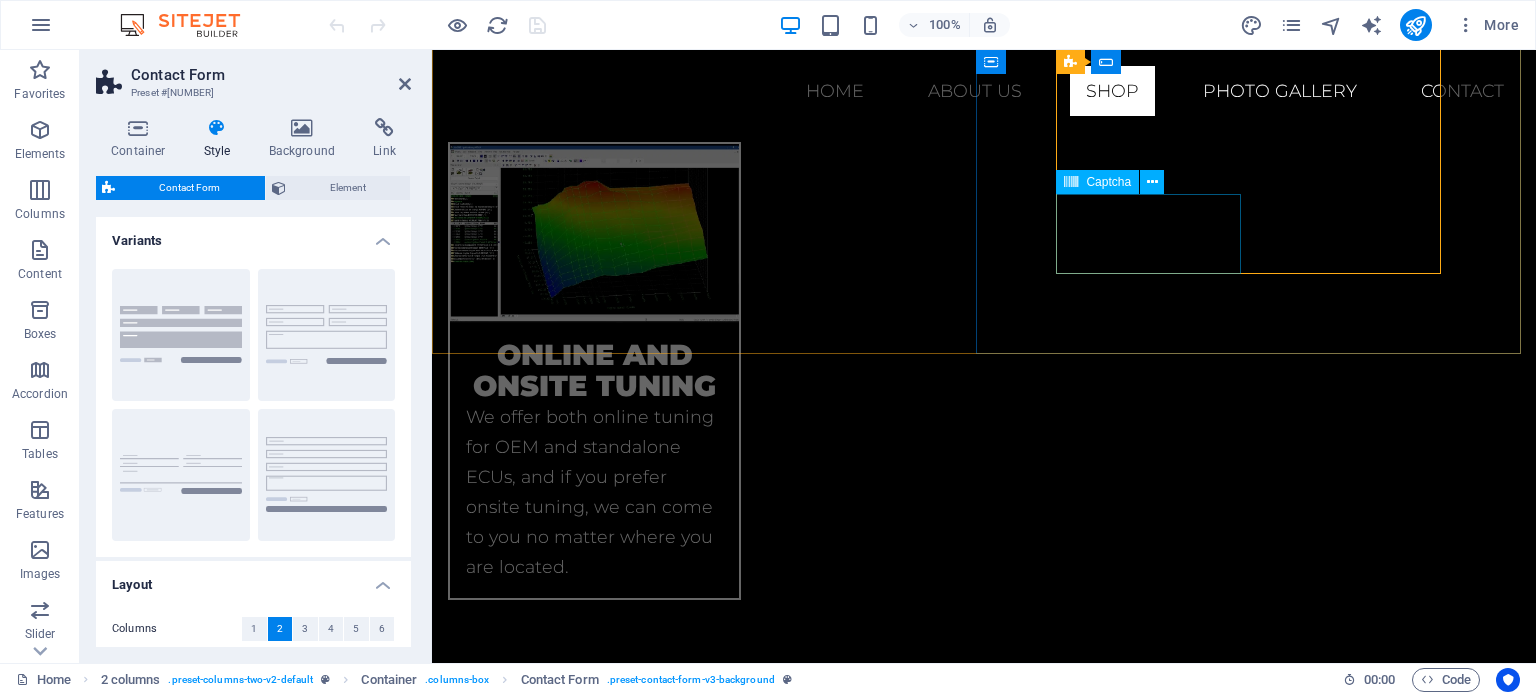click on "Unreadable? Load new" at bounding box center (744, 3630) 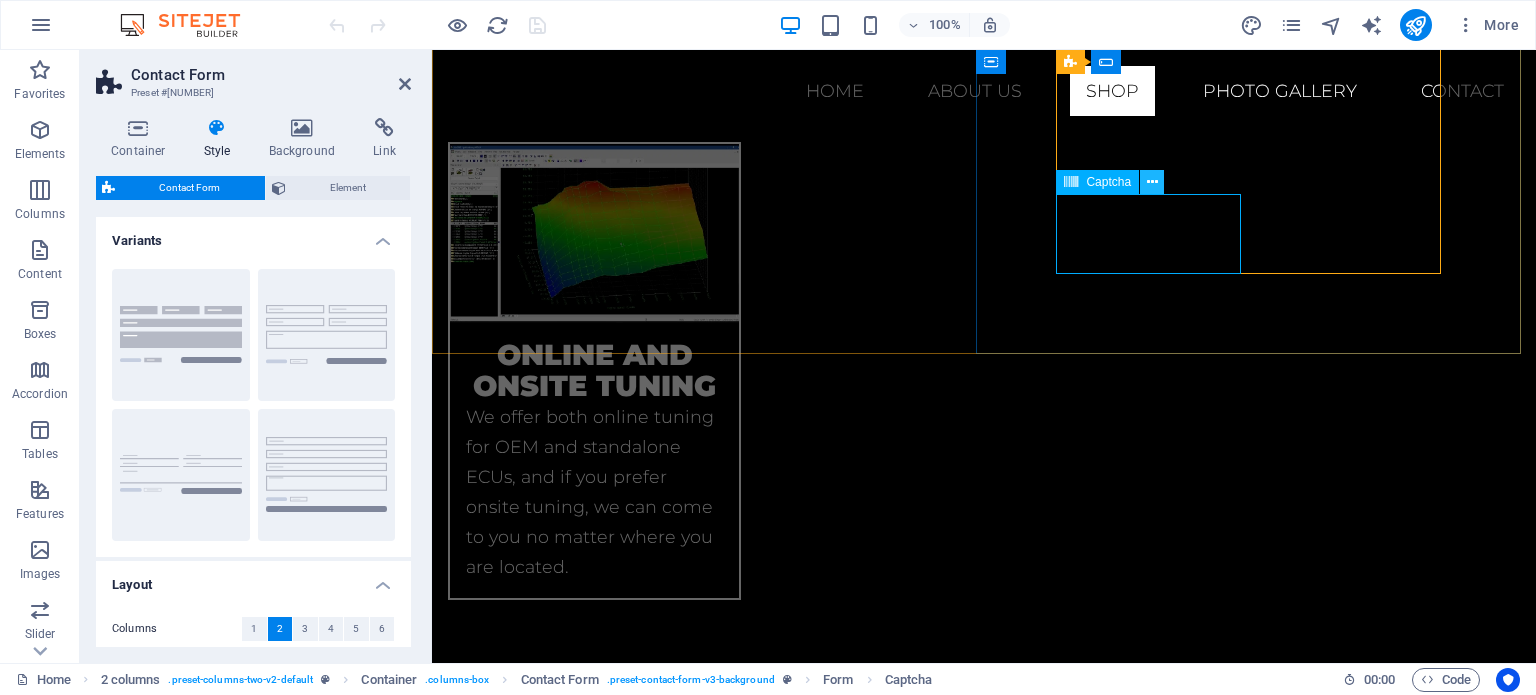 click at bounding box center [1152, 182] 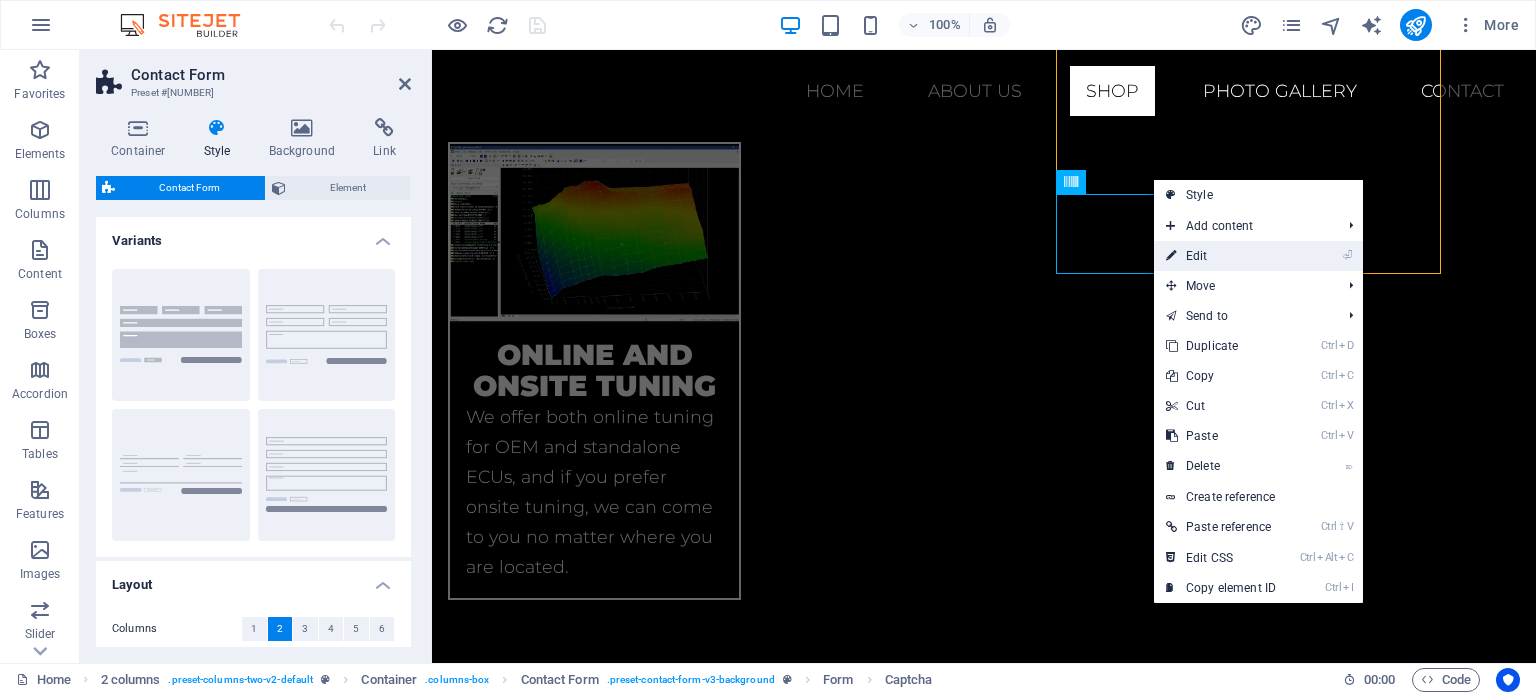 click on "⏎  Edit" at bounding box center (1221, 256) 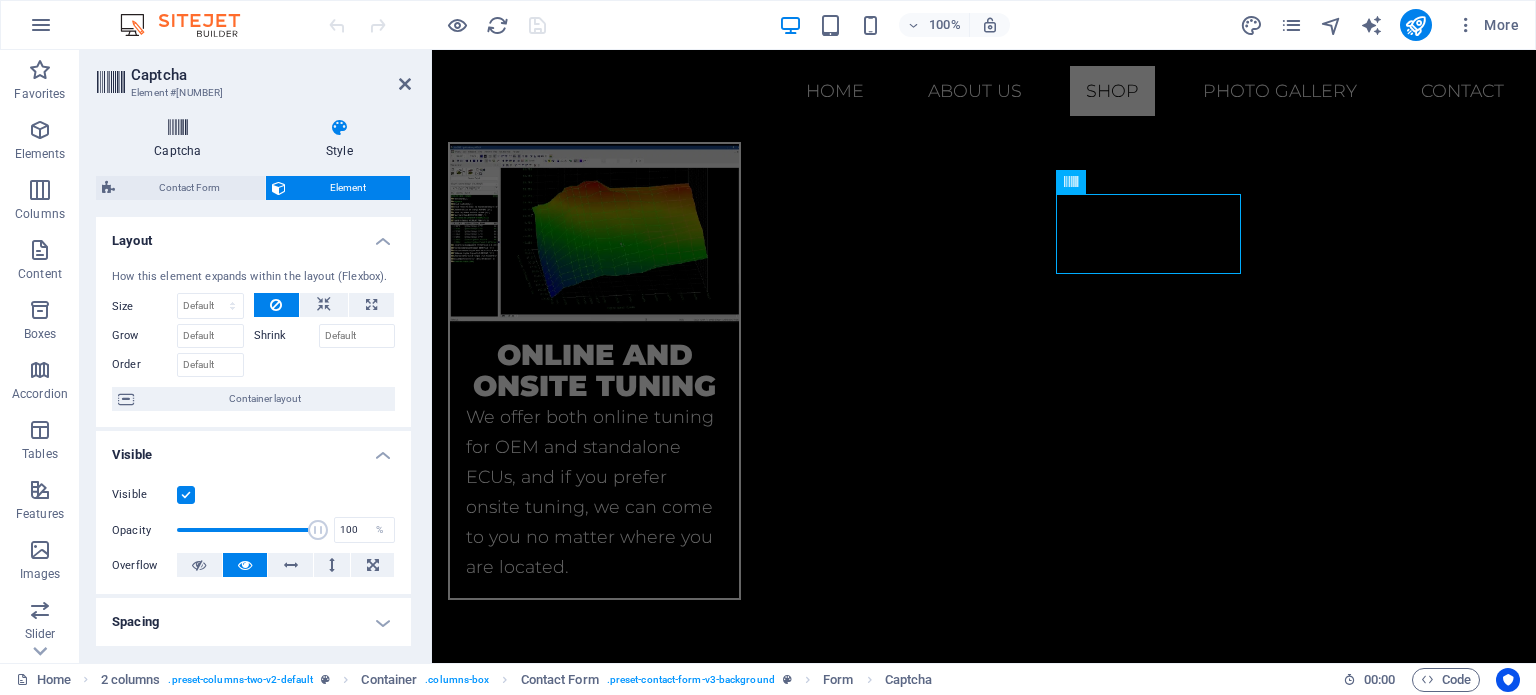 click on "Captcha" at bounding box center [182, 139] 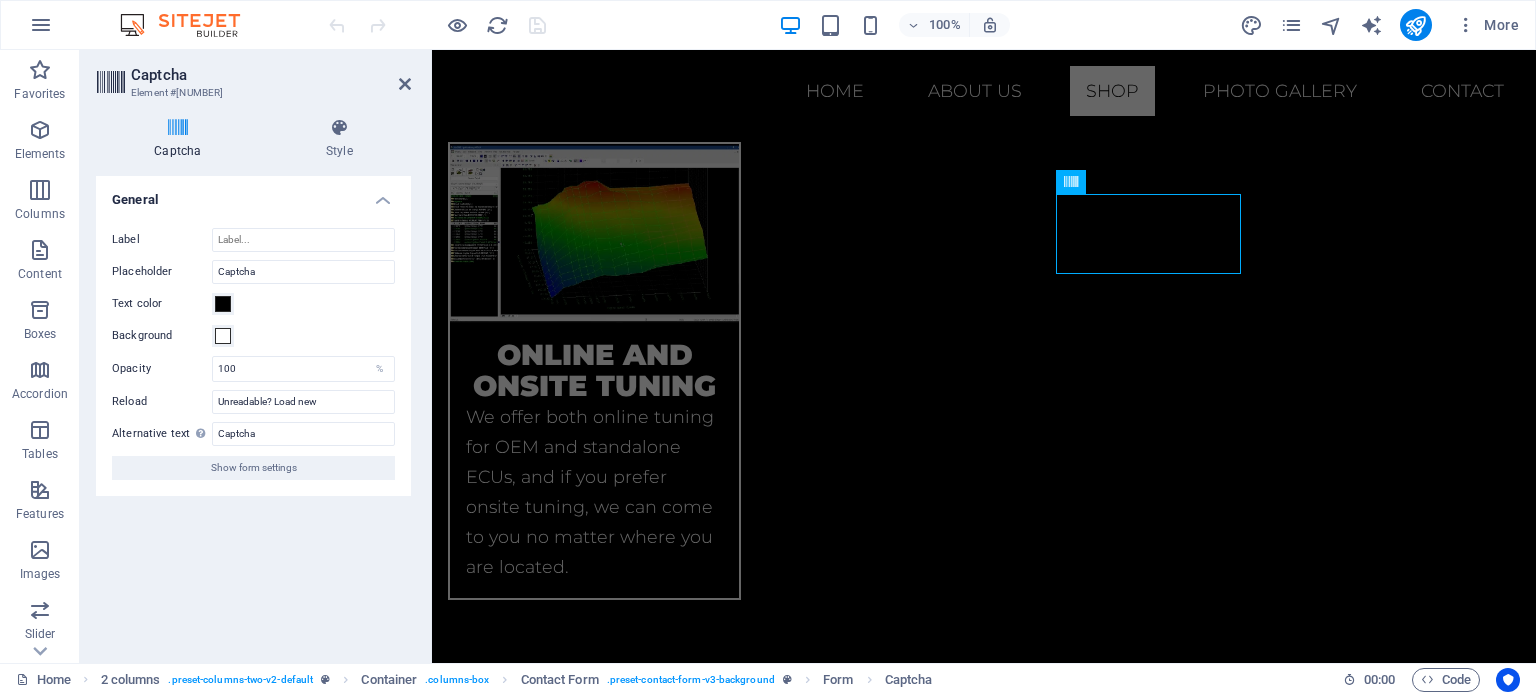 click on "General" at bounding box center (253, 194) 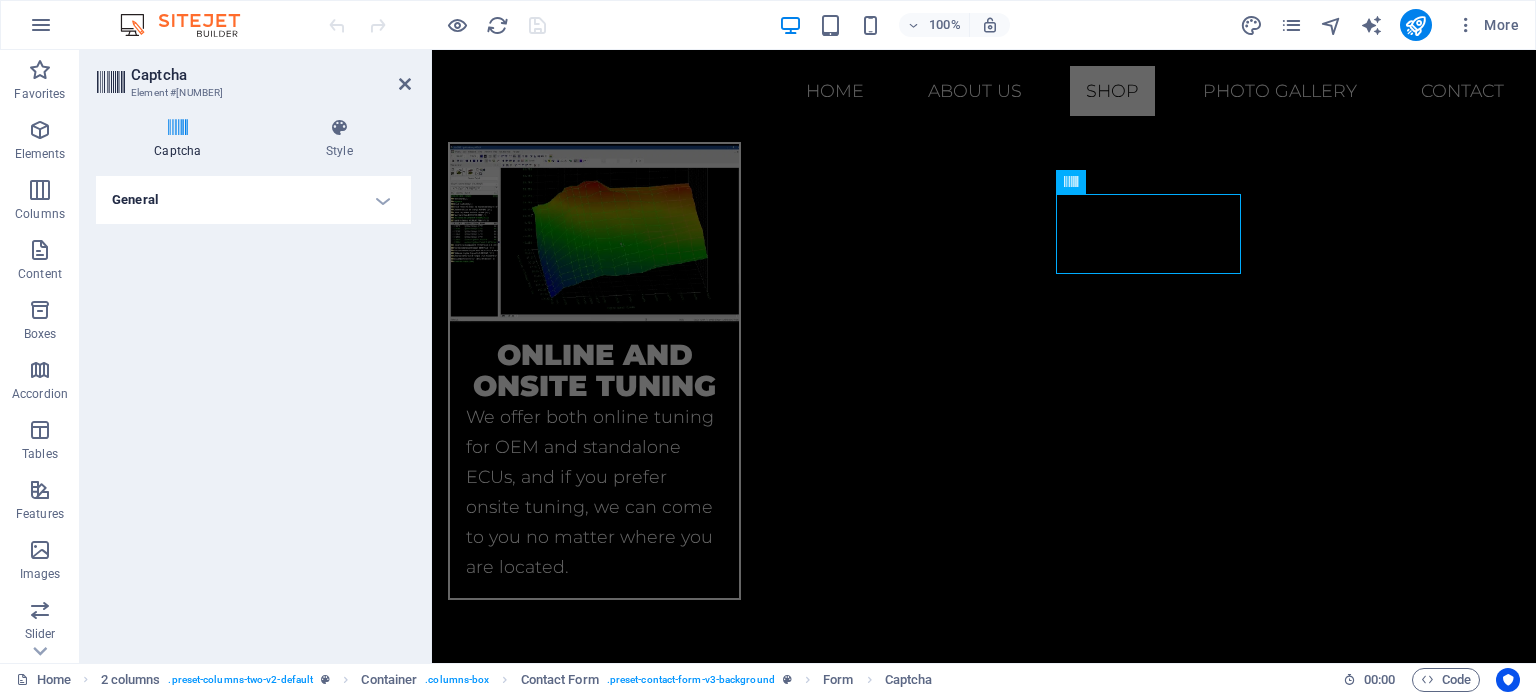click on "General" at bounding box center (253, 200) 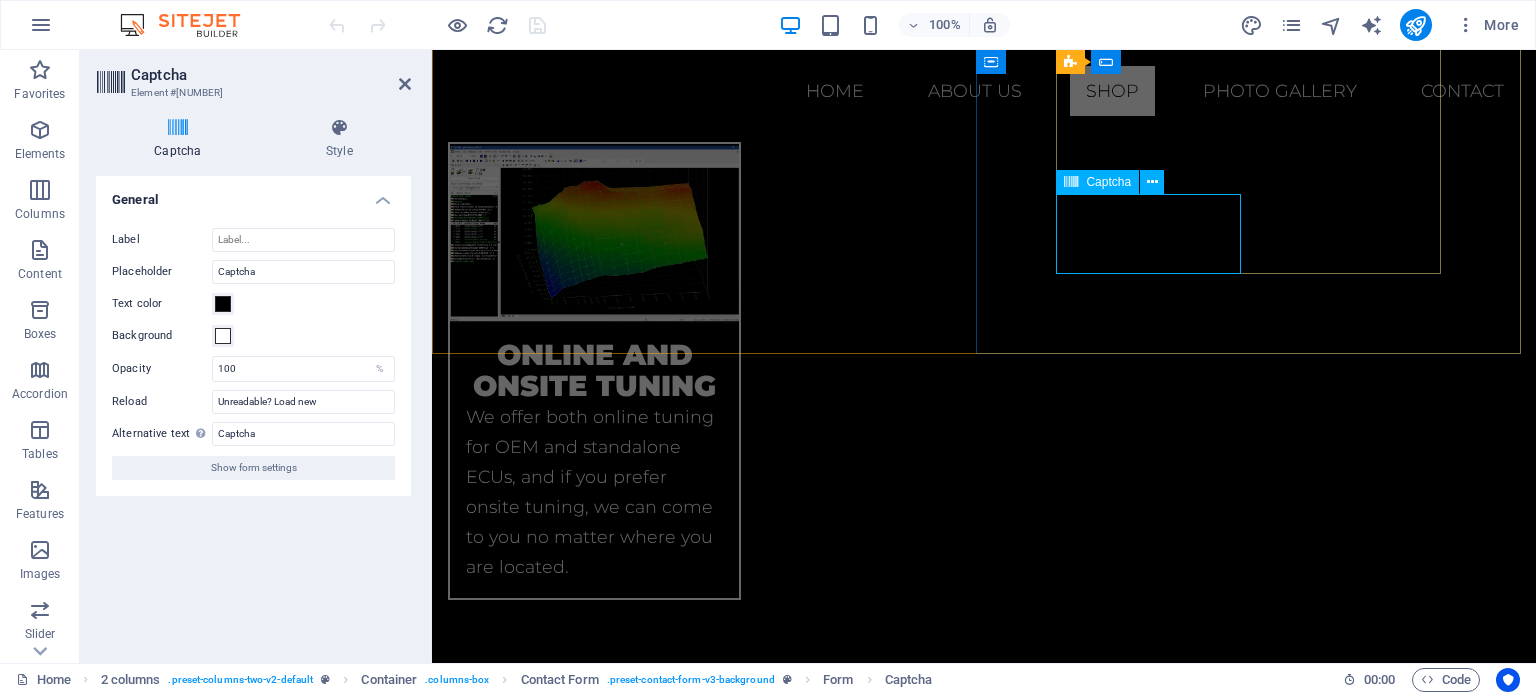 click on "Captcha" at bounding box center (1108, 182) 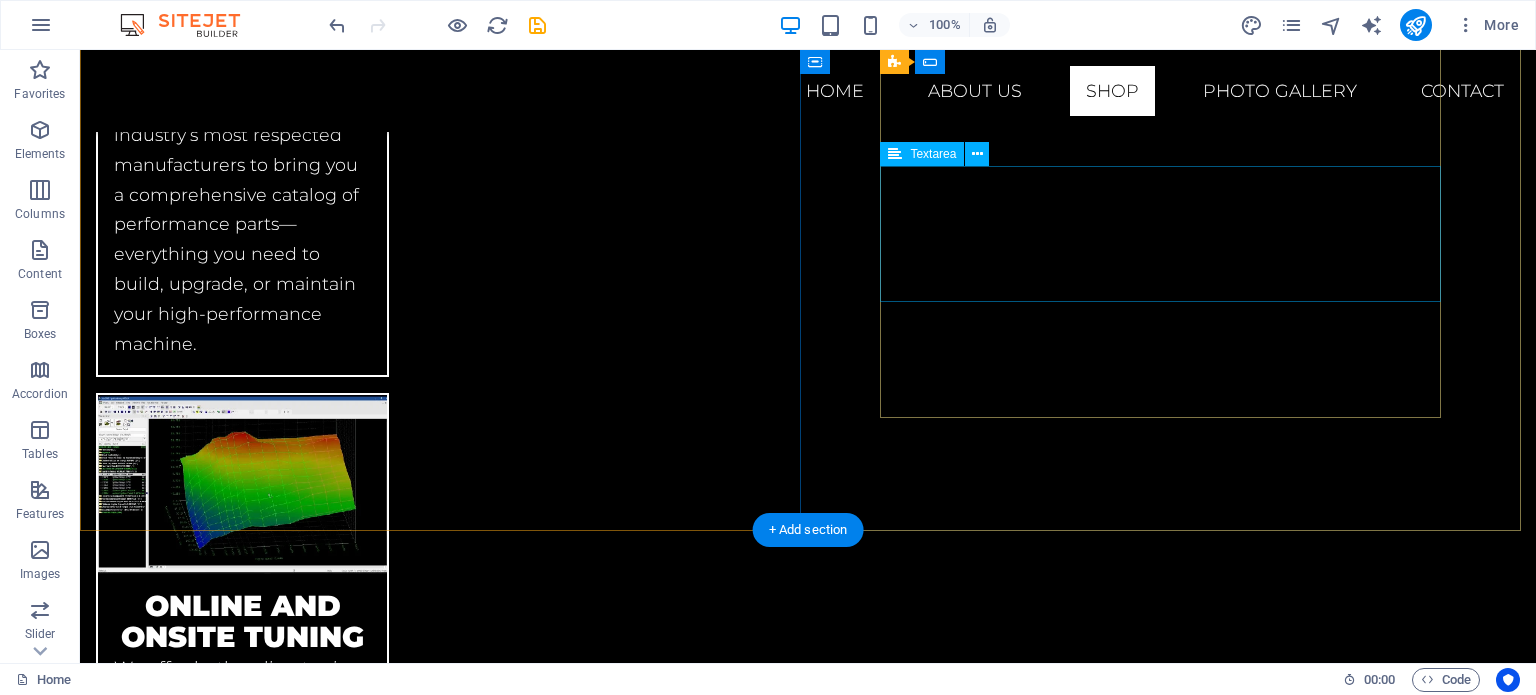 scroll, scrollTop: 4008, scrollLeft: 0, axis: vertical 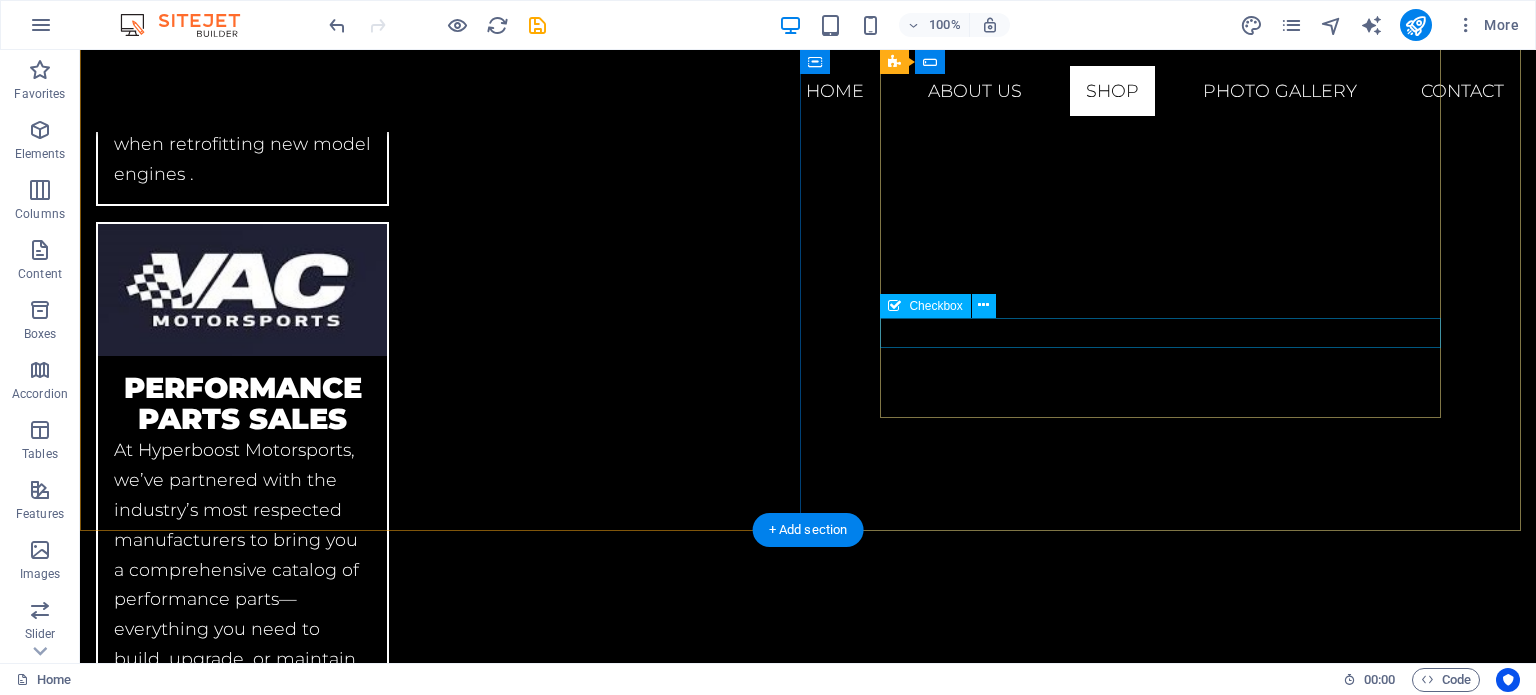 click on "I have read and understand the privacy policy." at bounding box center [808, 4551] 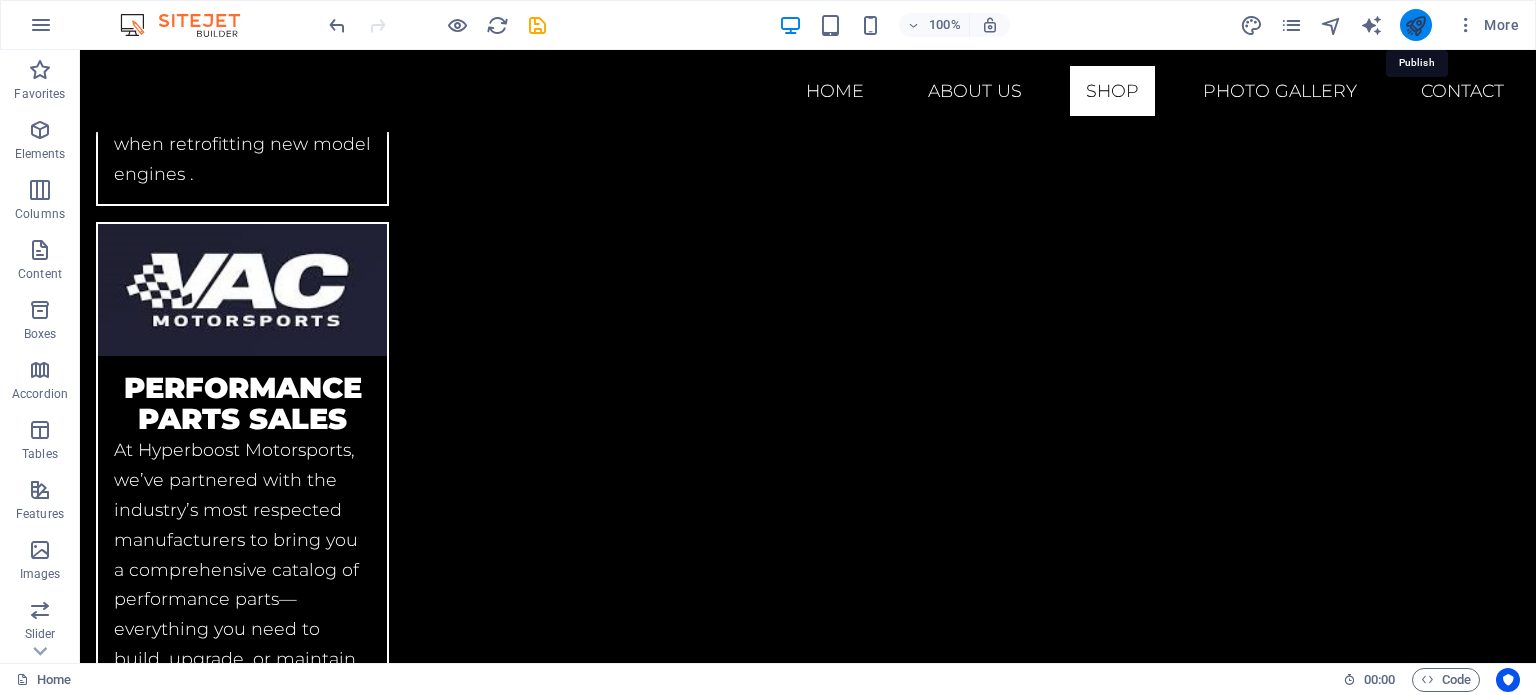 click at bounding box center (1415, 25) 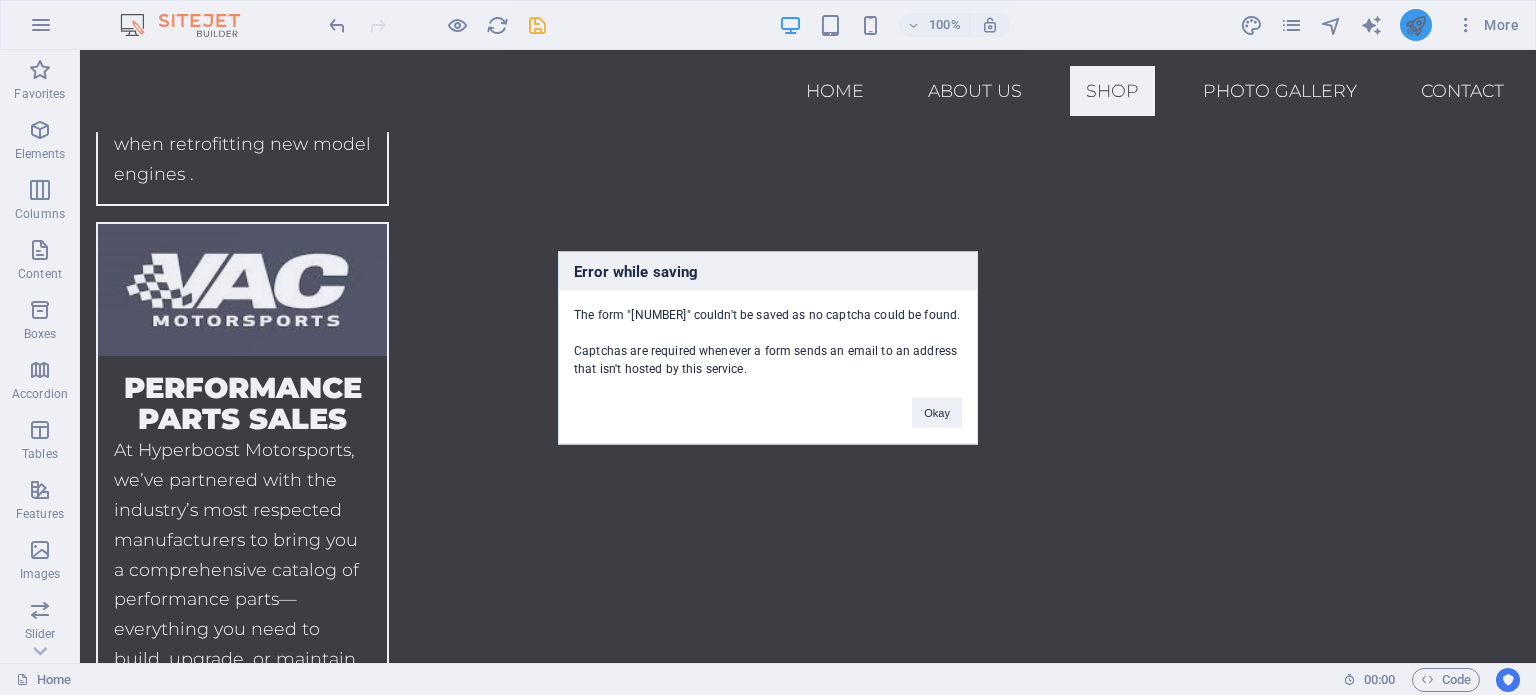 scroll, scrollTop: 3948, scrollLeft: 0, axis: vertical 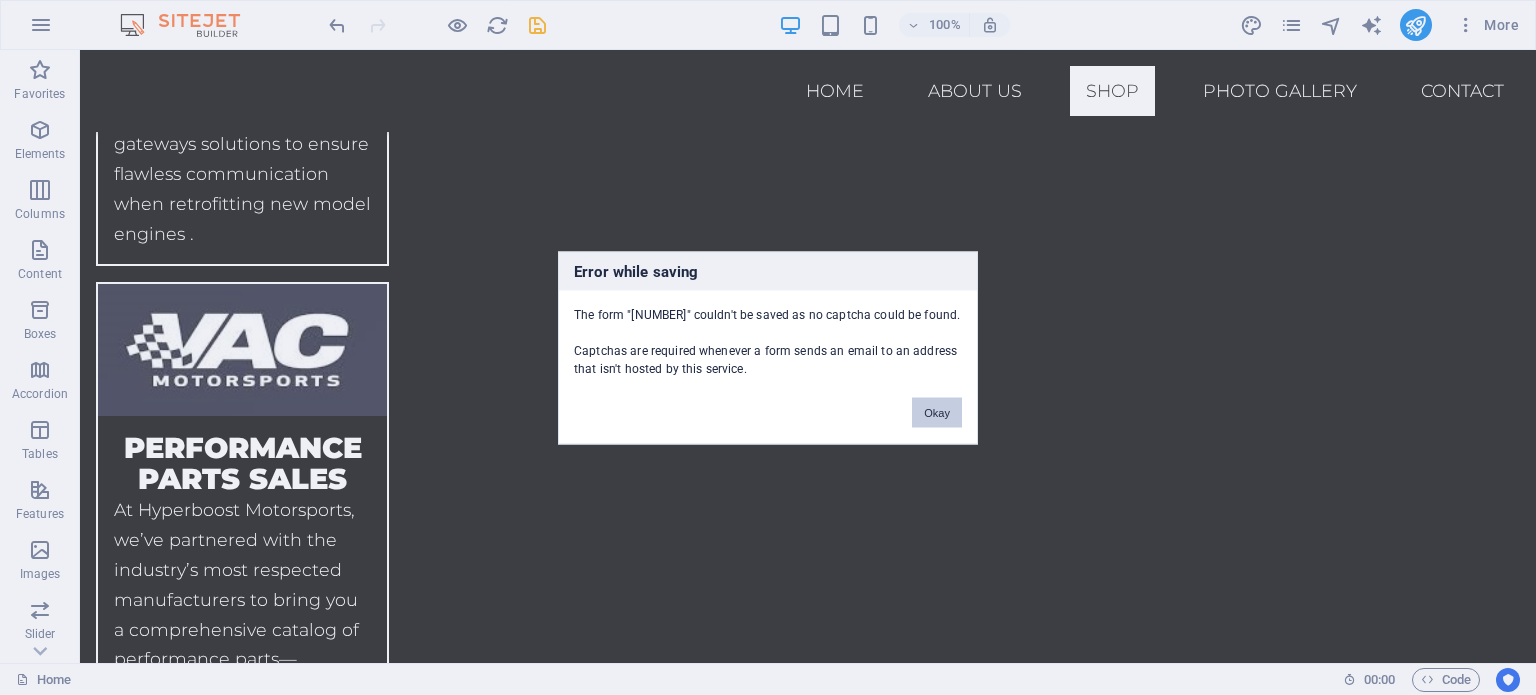 click on "Okay" at bounding box center (937, 412) 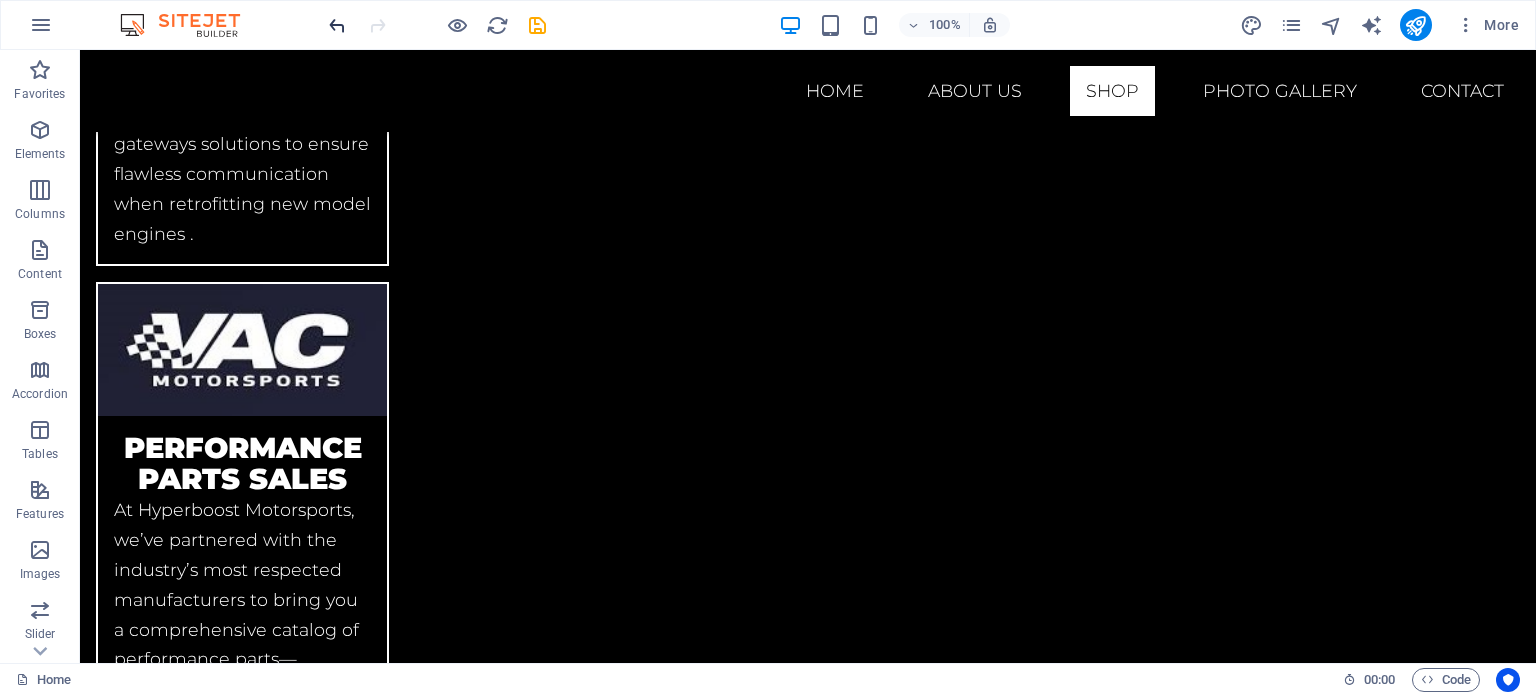click at bounding box center [337, 25] 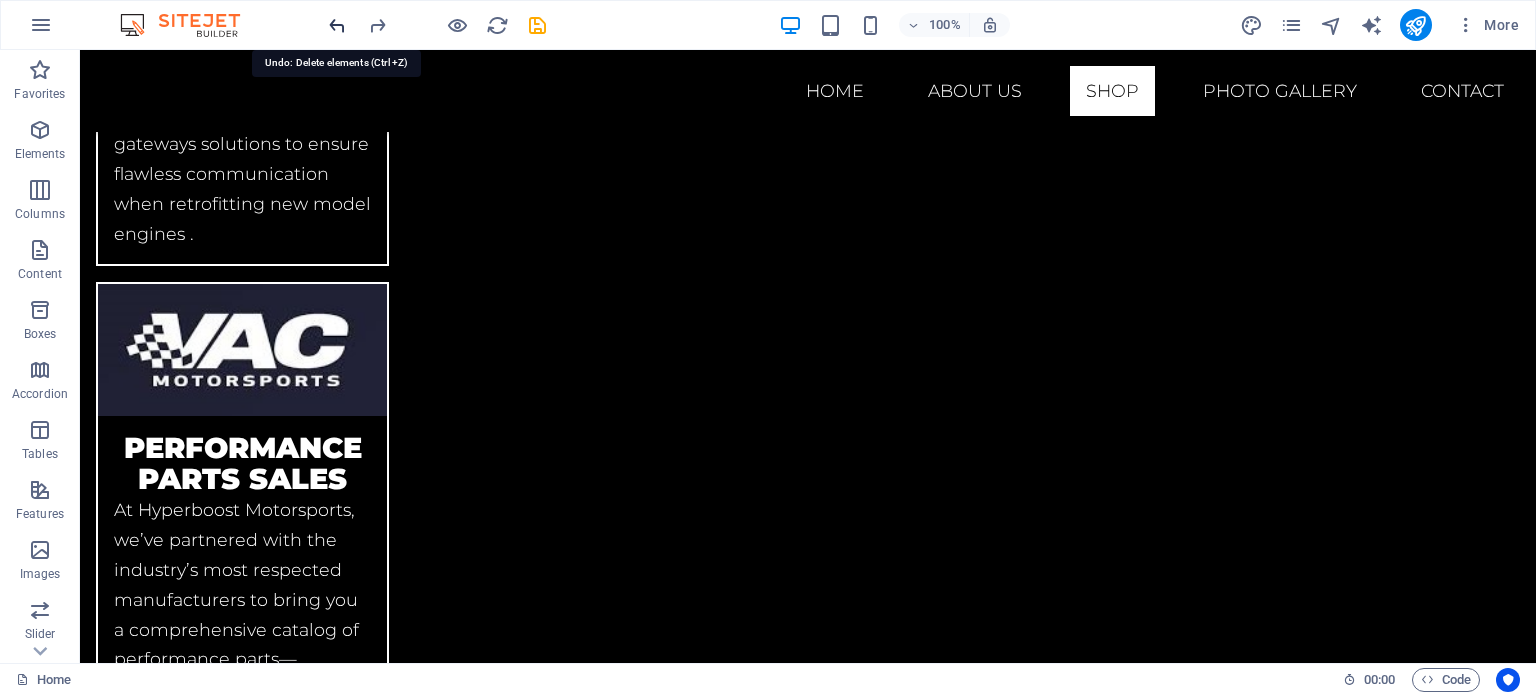 click at bounding box center (337, 25) 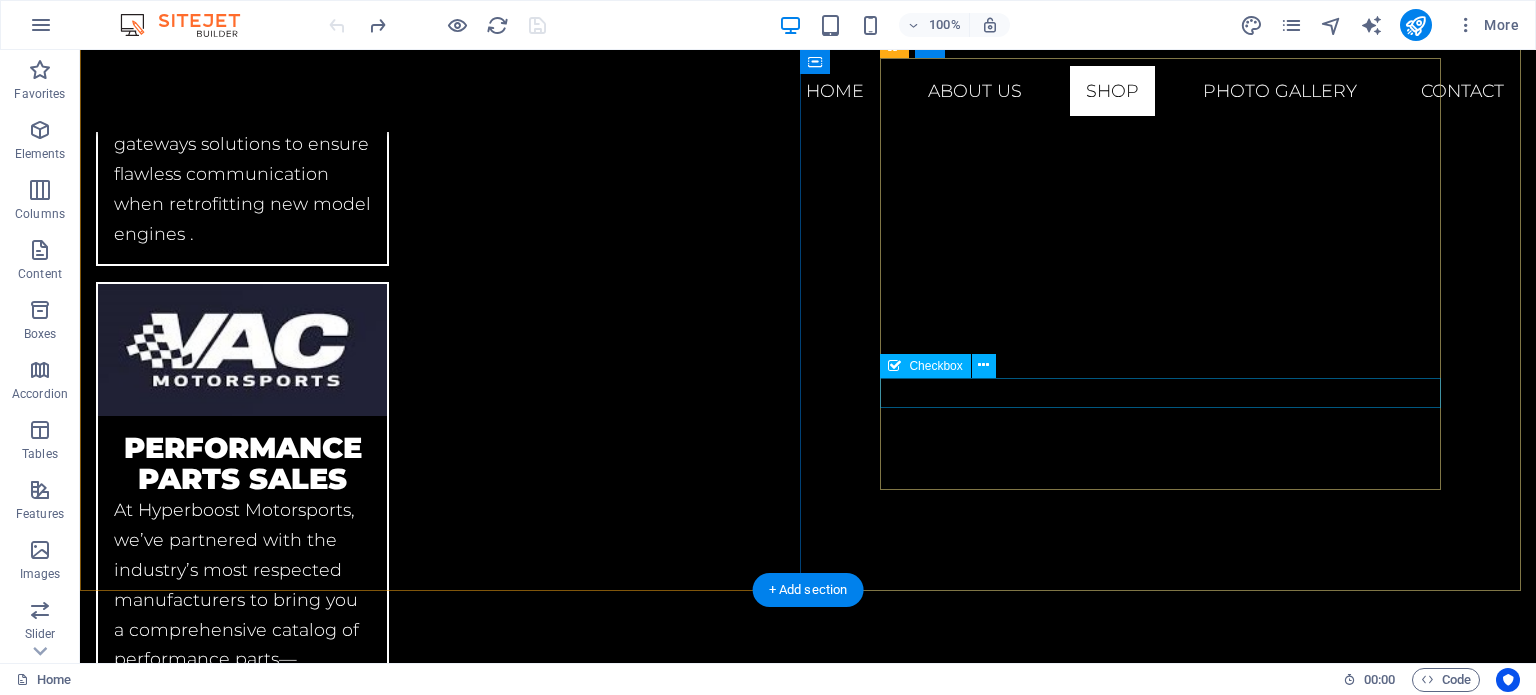 click on "I have read and understand the privacy policy." at bounding box center (808, 4611) 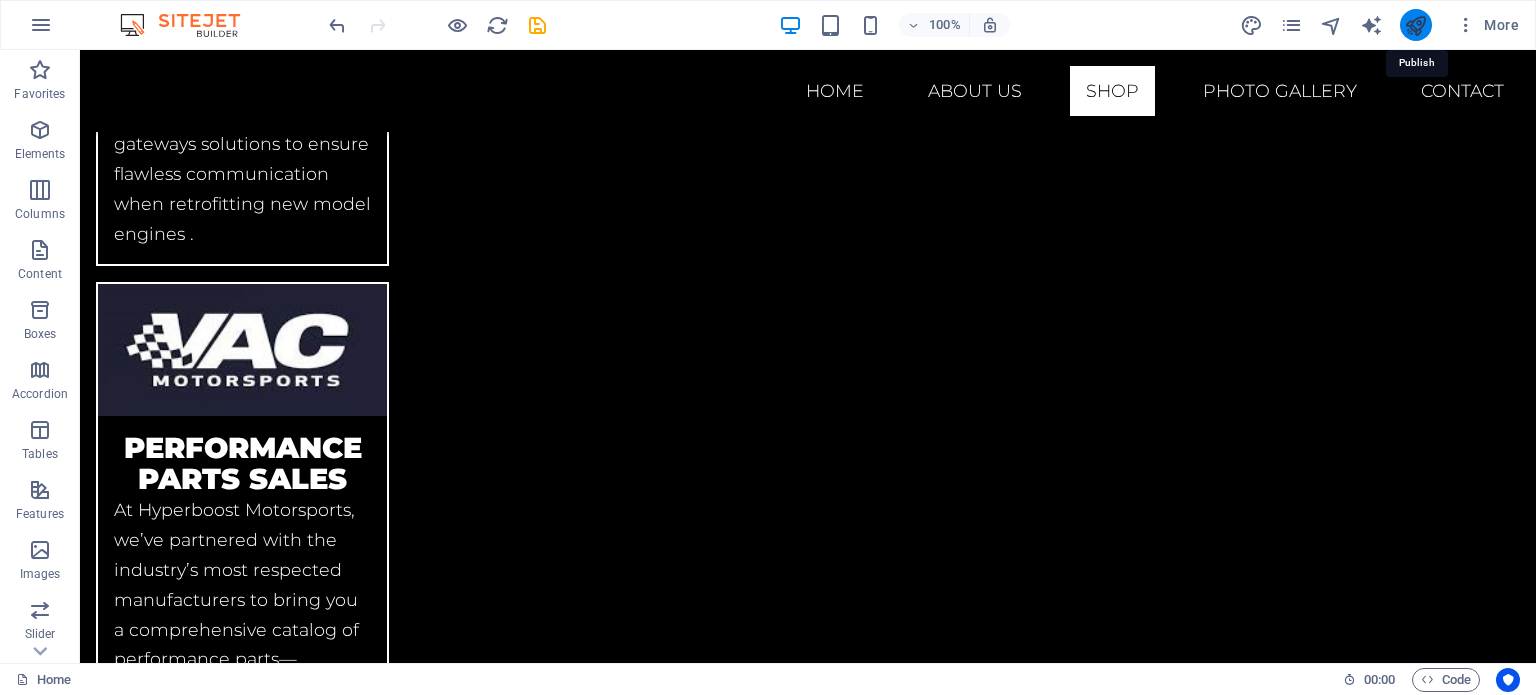 click at bounding box center (1415, 25) 